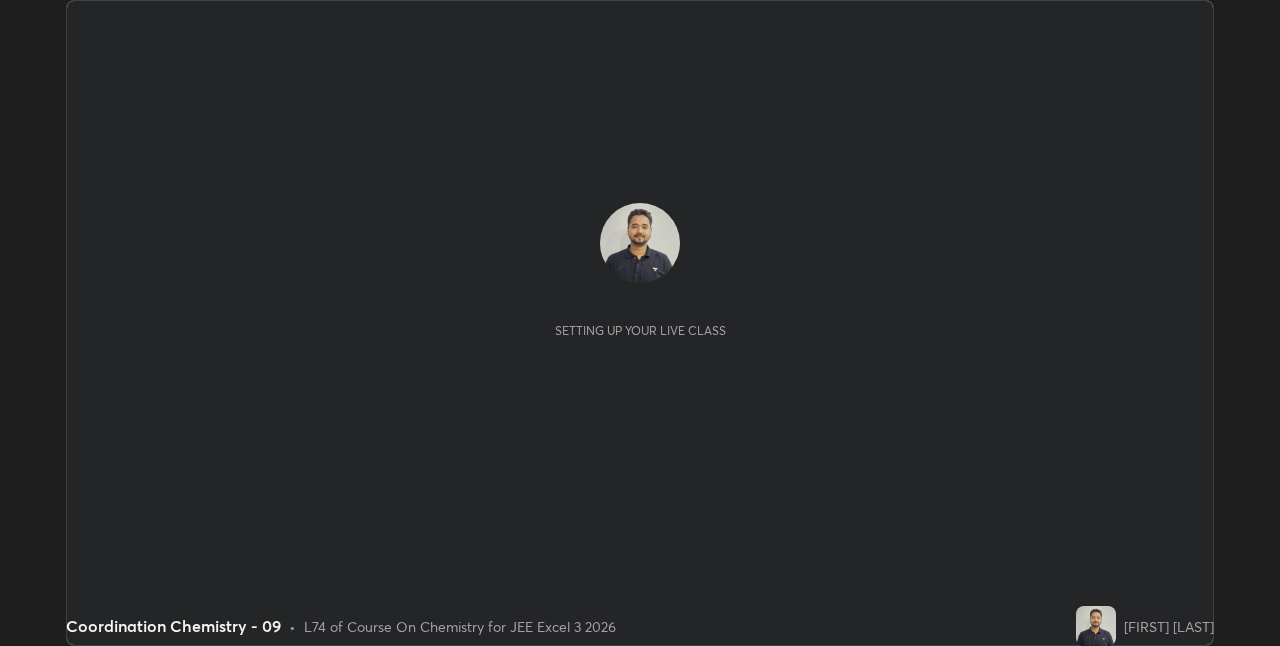 scroll, scrollTop: 0, scrollLeft: 0, axis: both 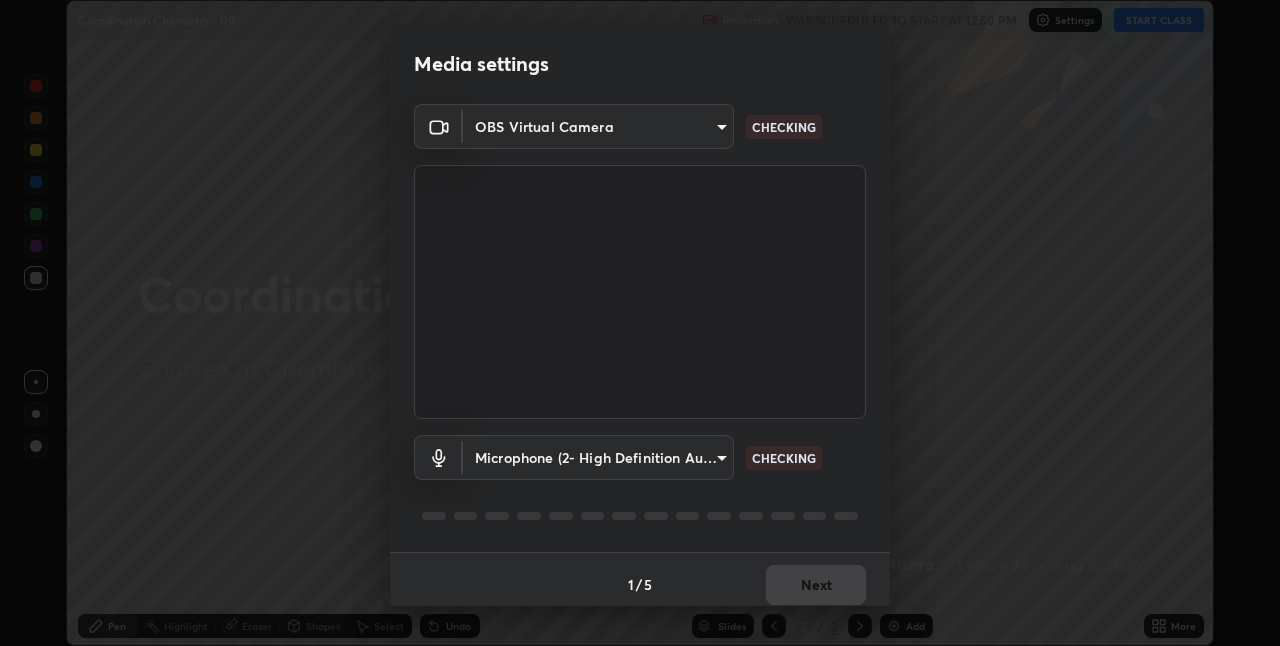 type on "bb042f4cef02672c8476b3eb7f28b41a7a7948f490d26ebfcad6535361d2bffd" 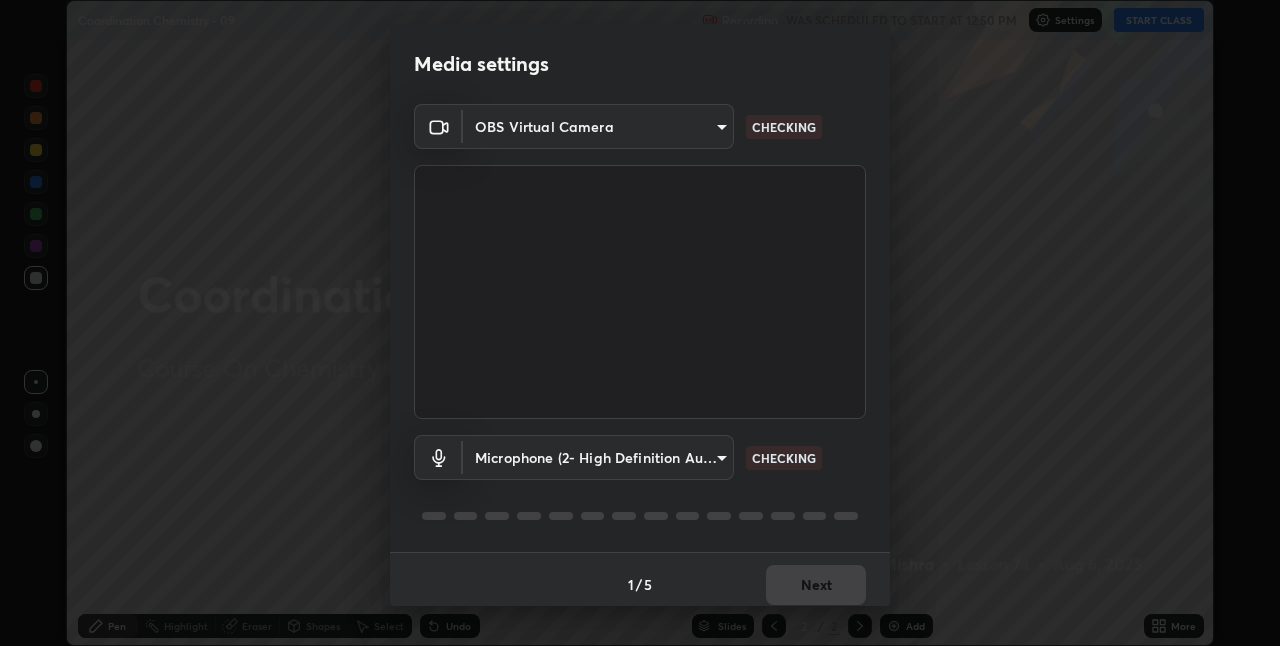 click on "Erase all Coordination Chemistry - 09 Recording WAS SCHEDULED TO START AT  12:50 PM Settings START CLASS Setting up your live class Coordination Chemistry - 09 • L74 of Course On Chemistry for JEE Excel 3 2026 Shashank Kumar Mishra Pen Highlight Eraser Shapes Select Undo Slides 2 / 2 Add More No doubts shared Encourage your learners to ask a doubt for better clarity Report an issue Reason for reporting Buffering Chat not working Audio - Video sync issue Educator video quality low ​ Attach an image Report Media settings OBS Virtual Camera bb042f4cef02672c8476b3eb7f28b41a7a7948f490d26ebfcad6535361d2bffd CHECKING Microphone (2- High Definition Audio Device) ff297609218b484df7a572b23aedce6778efdee4d86fe4d36753cf0347c012ea CHECKING 1 / 5 Next" at bounding box center [640, 323] 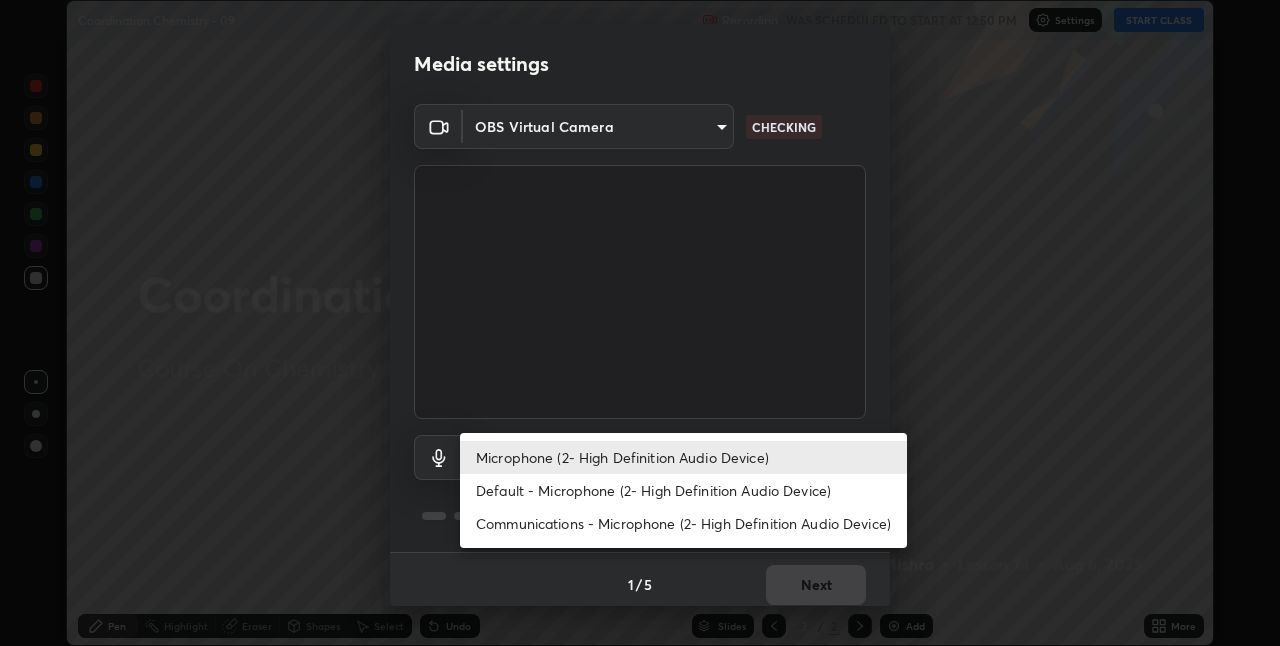 click on "Default - Microphone (2- High Definition Audio Device)" at bounding box center (683, 490) 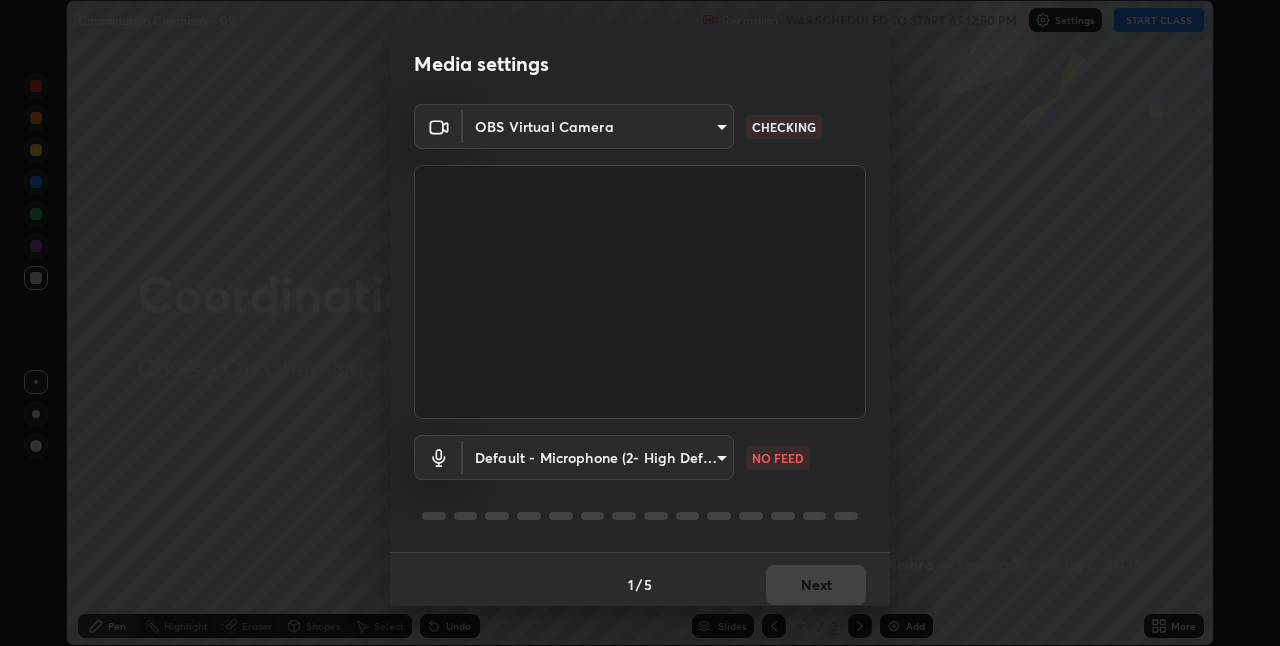 click on "Erase all Coordination Chemistry - 09 Recording WAS SCHEDULED TO START AT  12:50 PM Settings START CLASS Setting up your live class Coordination Chemistry - 09 • L74 of Course On Chemistry for JEE Excel 3 2026 Shashank Kumar Mishra Pen Highlight Eraser Shapes Select Undo Slides 2 / 2 Add More No doubts shared Encourage your learners to ask a doubt for better clarity Report an issue Reason for reporting Buffering Chat not working Audio - Video sync issue Educator video quality low ​ Attach an image Report Media settings OBS Virtual Camera bb042f4cef02672c8476b3eb7f28b41a7a7948f490d26ebfcad6535361d2bffd CHECKING Default - Microphone (2- High Definition Audio Device) default NO FEED 1 / 5 Next Microphone (2- High Definition Audio Device) Default - Microphone (2- High Definition Audio Device) Communications - Microphone (2- High Definition Audio Device)" at bounding box center [640, 323] 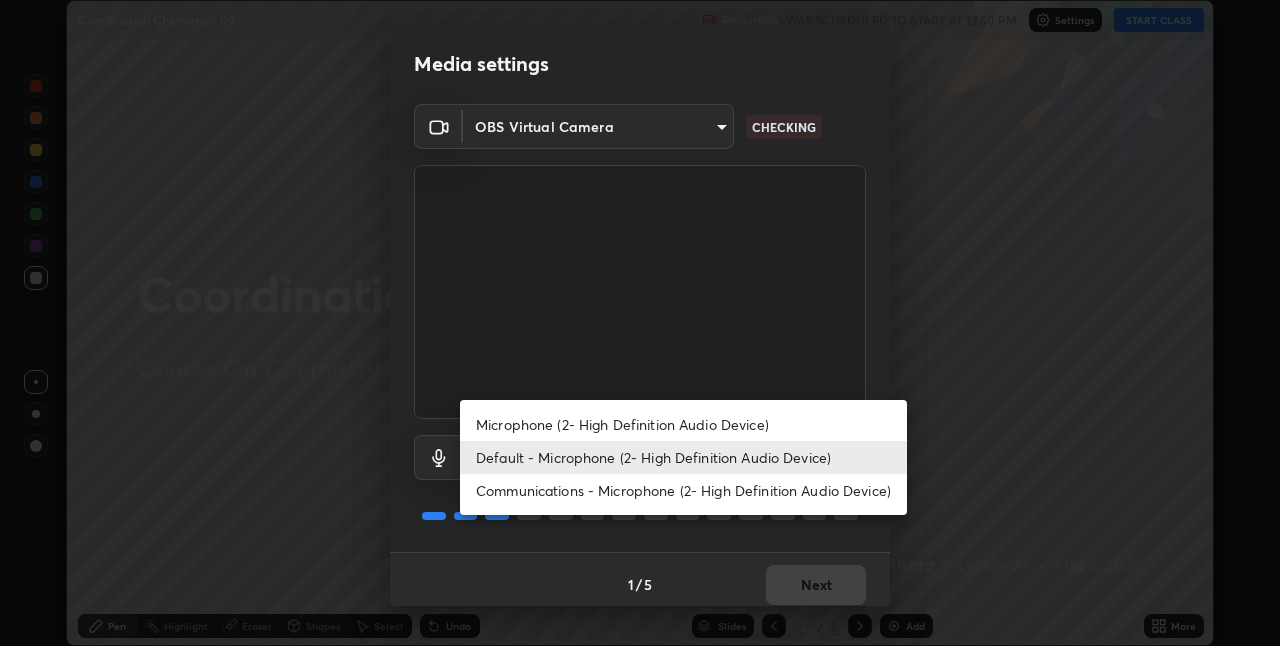 click on "Microphone (2- High Definition Audio Device)" at bounding box center (683, 424) 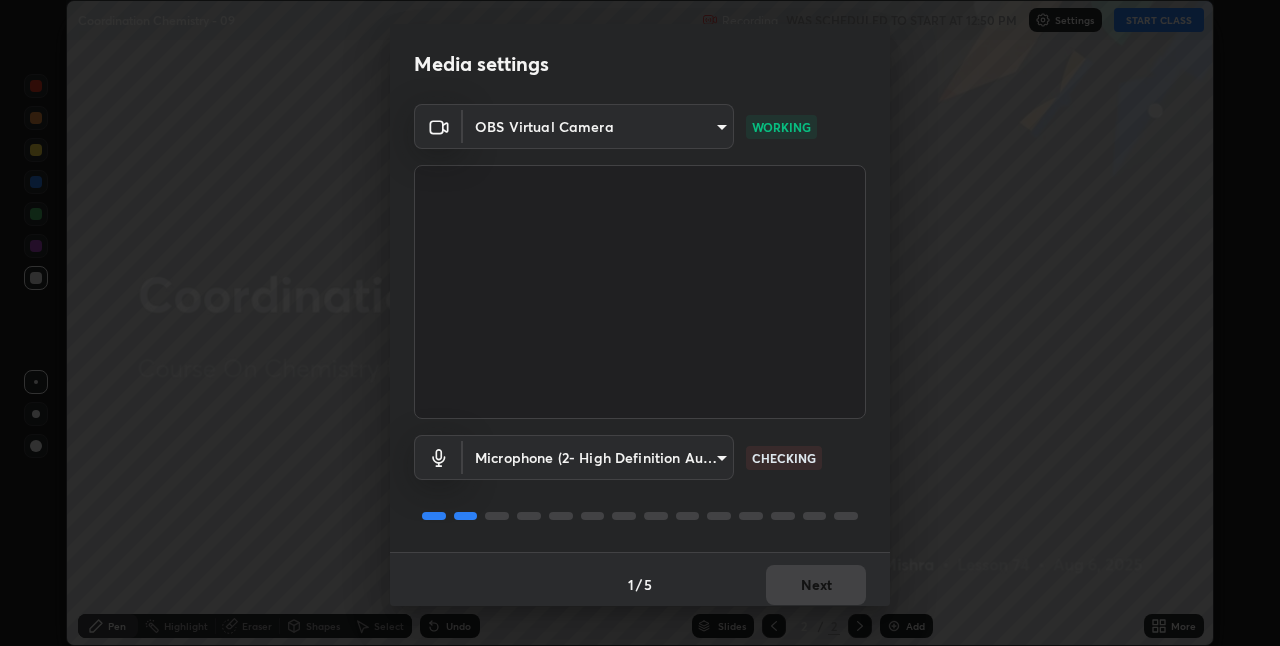 scroll, scrollTop: 10, scrollLeft: 0, axis: vertical 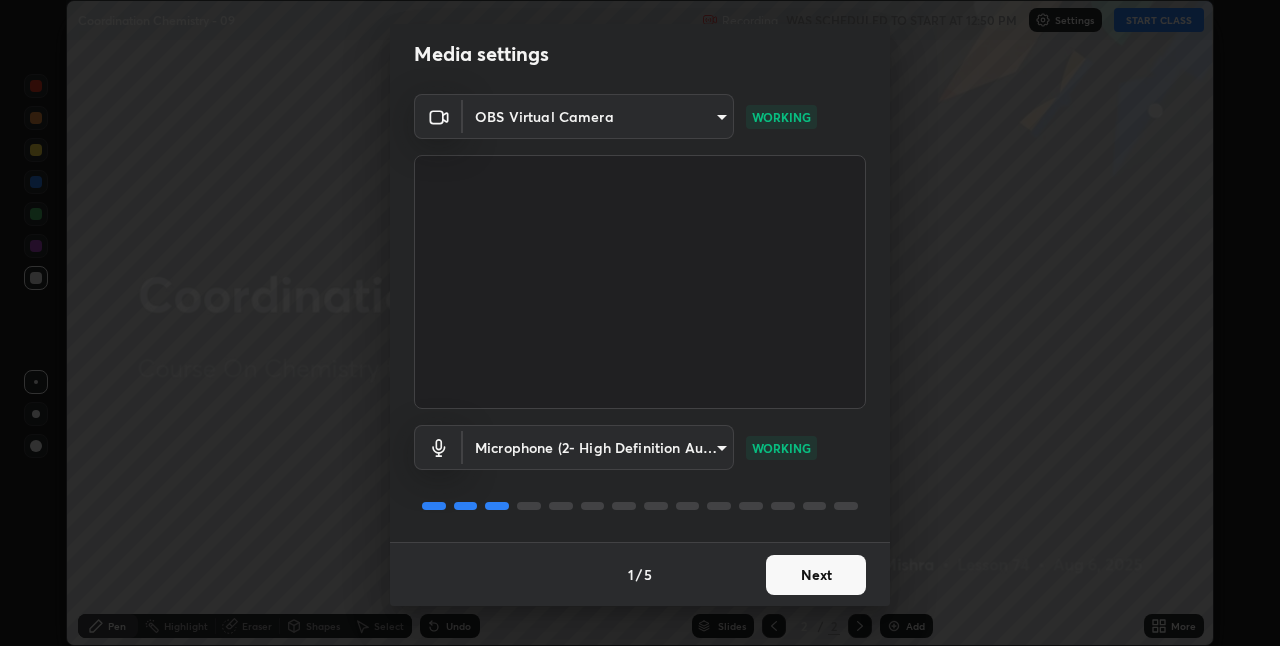 click on "Next" at bounding box center [816, 575] 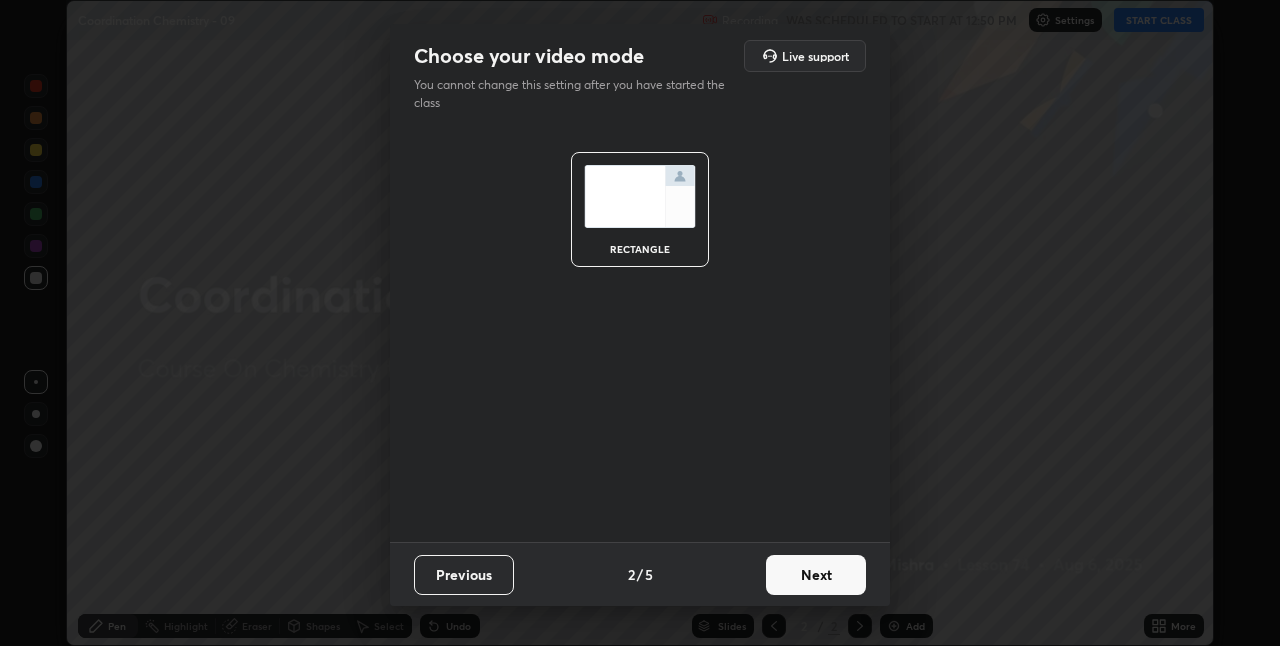 scroll, scrollTop: 0, scrollLeft: 0, axis: both 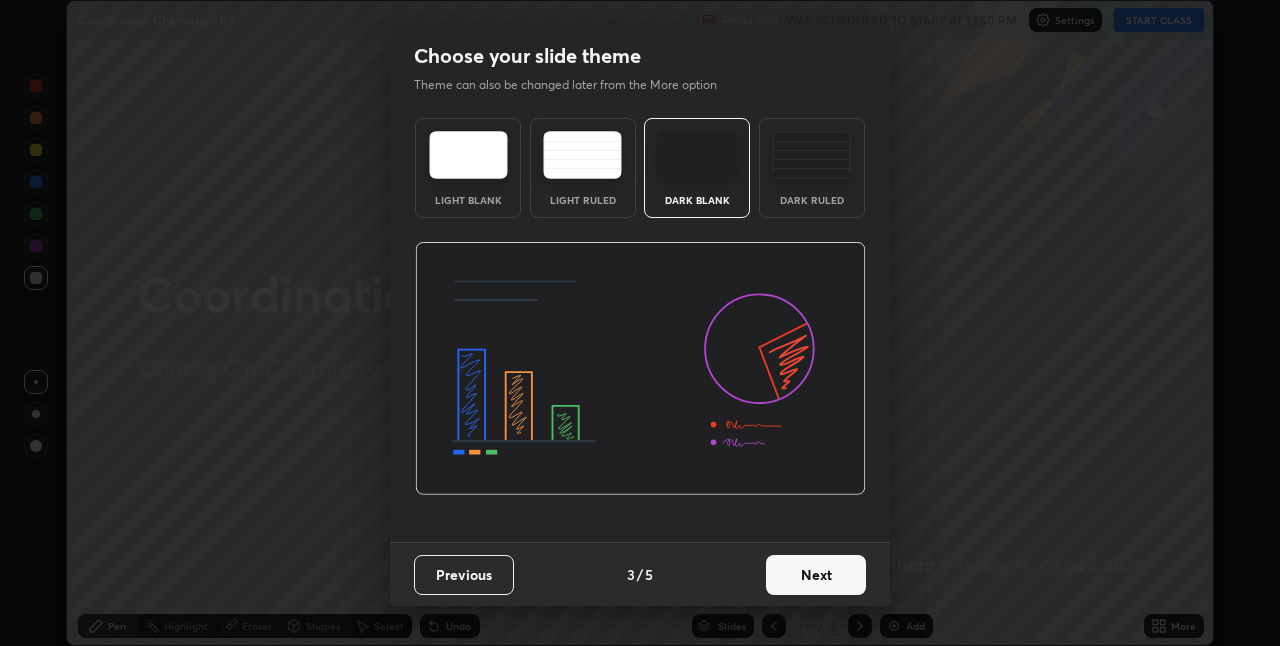 click on "Next" at bounding box center (816, 575) 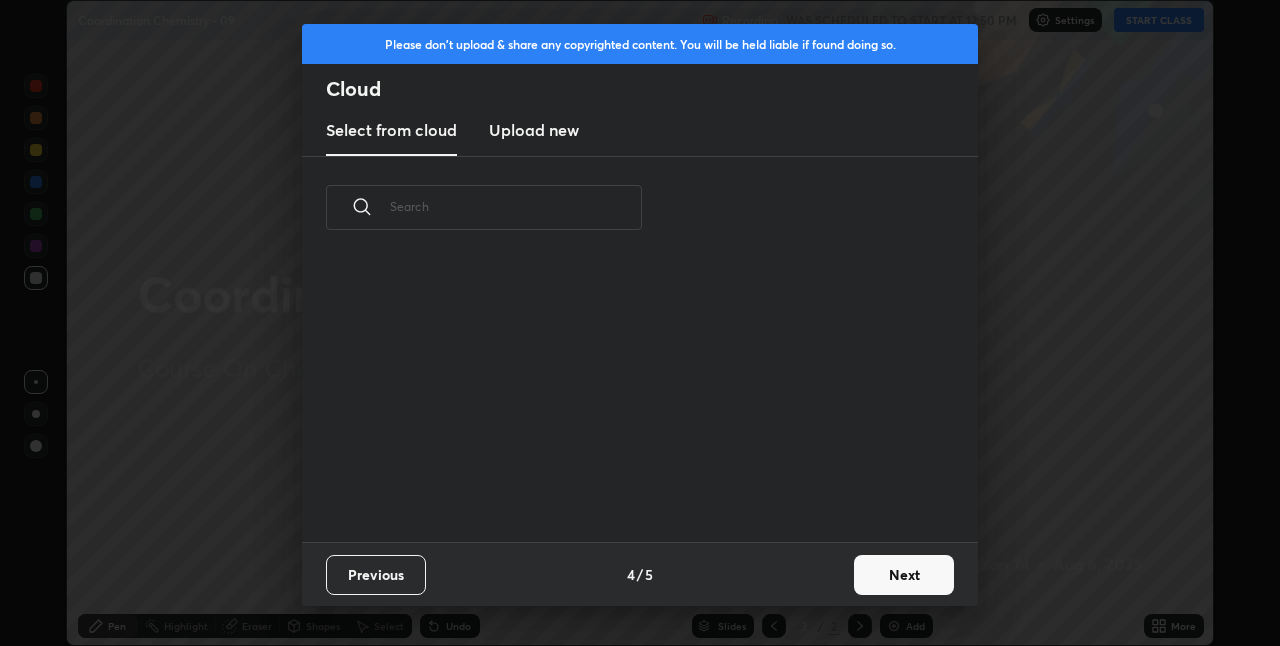 click on "Next" at bounding box center [904, 575] 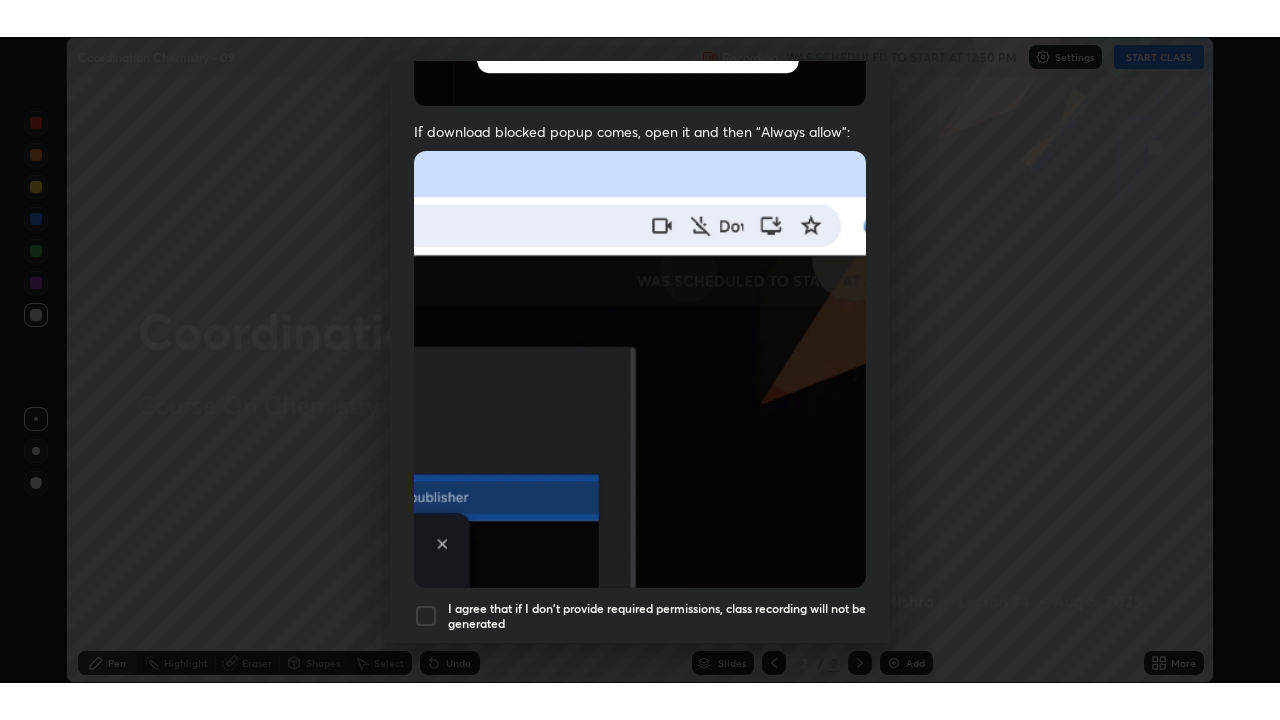 scroll, scrollTop: 418, scrollLeft: 0, axis: vertical 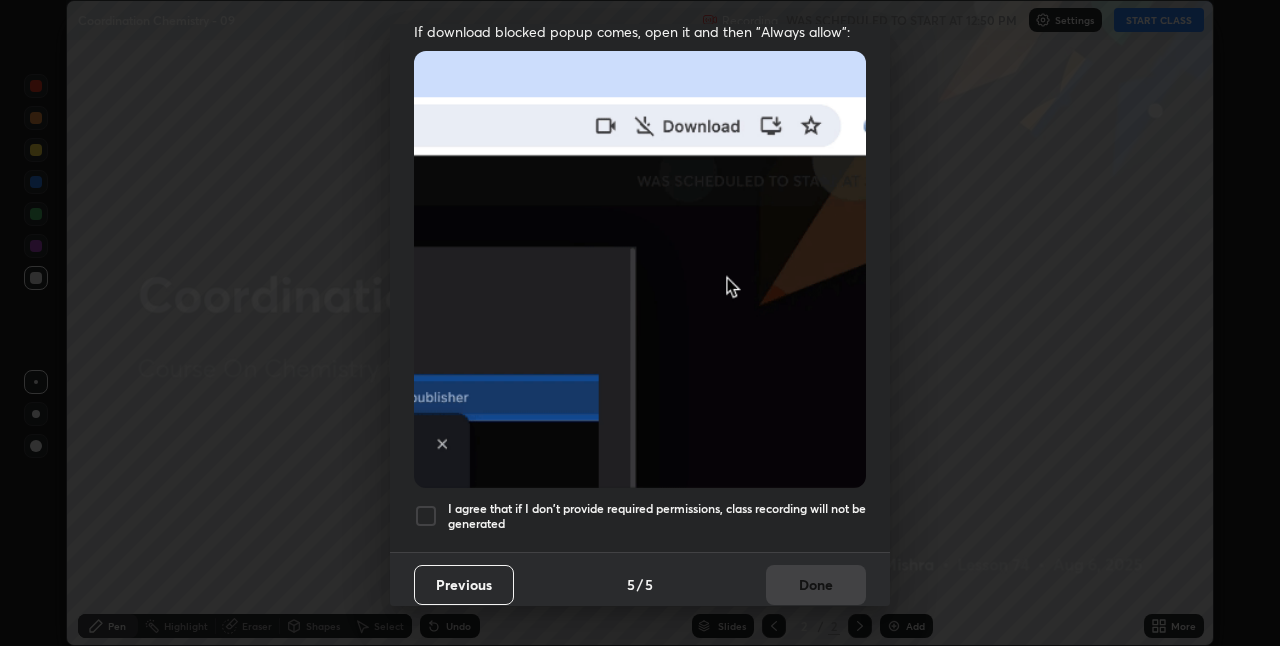 click on "I agree that if I don't provide required permissions, class recording will not be generated" at bounding box center [657, 516] 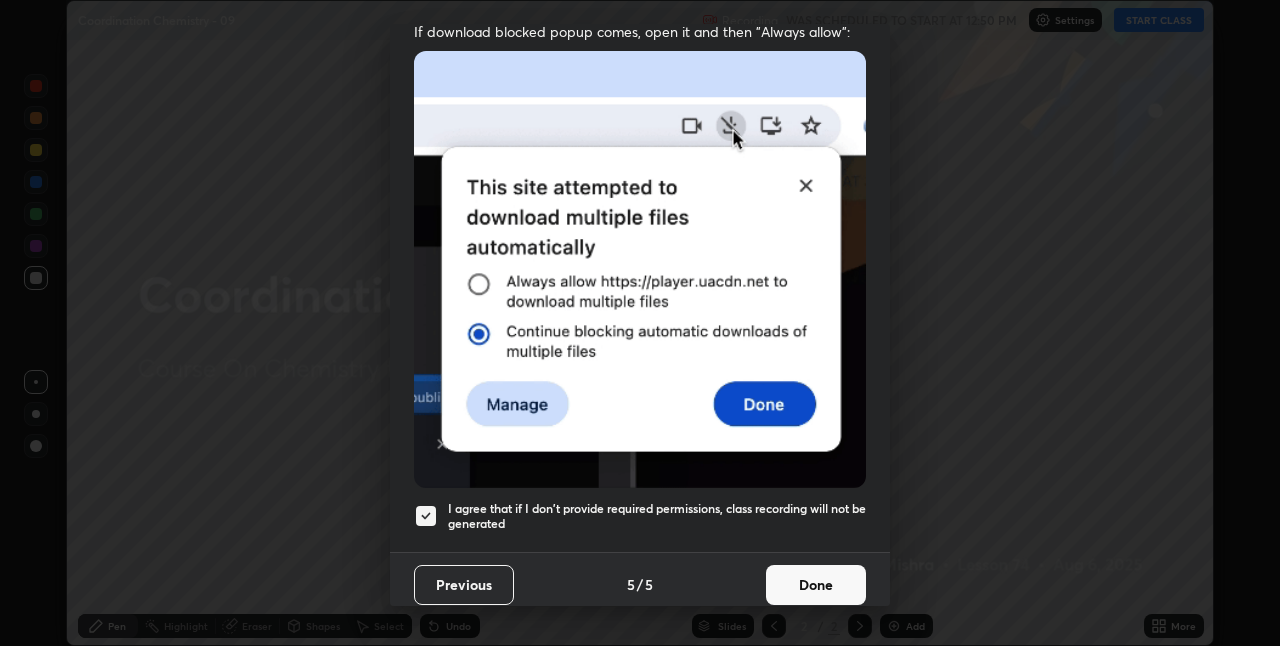 click on "Done" at bounding box center [816, 585] 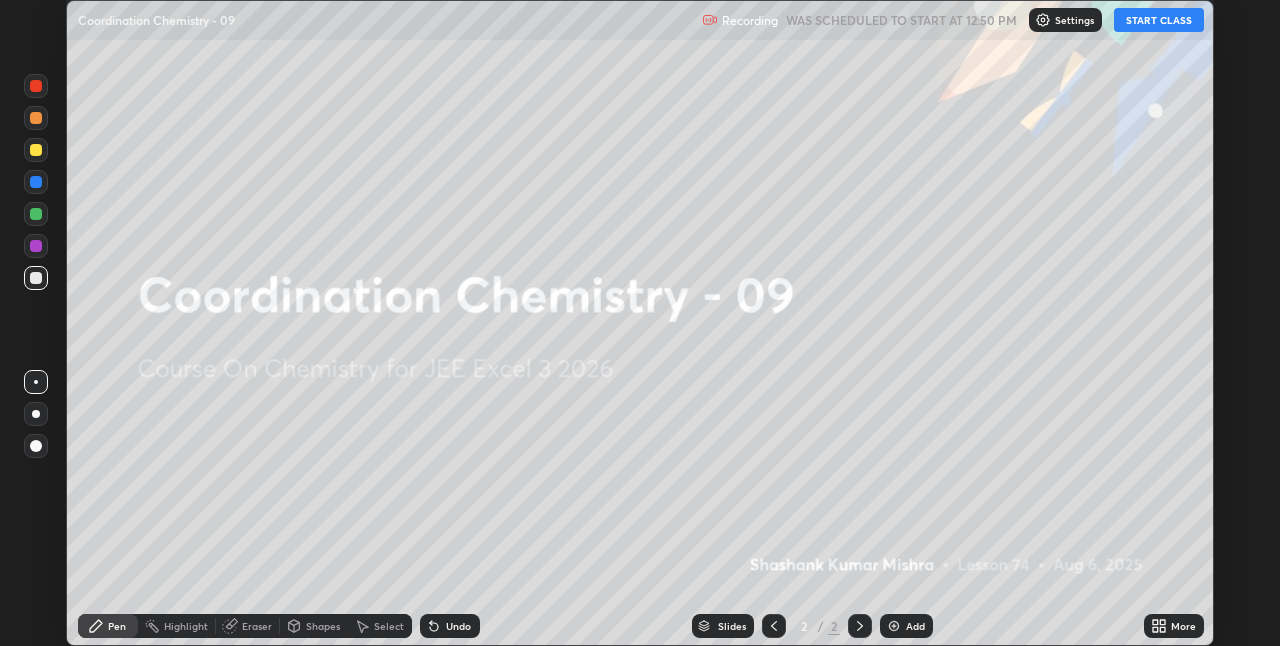 click on "START CLASS" at bounding box center (1159, 20) 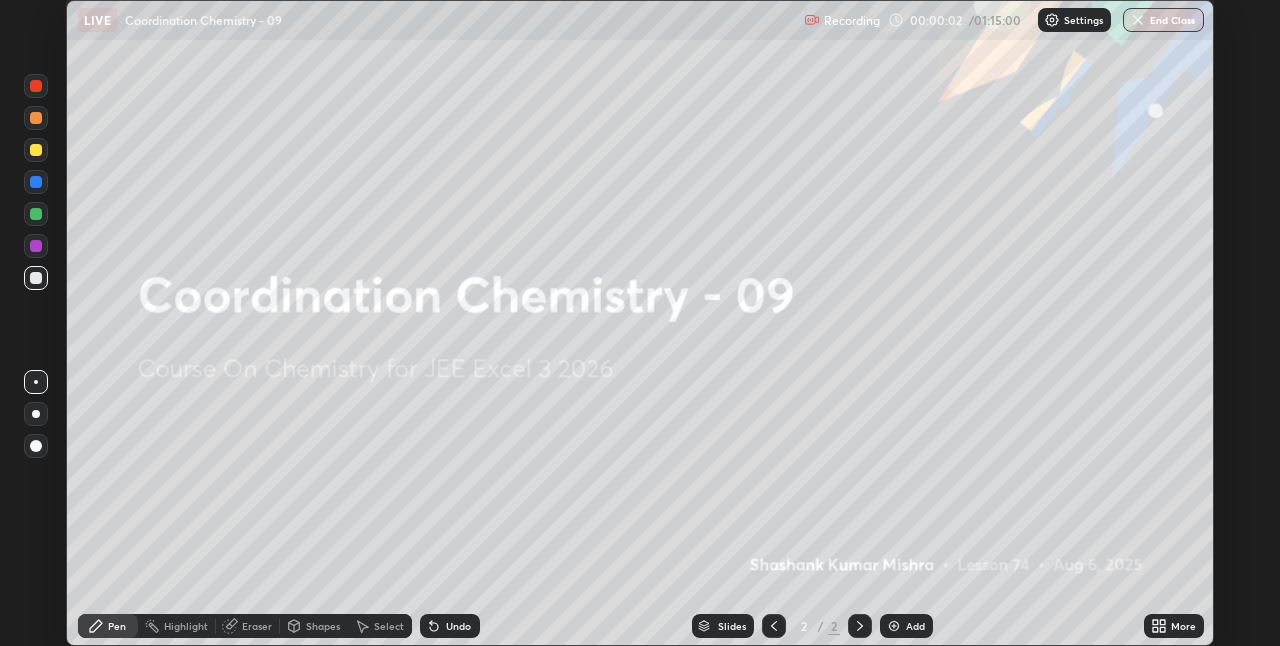 click 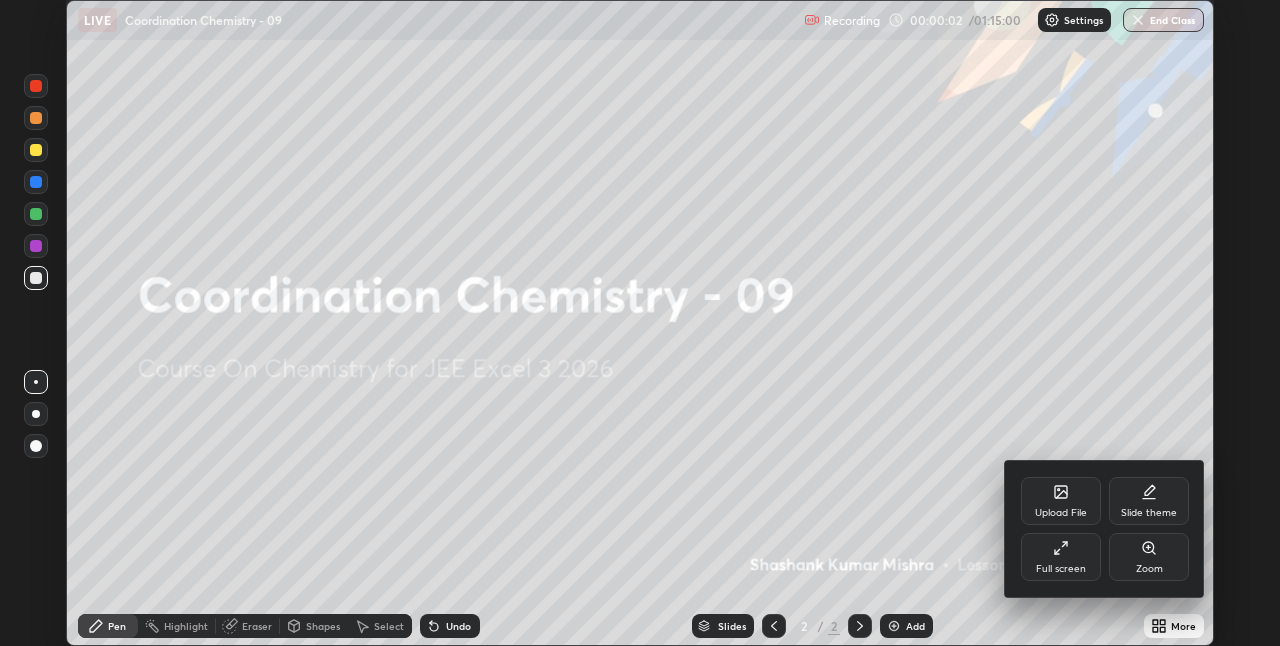 click on "Full screen" at bounding box center (1061, 557) 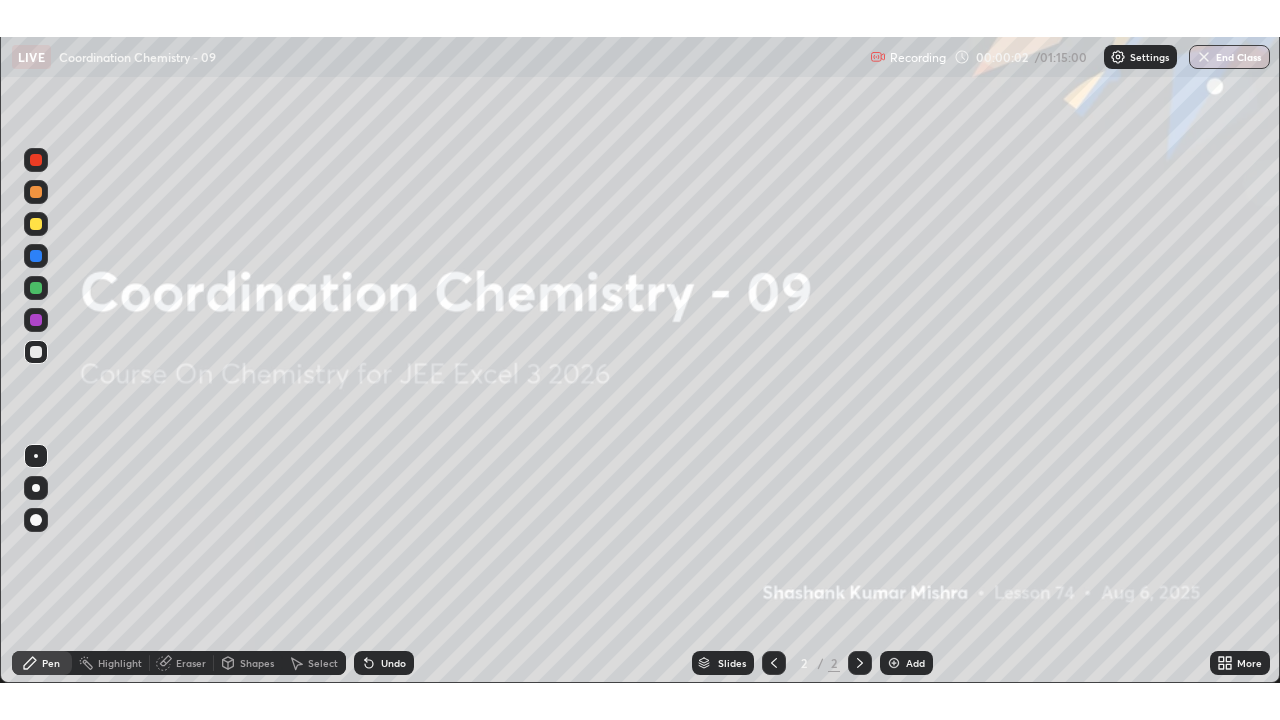 scroll, scrollTop: 99280, scrollLeft: 98720, axis: both 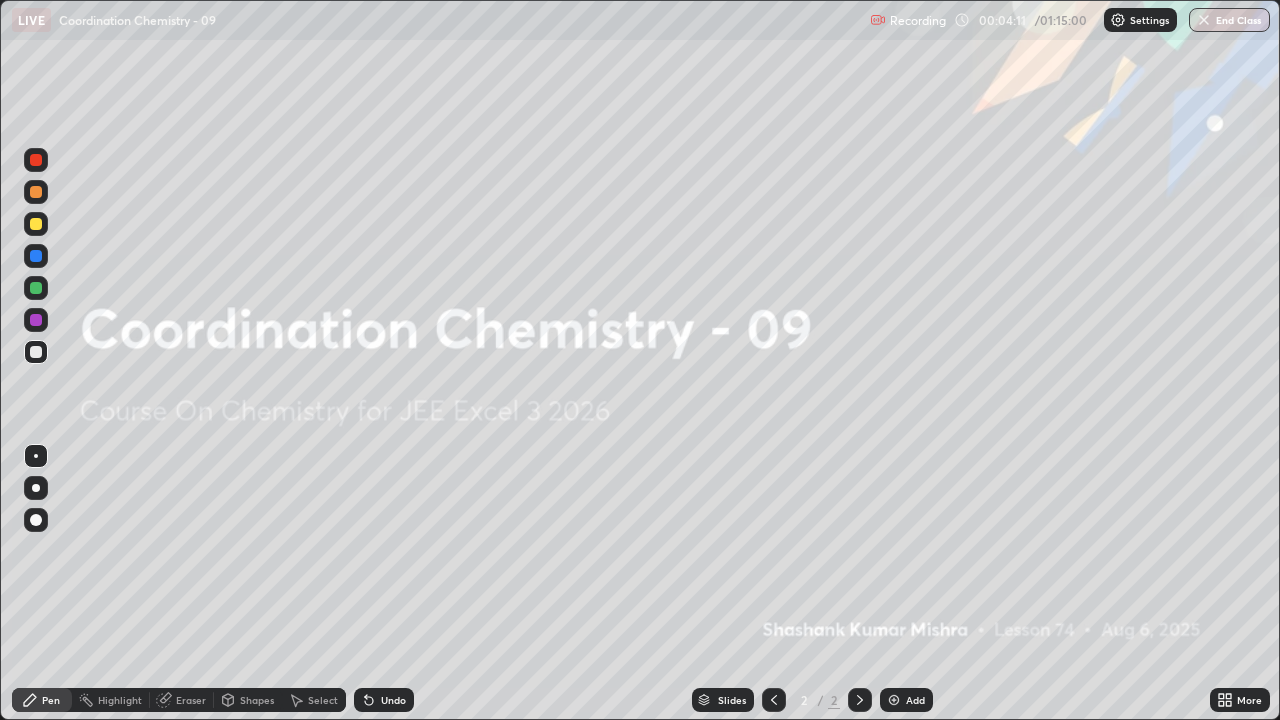 click on "Eraser" at bounding box center [191, 700] 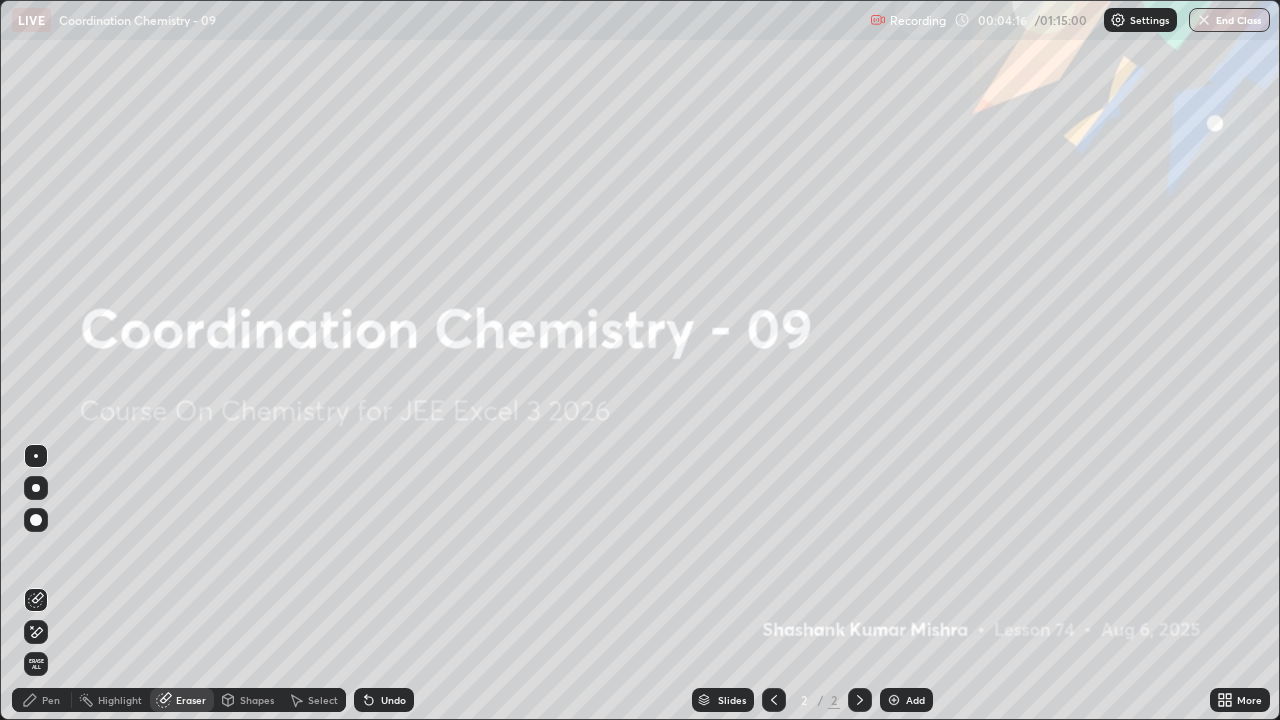 click on "Pen" at bounding box center [51, 700] 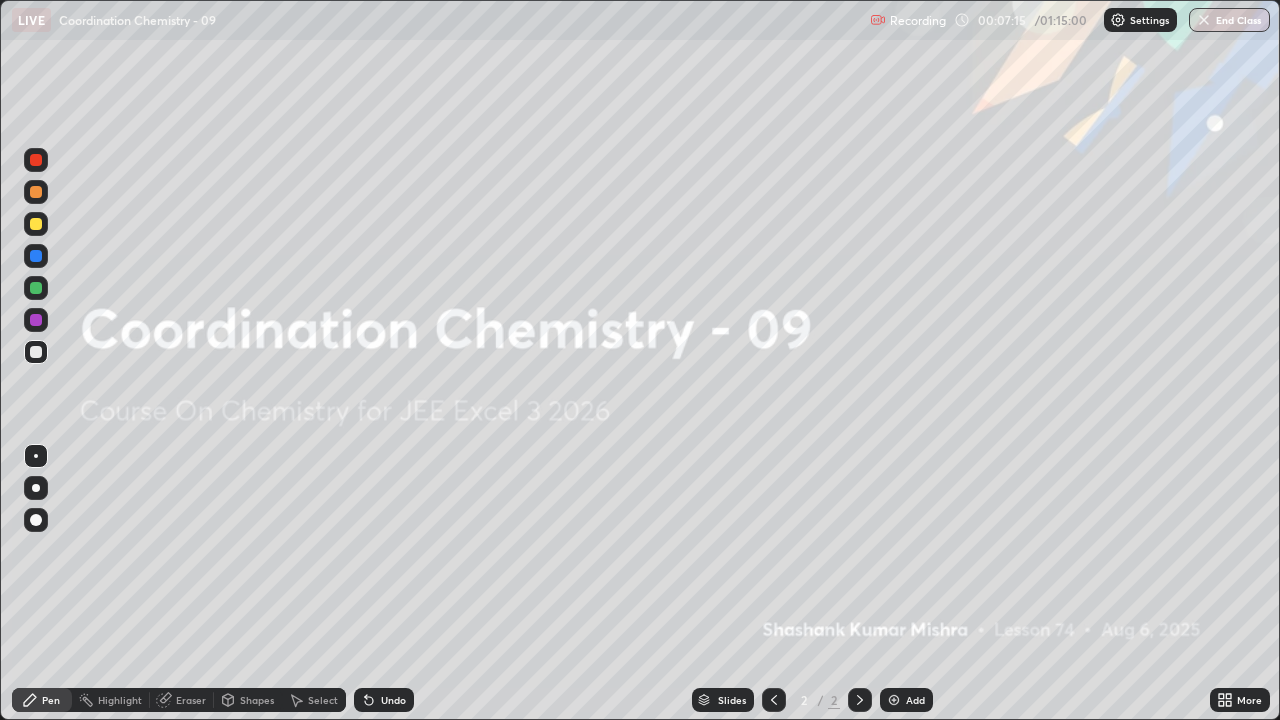 click on "Add" at bounding box center [906, 700] 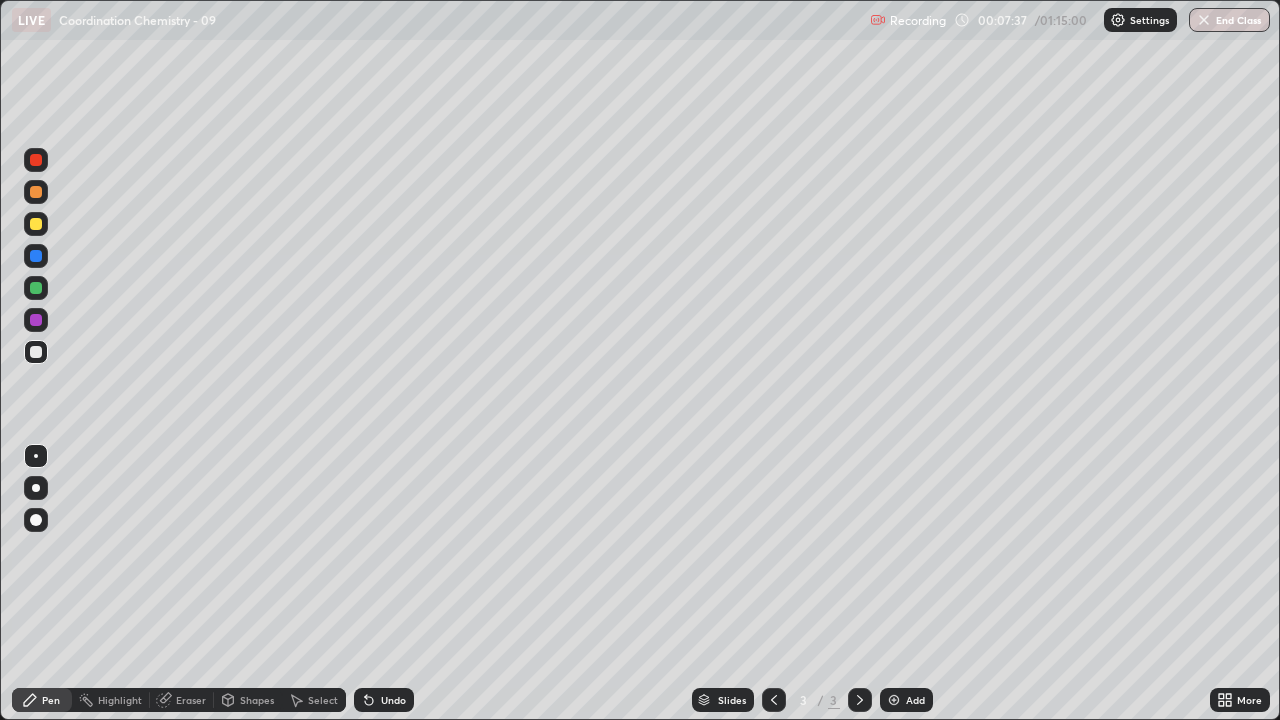 click on "Undo" at bounding box center [384, 700] 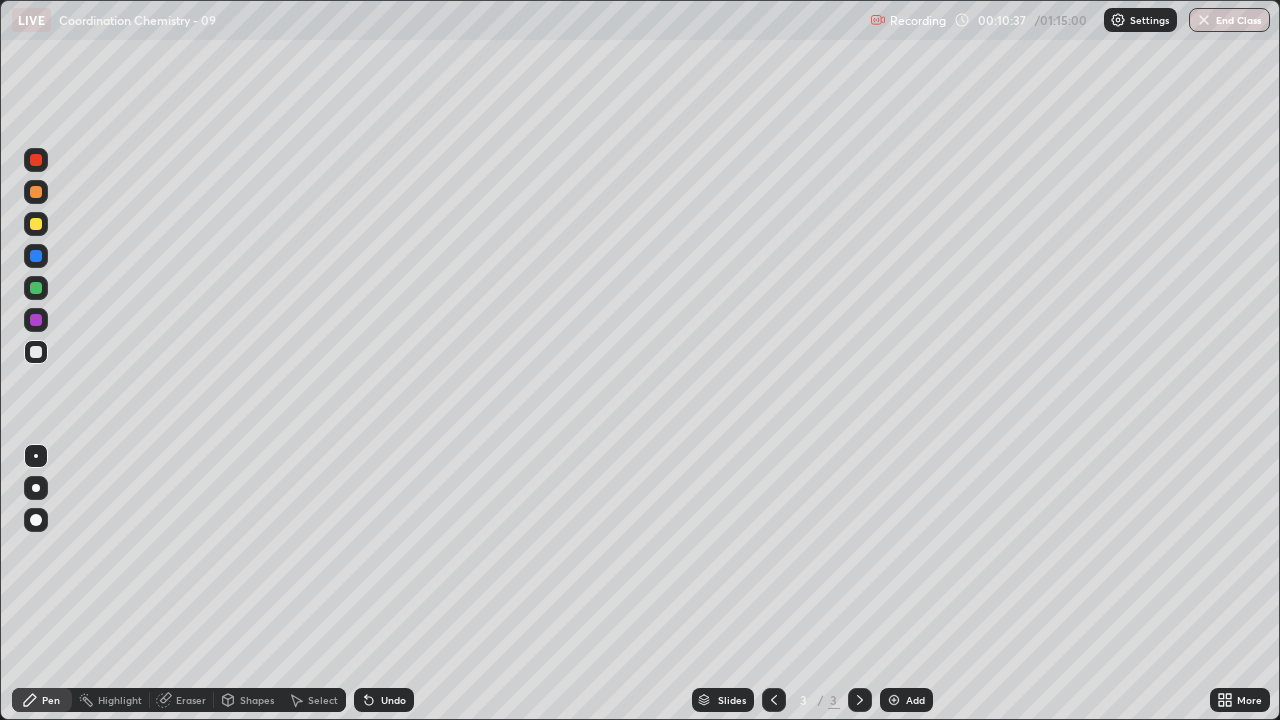 click on "Undo" at bounding box center (393, 700) 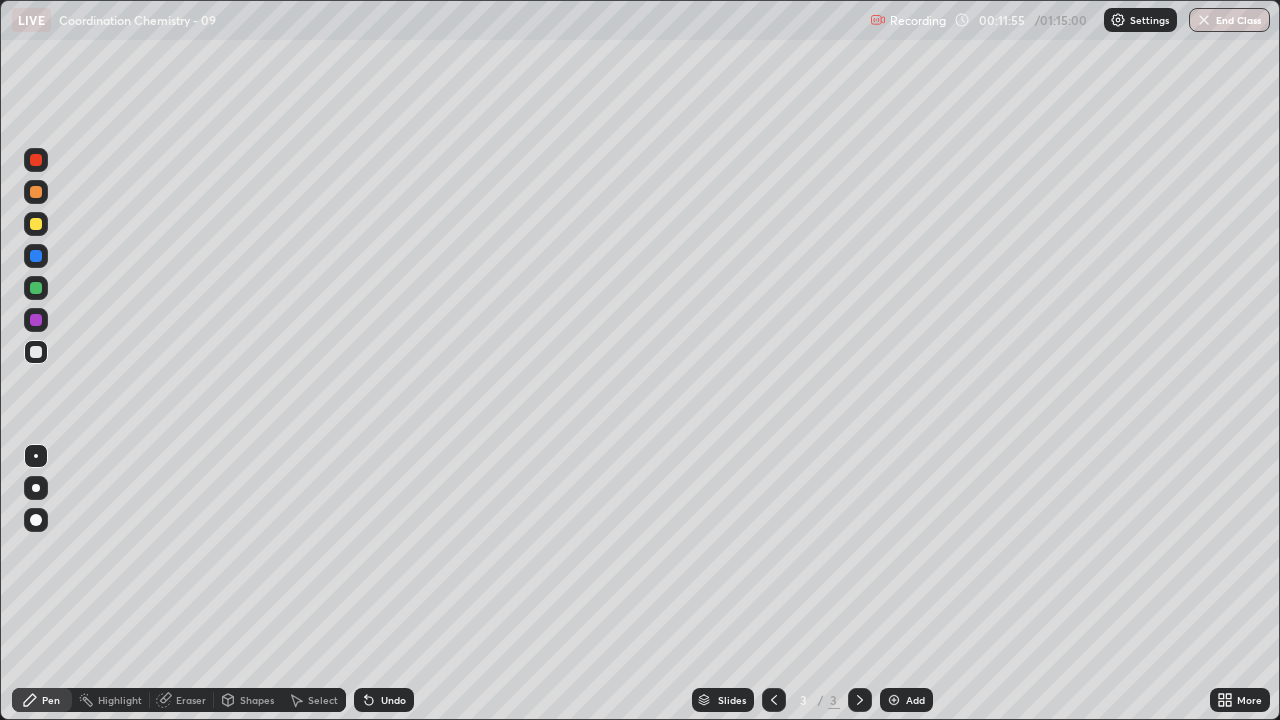 click on "Undo" at bounding box center (384, 700) 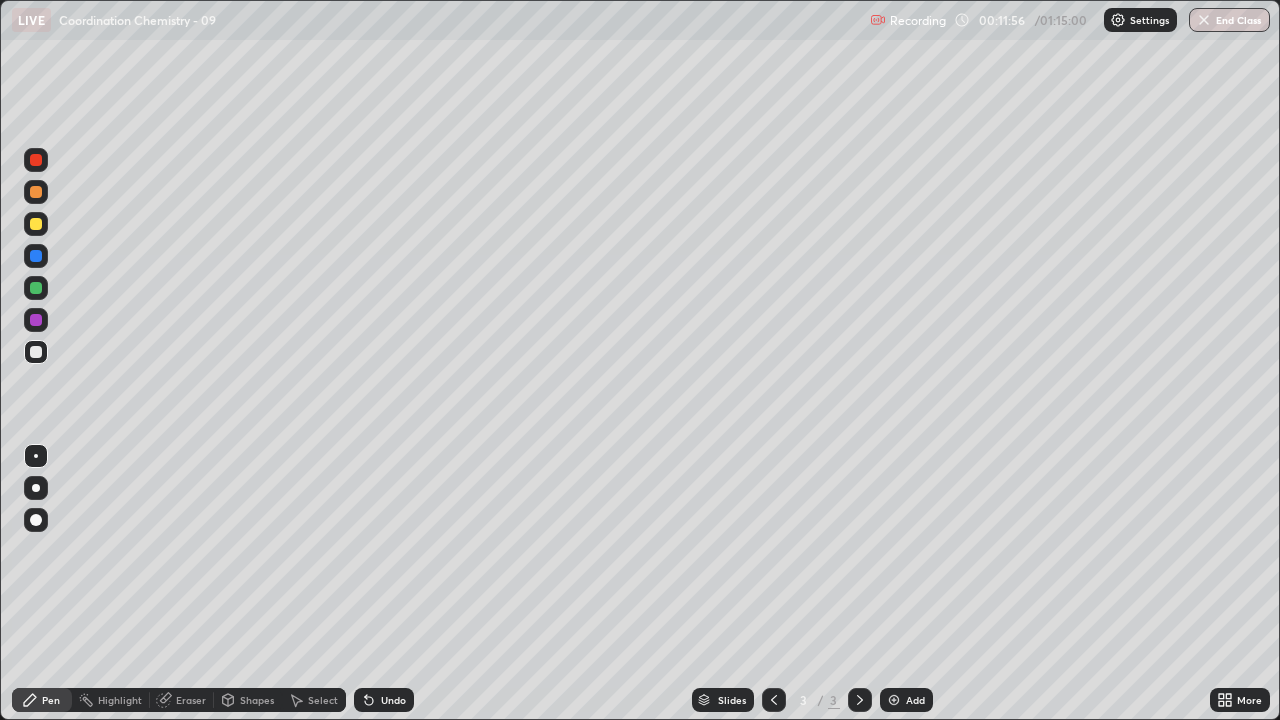 click on "Undo" at bounding box center (393, 700) 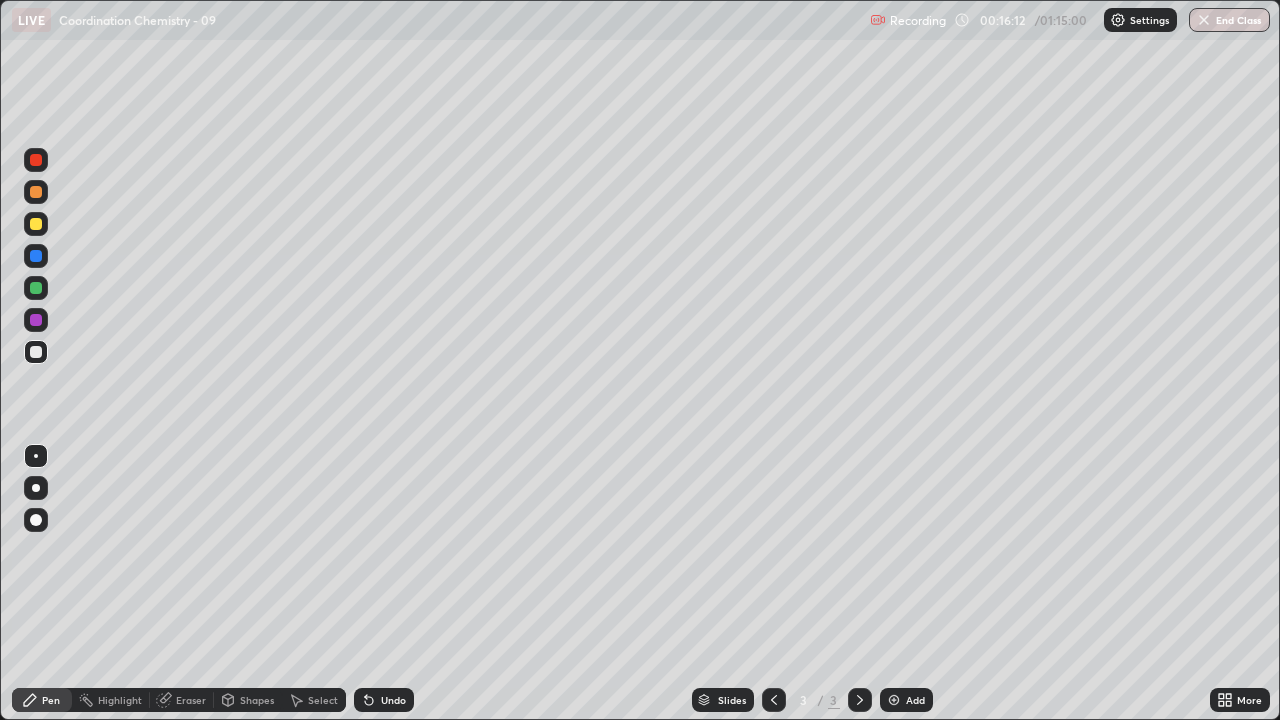 click on "Add" at bounding box center (906, 700) 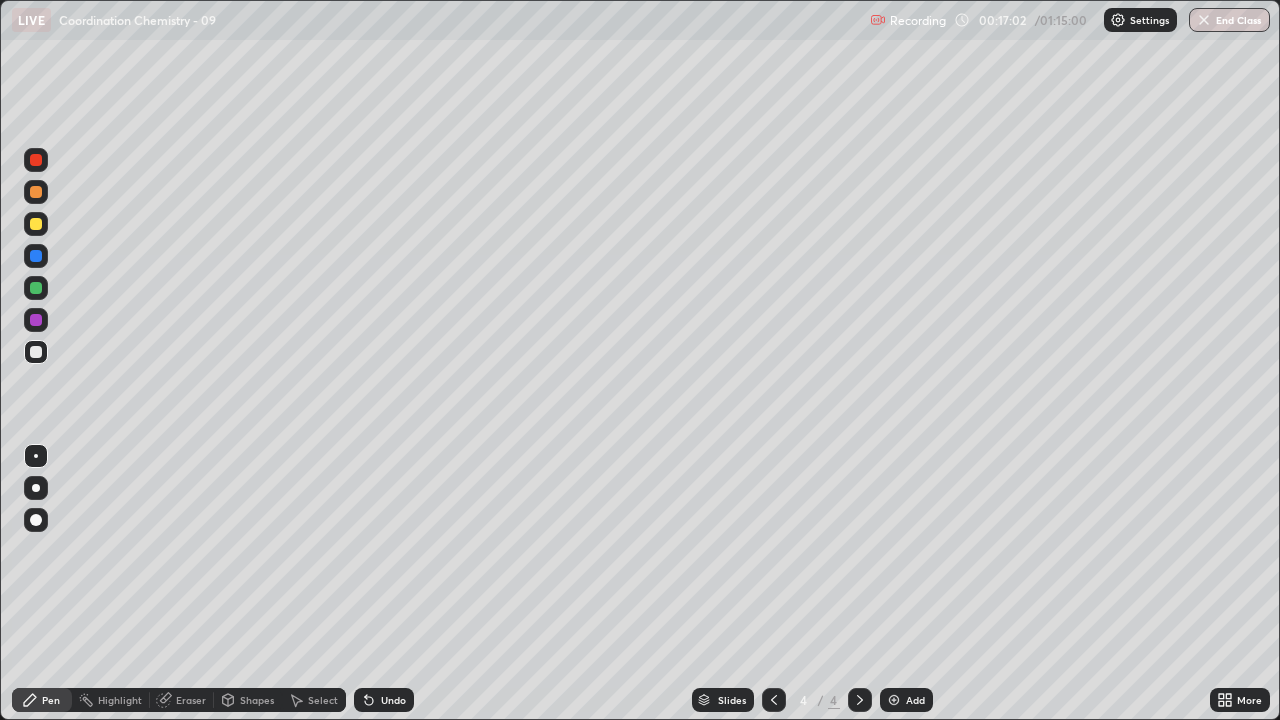 click 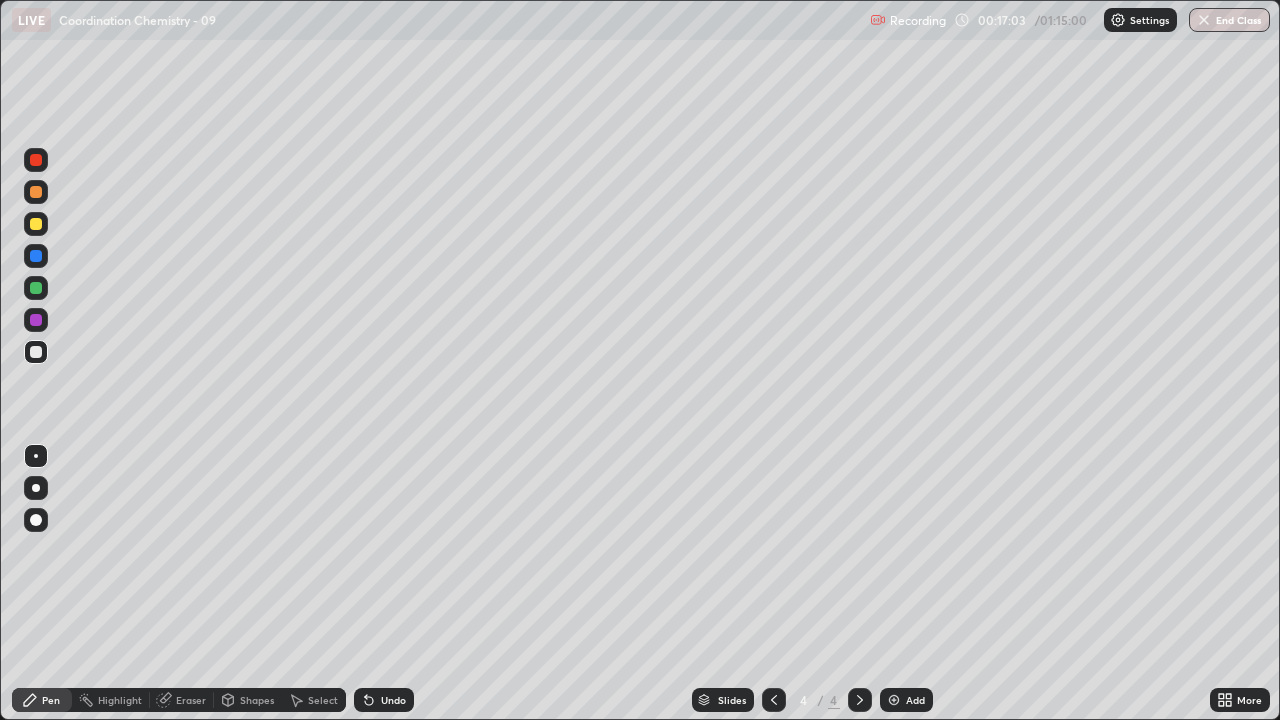 click 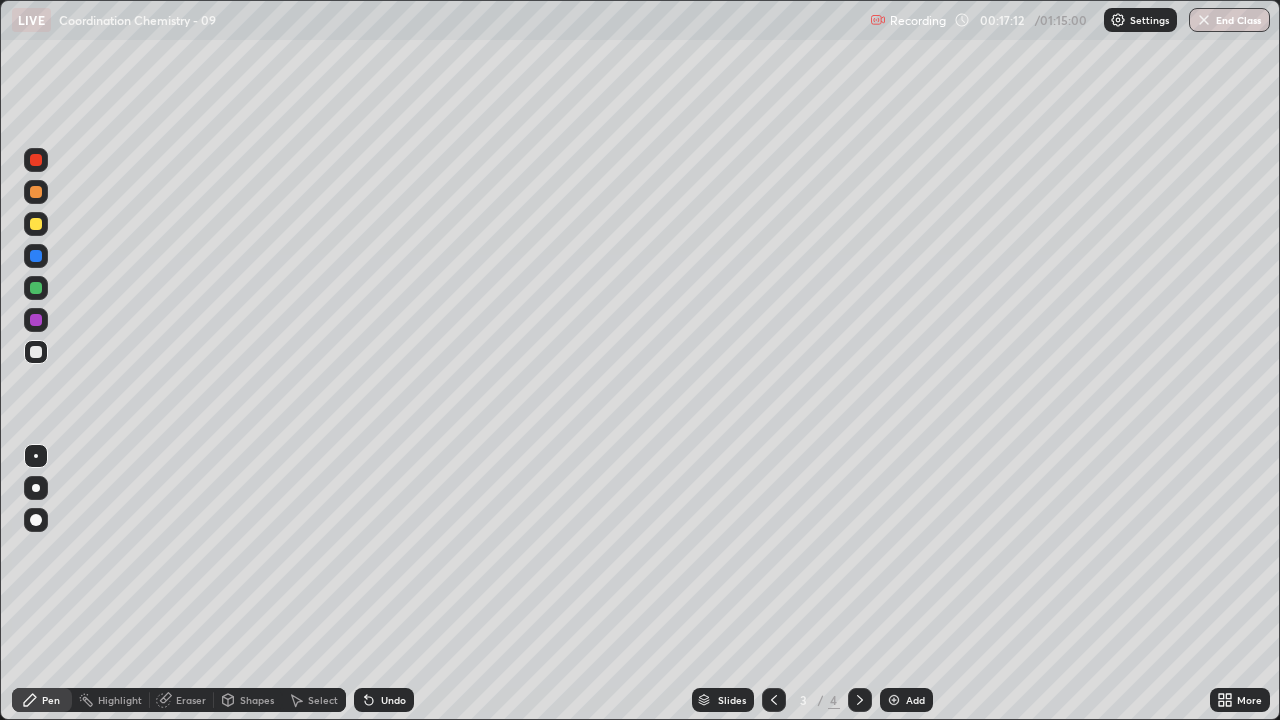 click at bounding box center (860, 700) 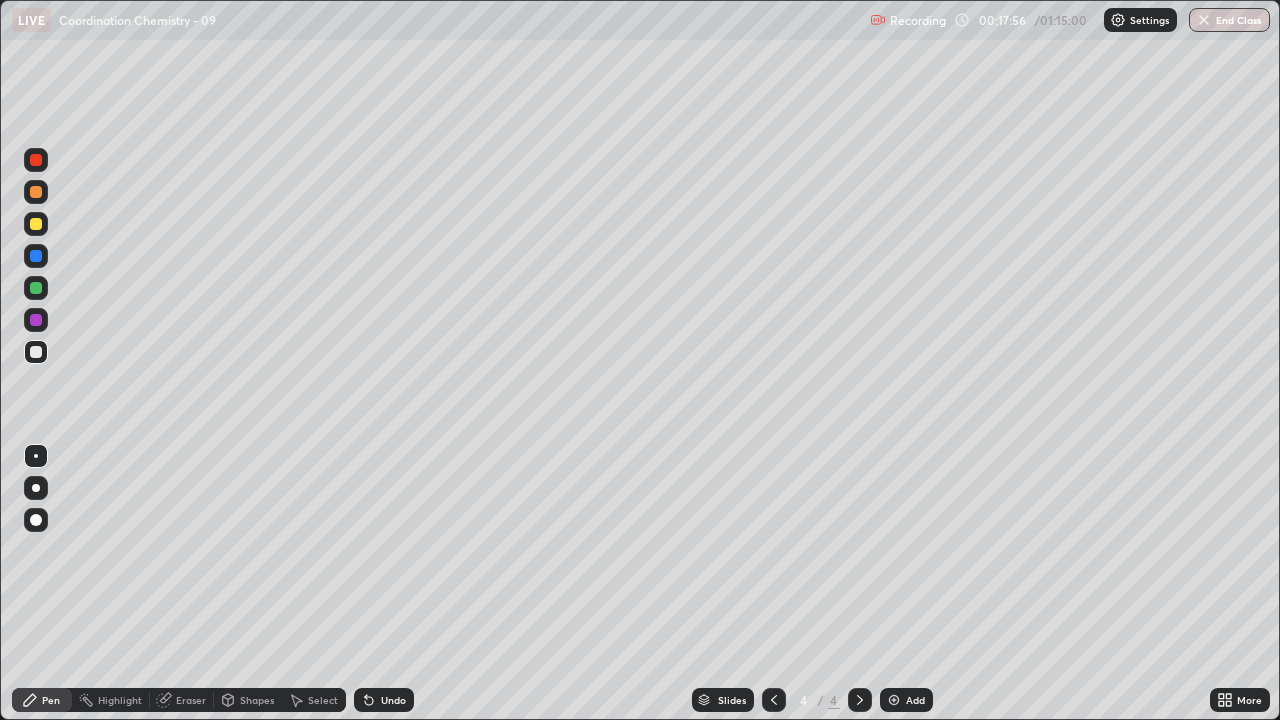 click on "Undo" at bounding box center [393, 700] 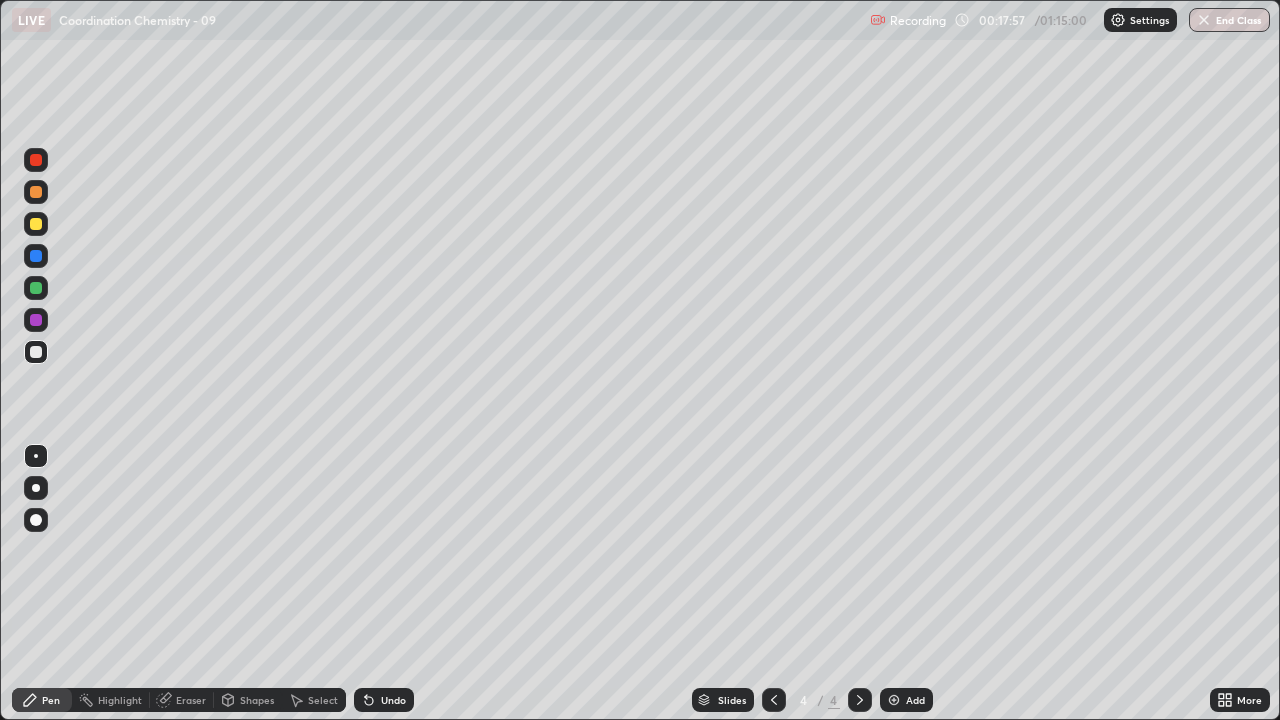 click on "Undo" at bounding box center [384, 700] 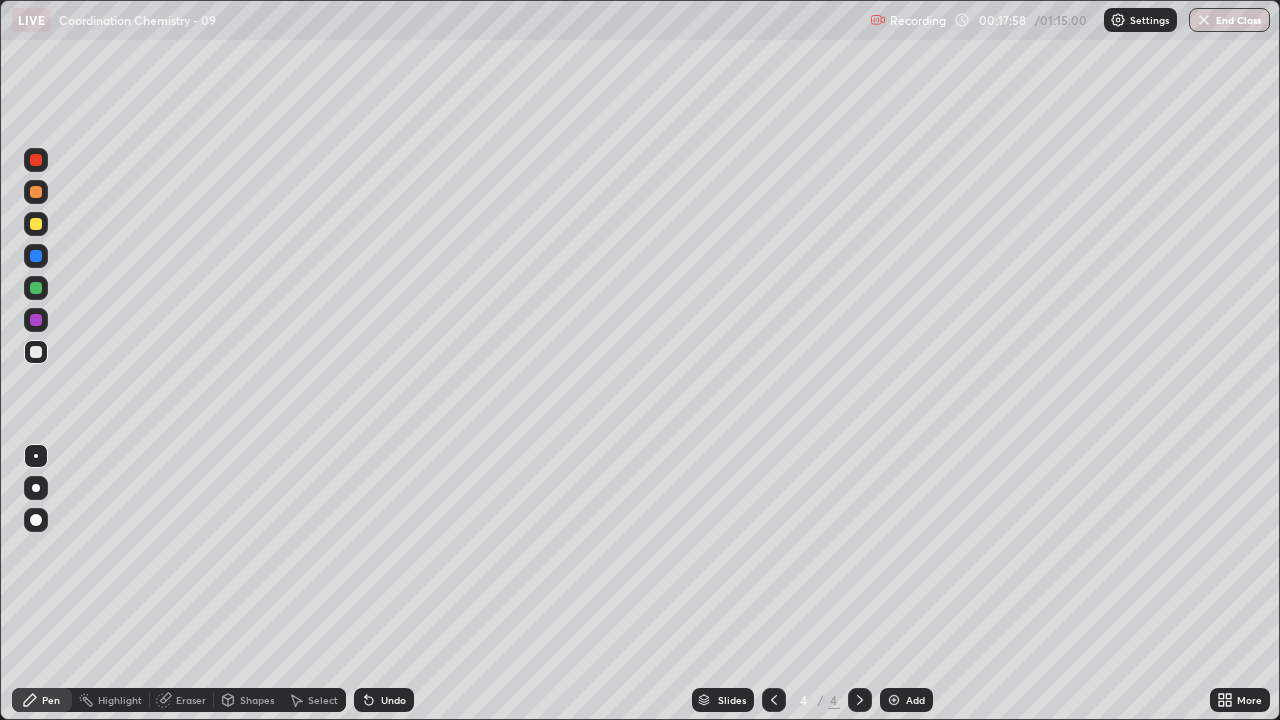 click on "Undo" at bounding box center [384, 700] 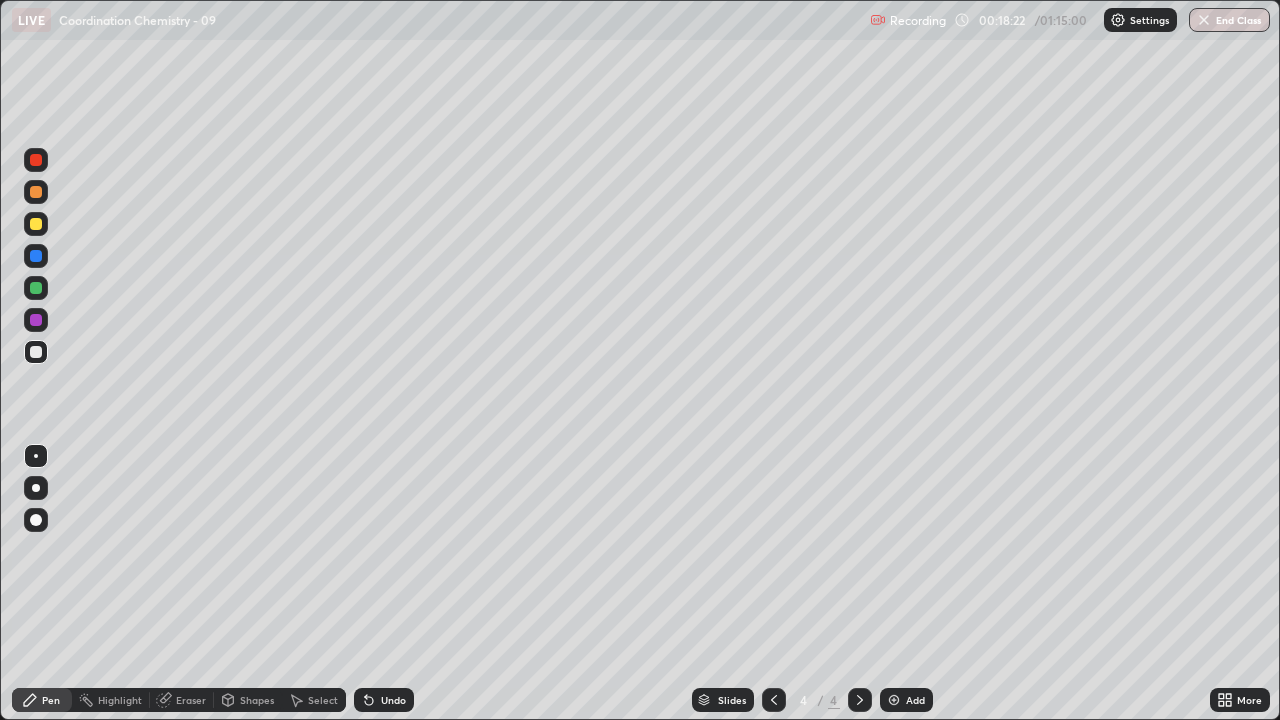 click on "Undo" at bounding box center [393, 700] 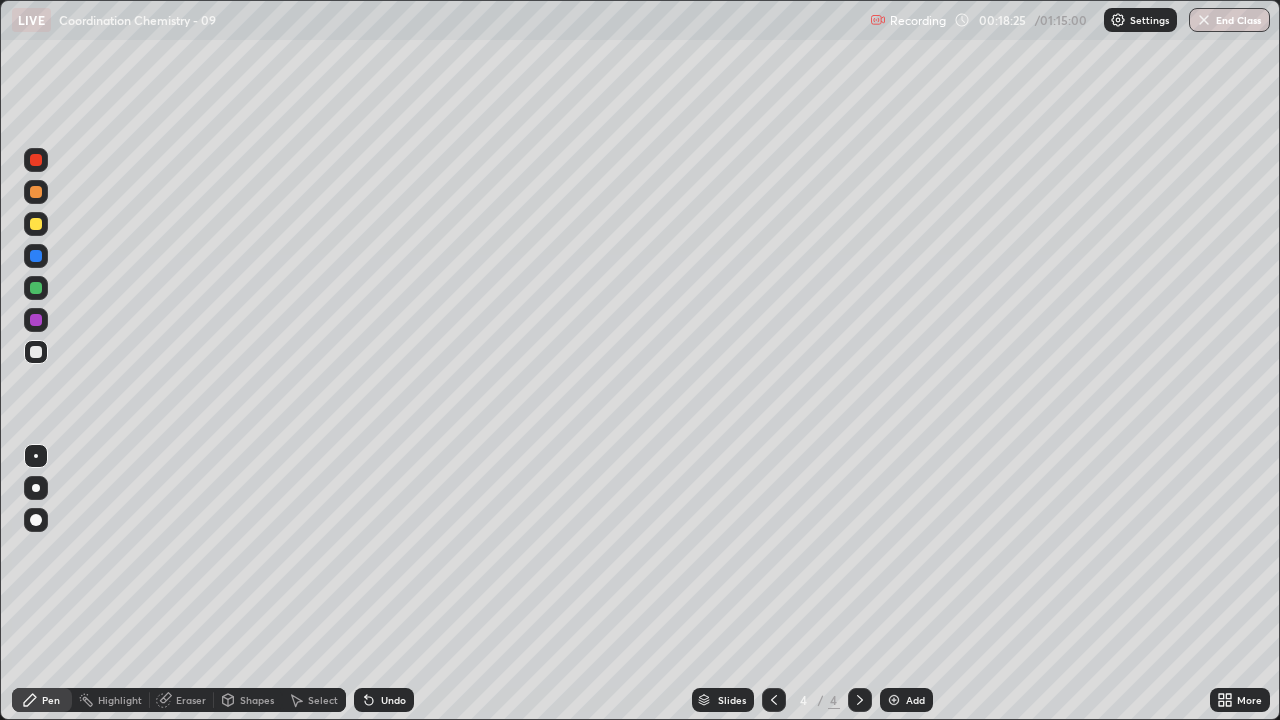 click on "Undo" at bounding box center [393, 700] 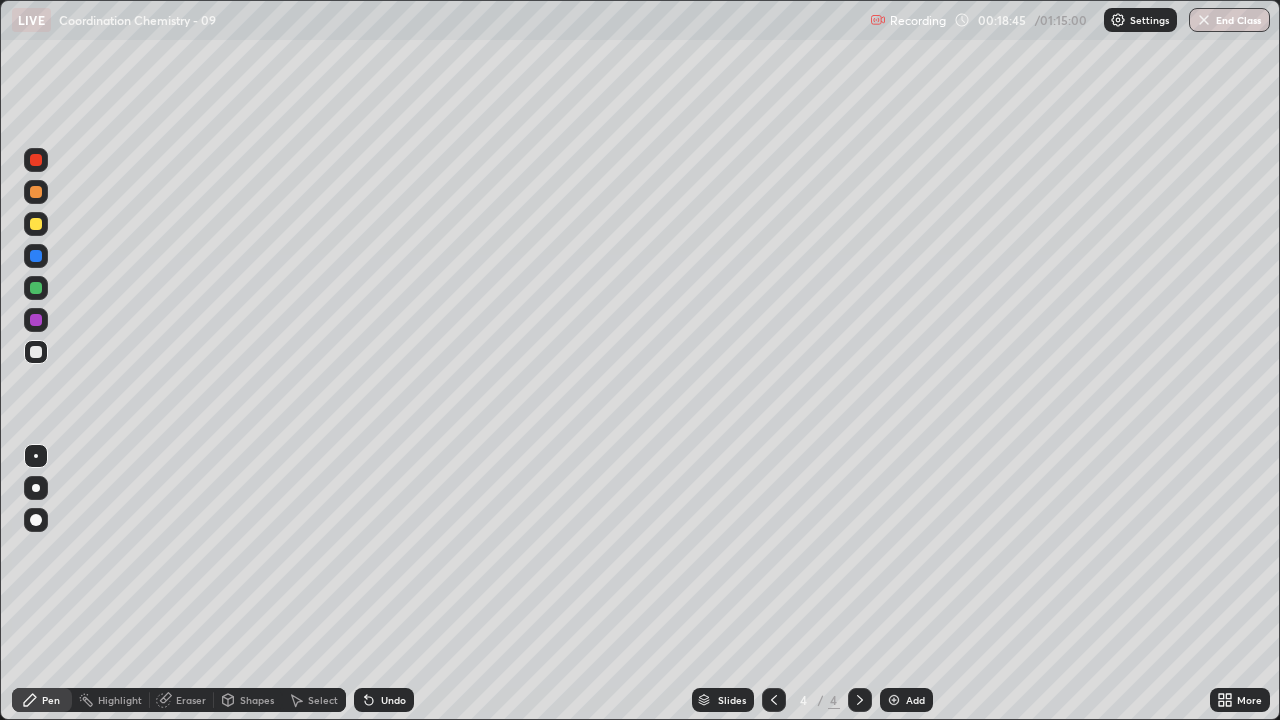 click on "Select" at bounding box center (323, 700) 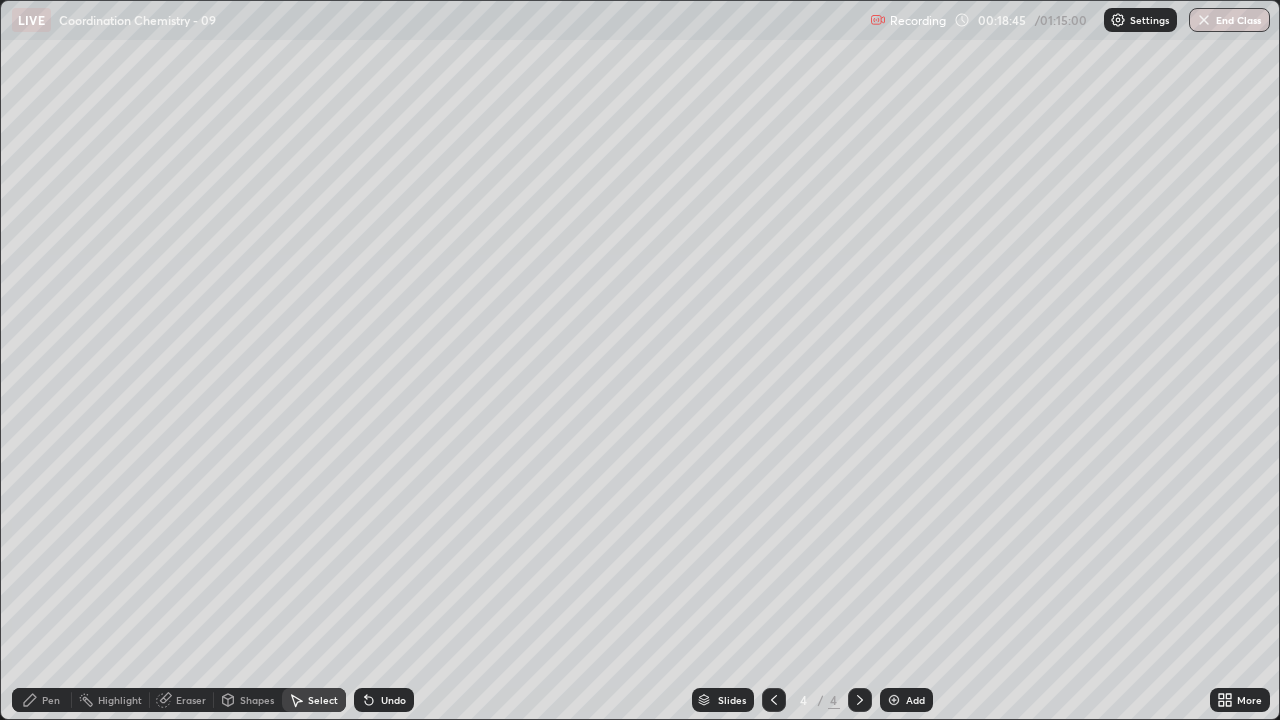 click on "Undo" at bounding box center (384, 700) 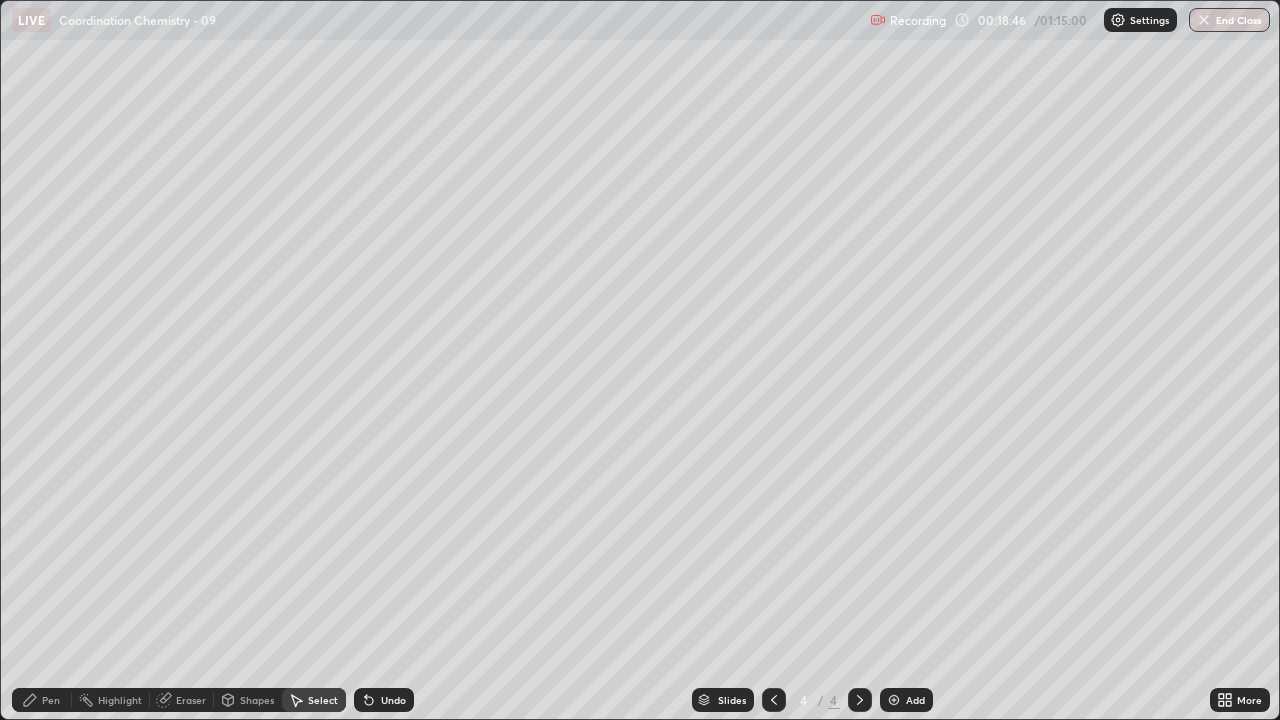 click on "Undo" at bounding box center (384, 700) 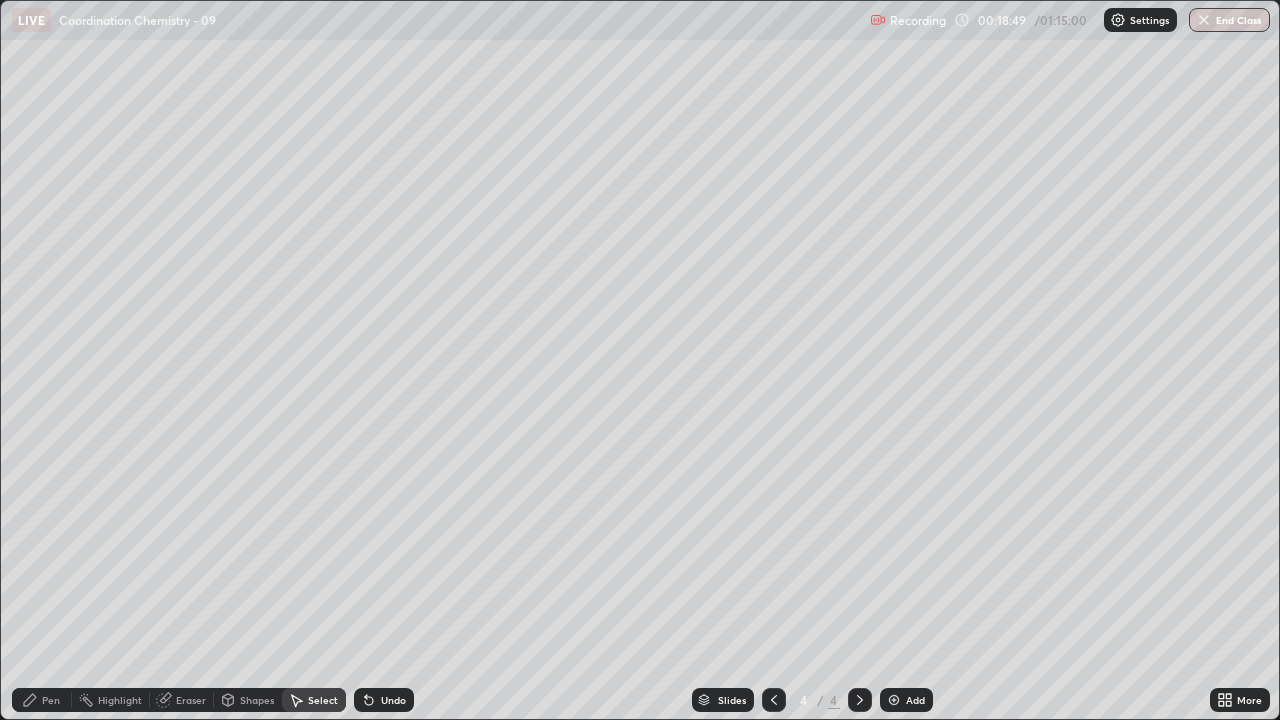 click on "Pen" at bounding box center (51, 700) 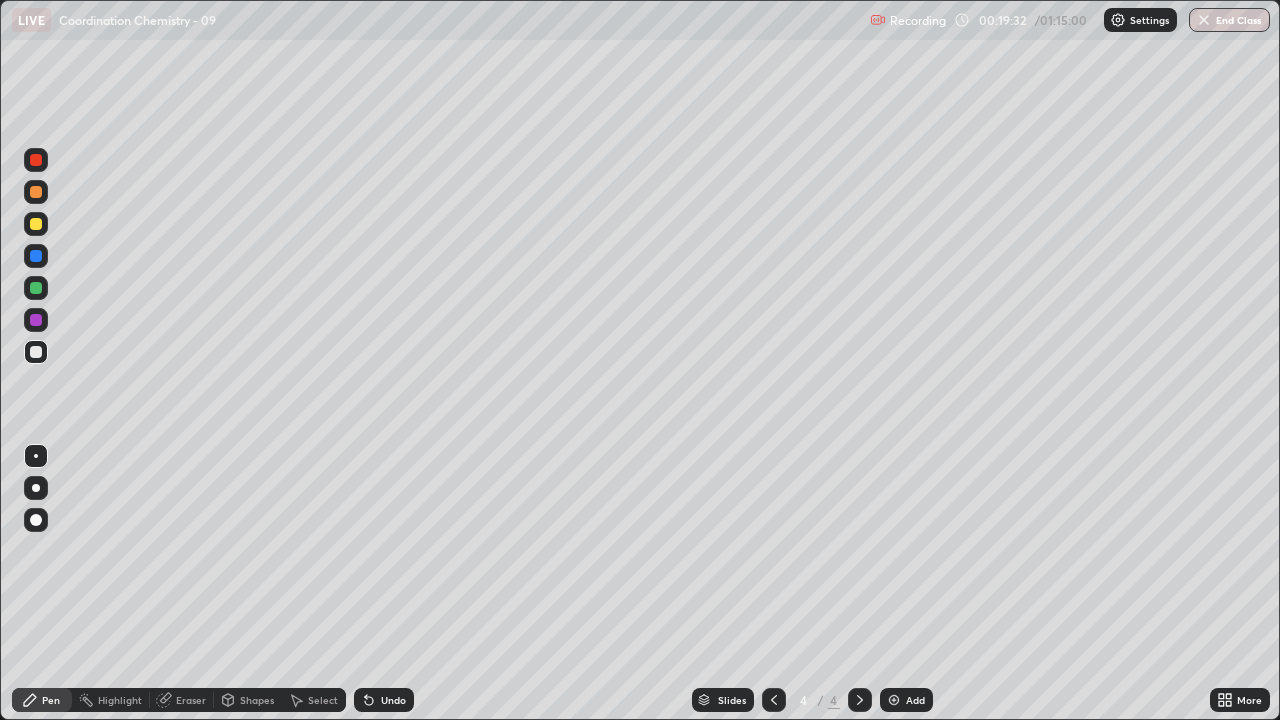 click on "Eraser" at bounding box center (191, 700) 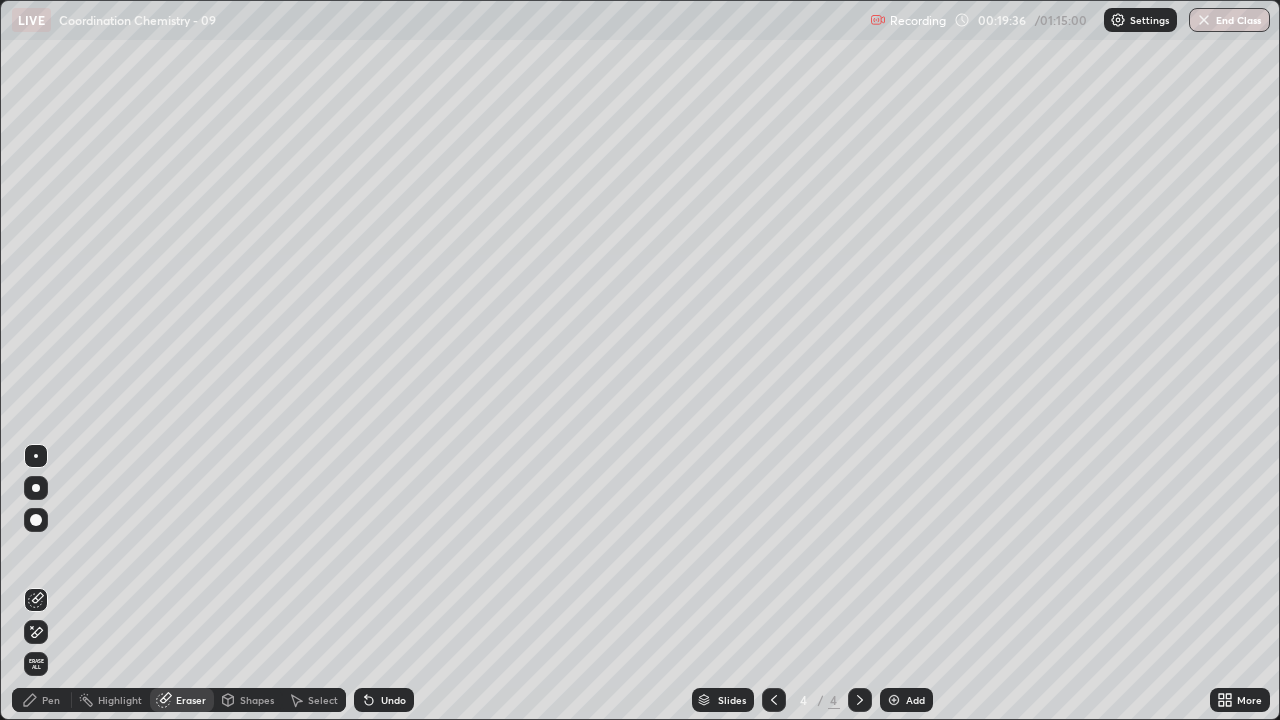 click on "Pen" at bounding box center (42, 700) 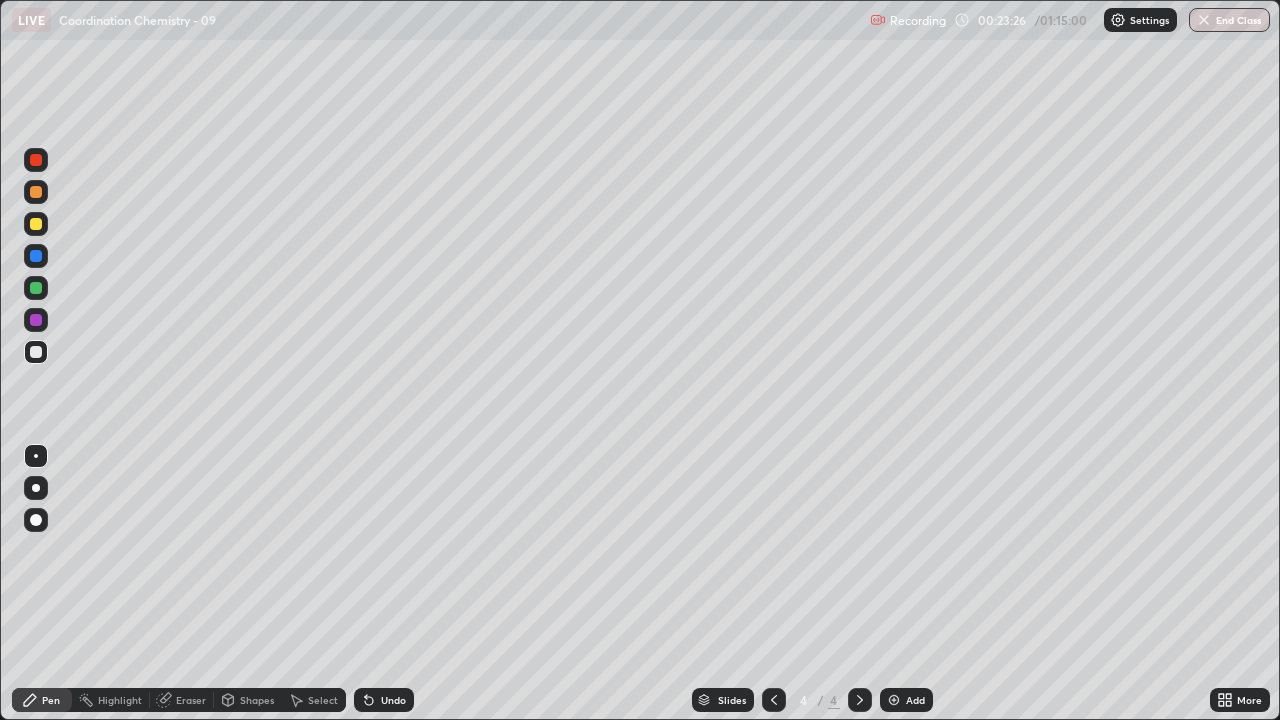 click at bounding box center [894, 700] 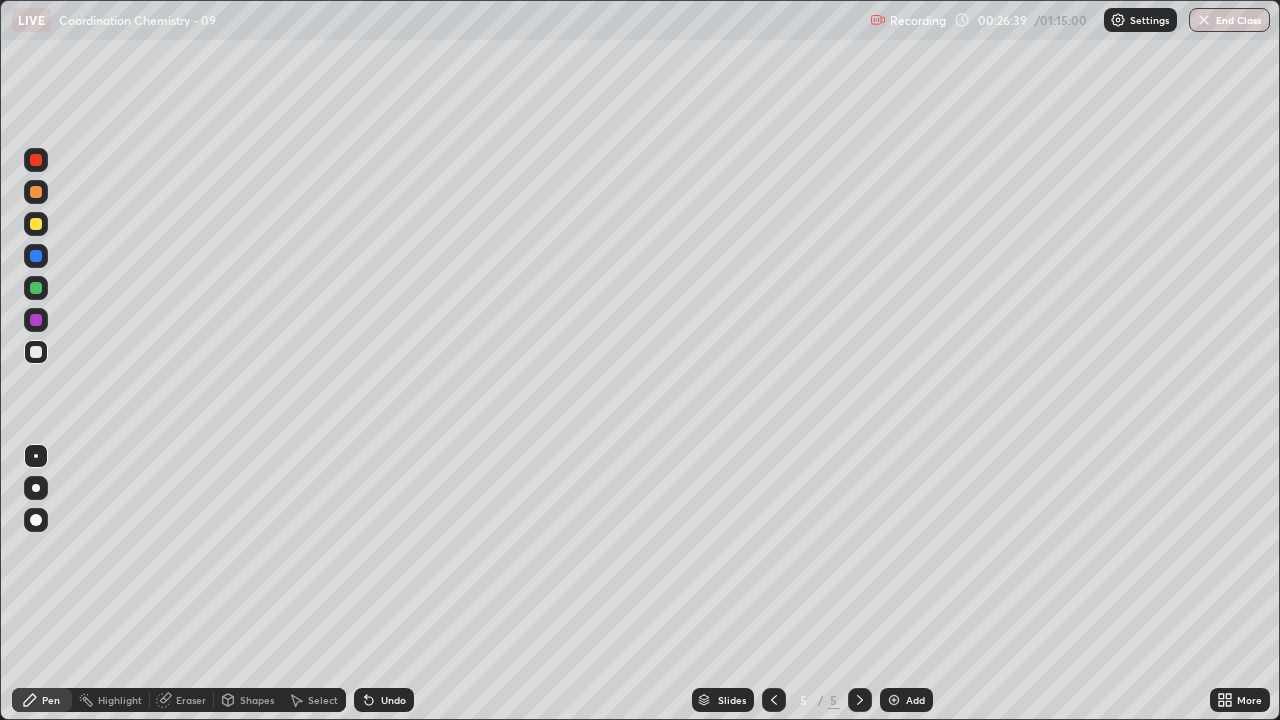 click on "Select" at bounding box center [323, 700] 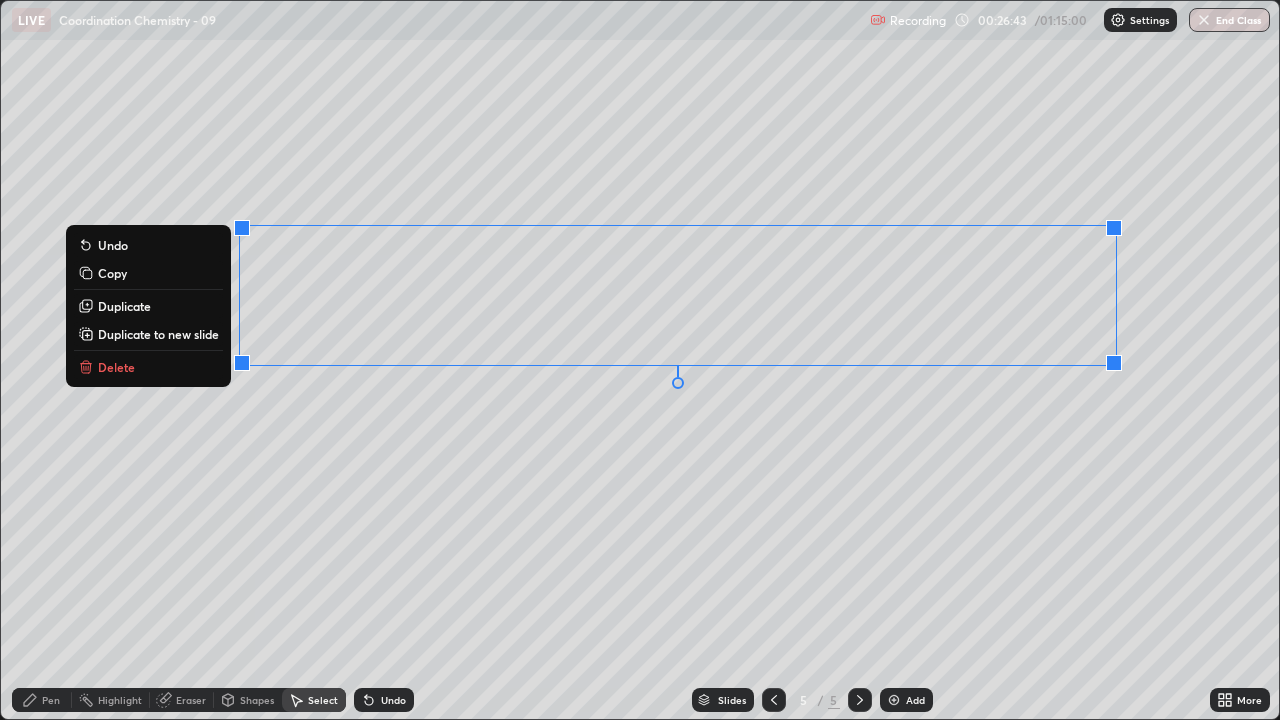 click on "0 ° Undo Copy Duplicate Duplicate to new slide Delete" at bounding box center [640, 360] 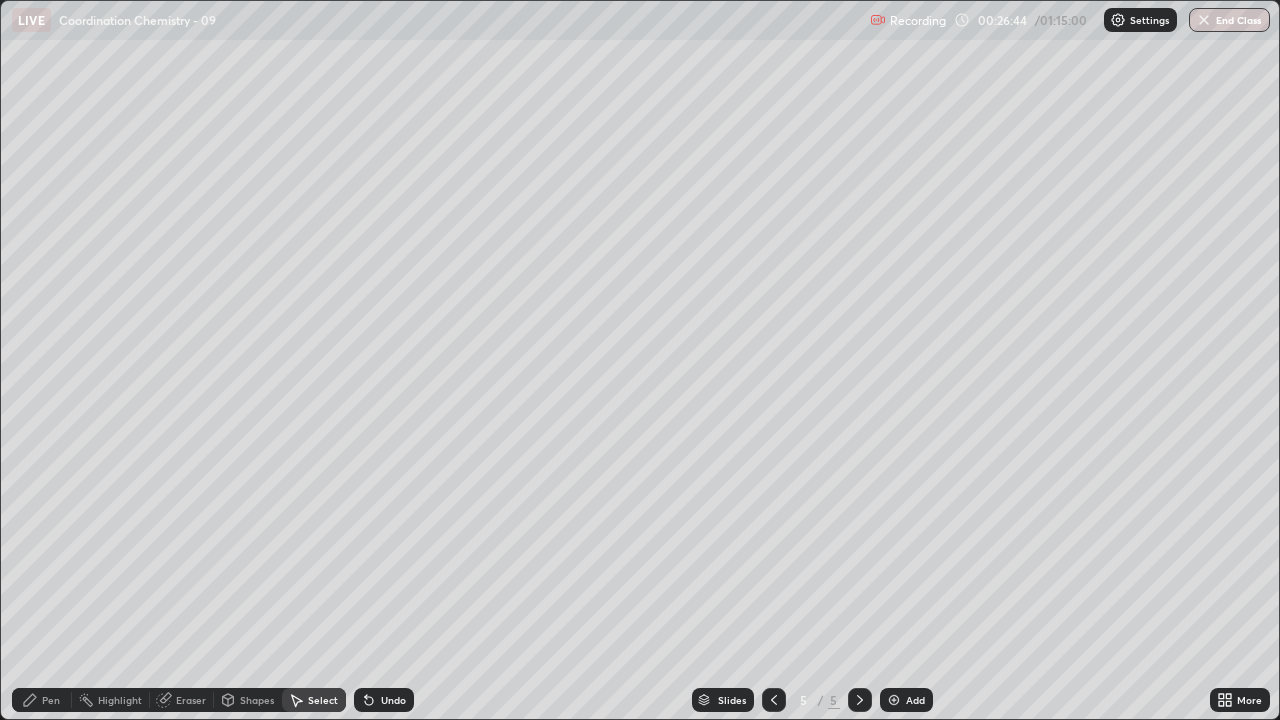 click on "Pen" at bounding box center (42, 700) 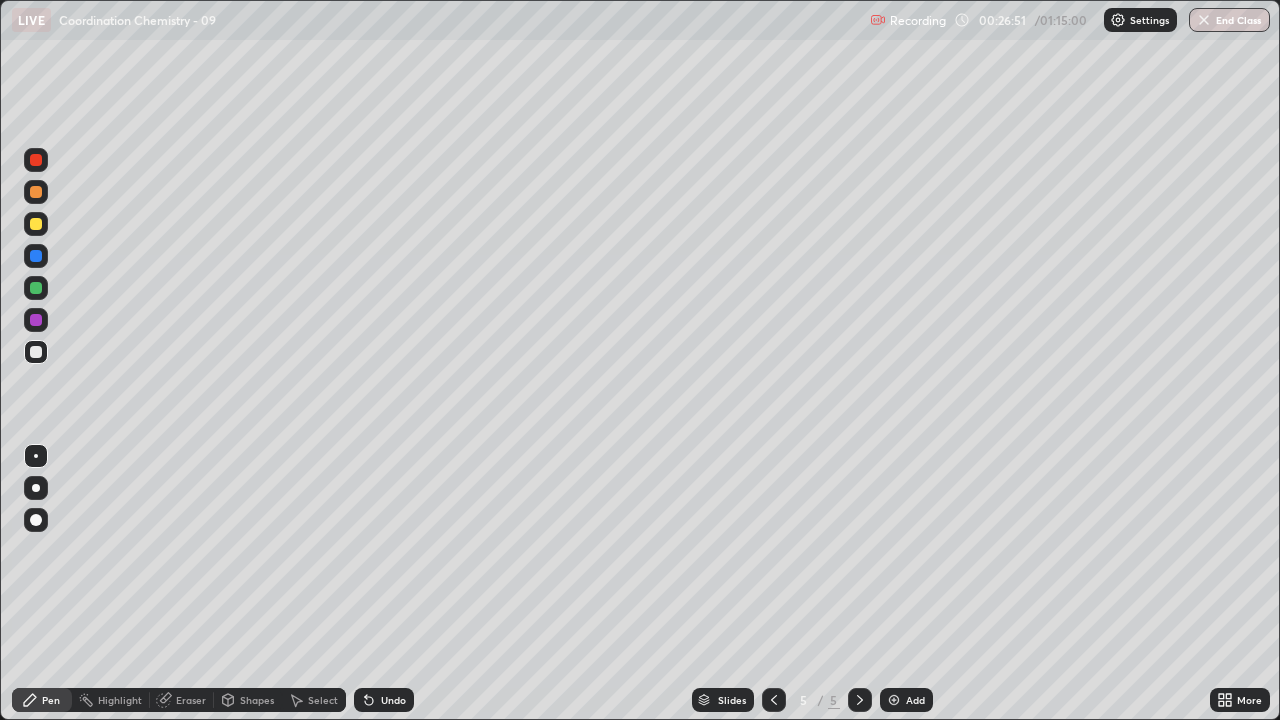 click on "Select" at bounding box center (314, 700) 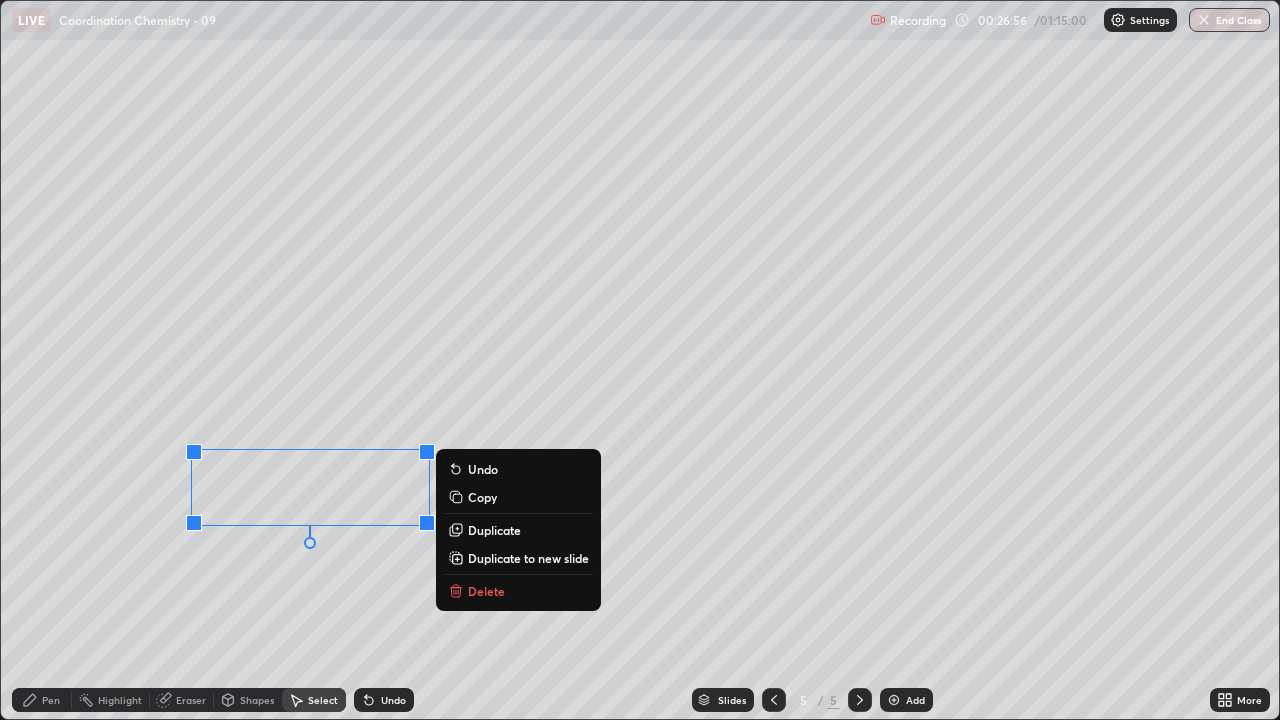click on "0 ° Undo Copy Duplicate Duplicate to new slide Delete" at bounding box center [640, 360] 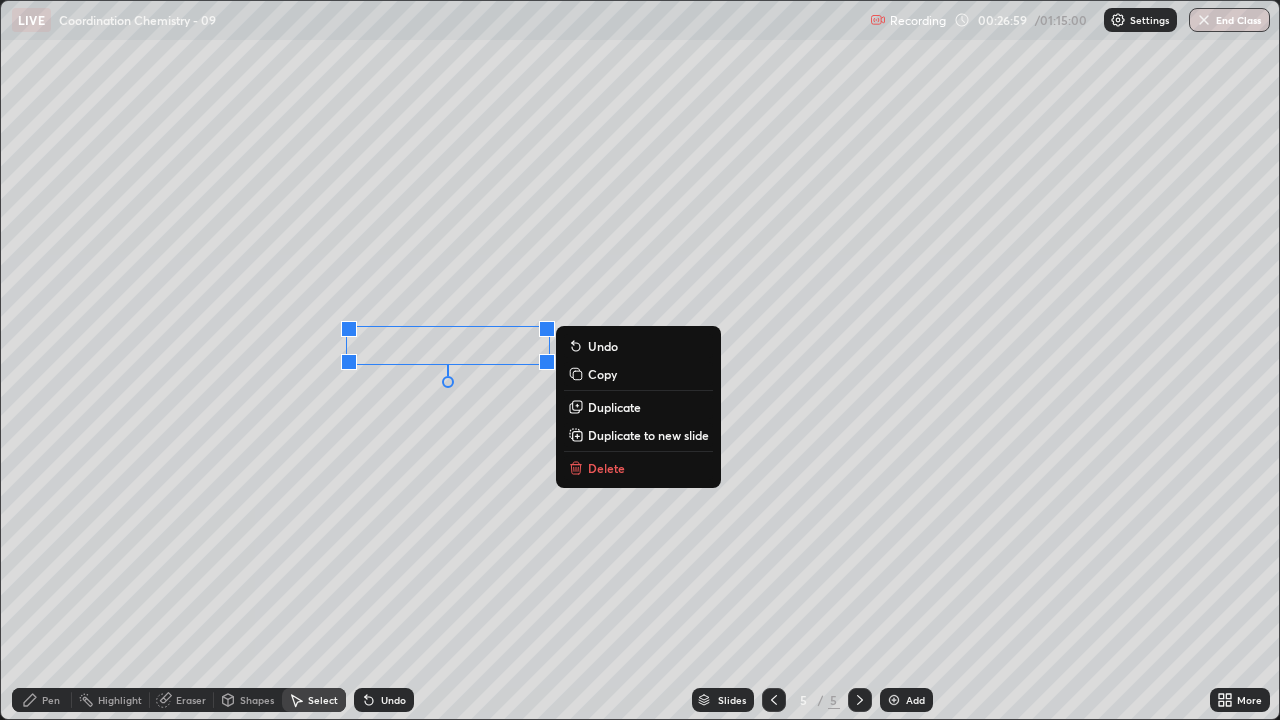 click on "0 ° Undo Copy Duplicate Duplicate to new slide Delete" at bounding box center (640, 360) 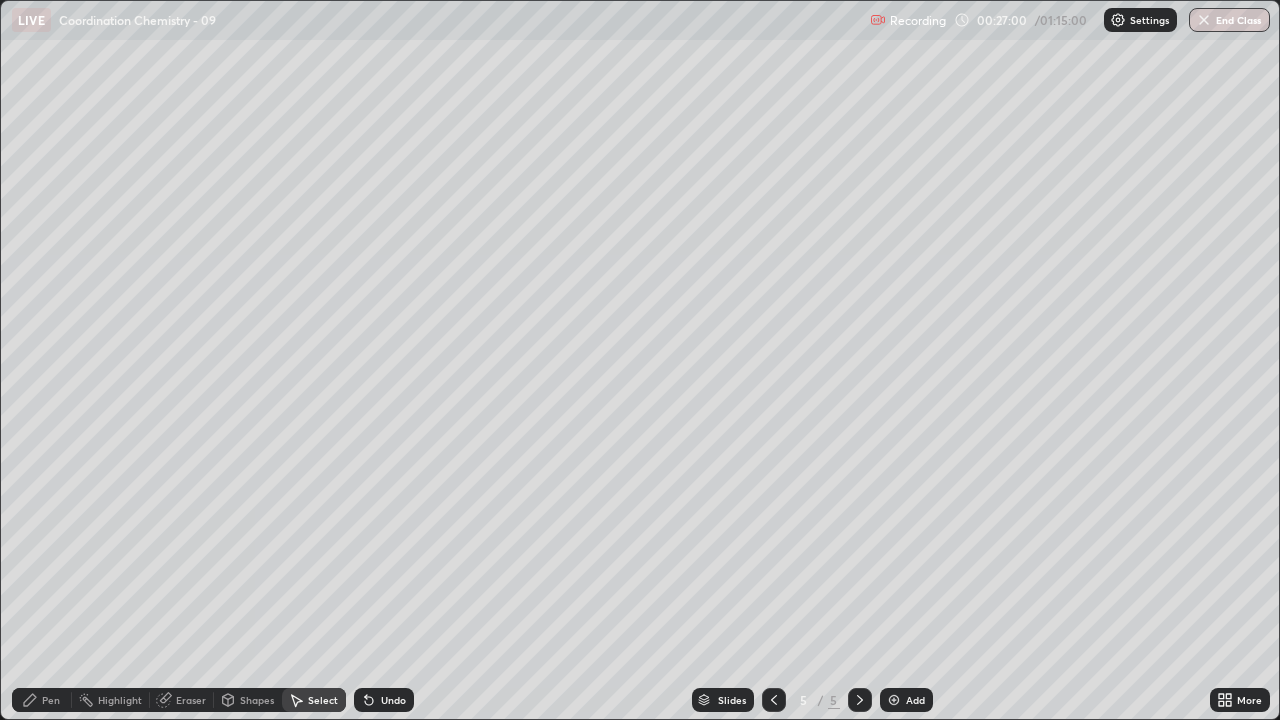 click on "Eraser" at bounding box center (191, 700) 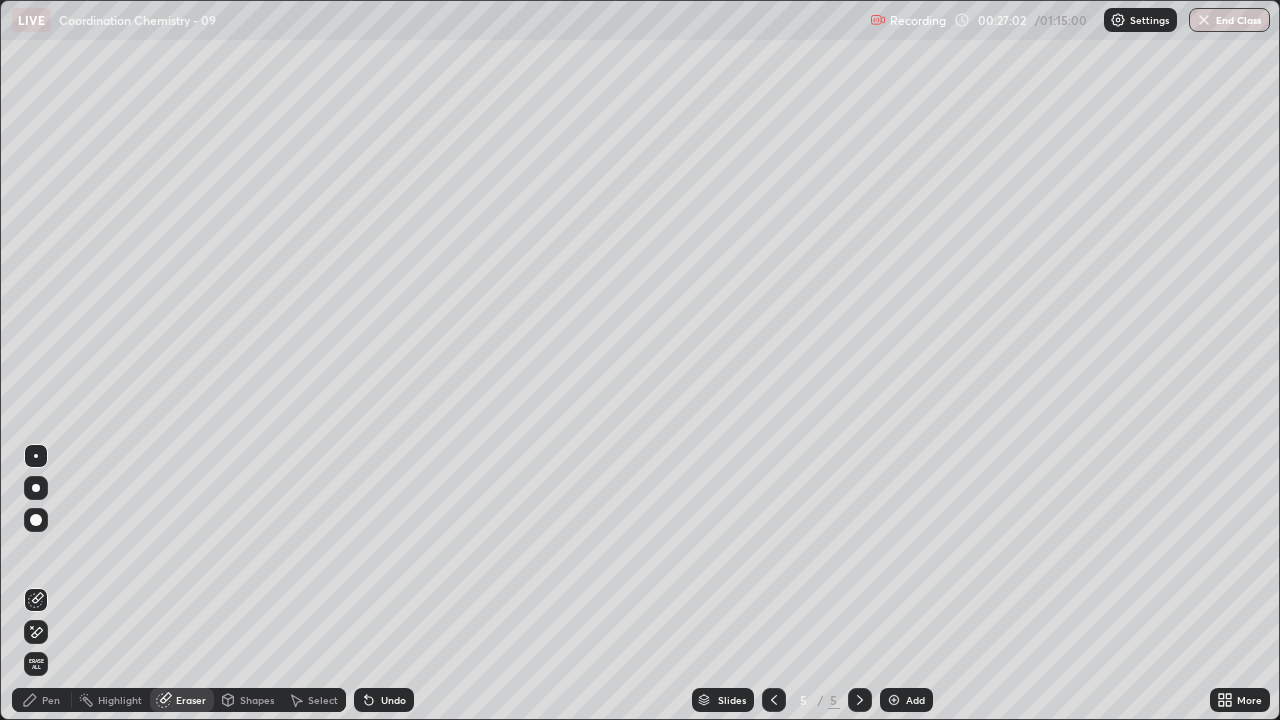 click on "Eraser" at bounding box center [191, 700] 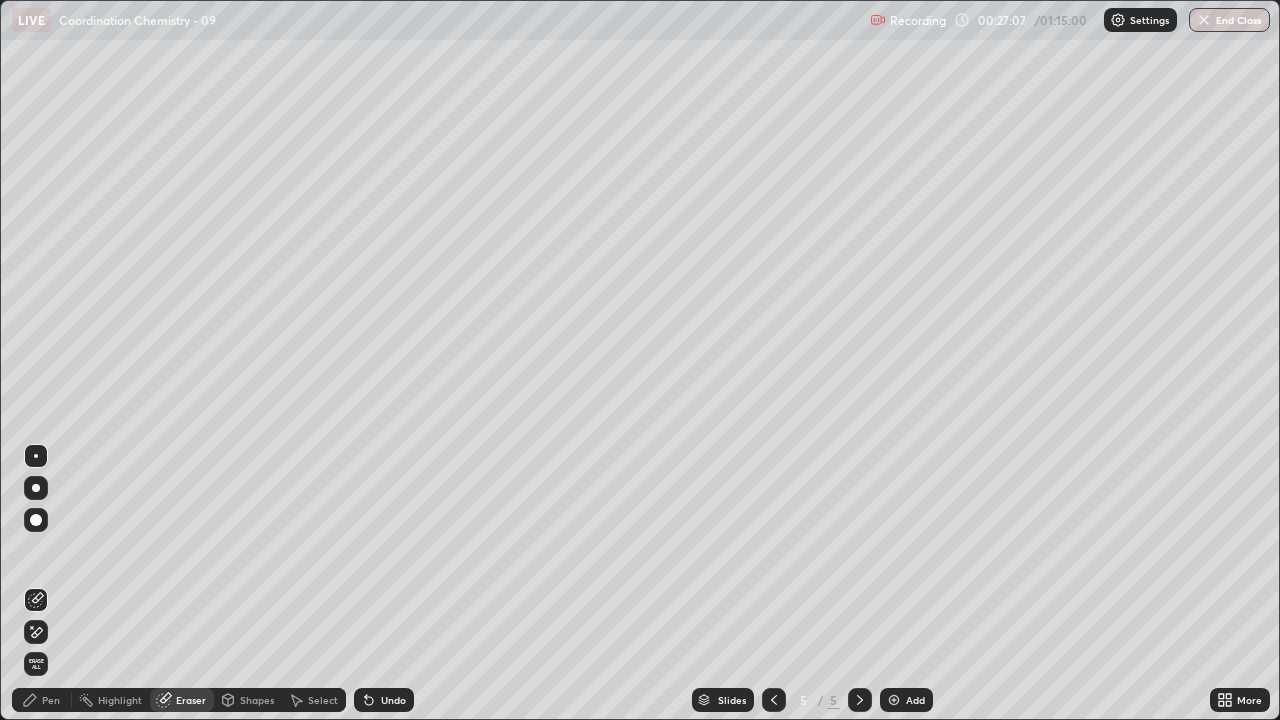 click 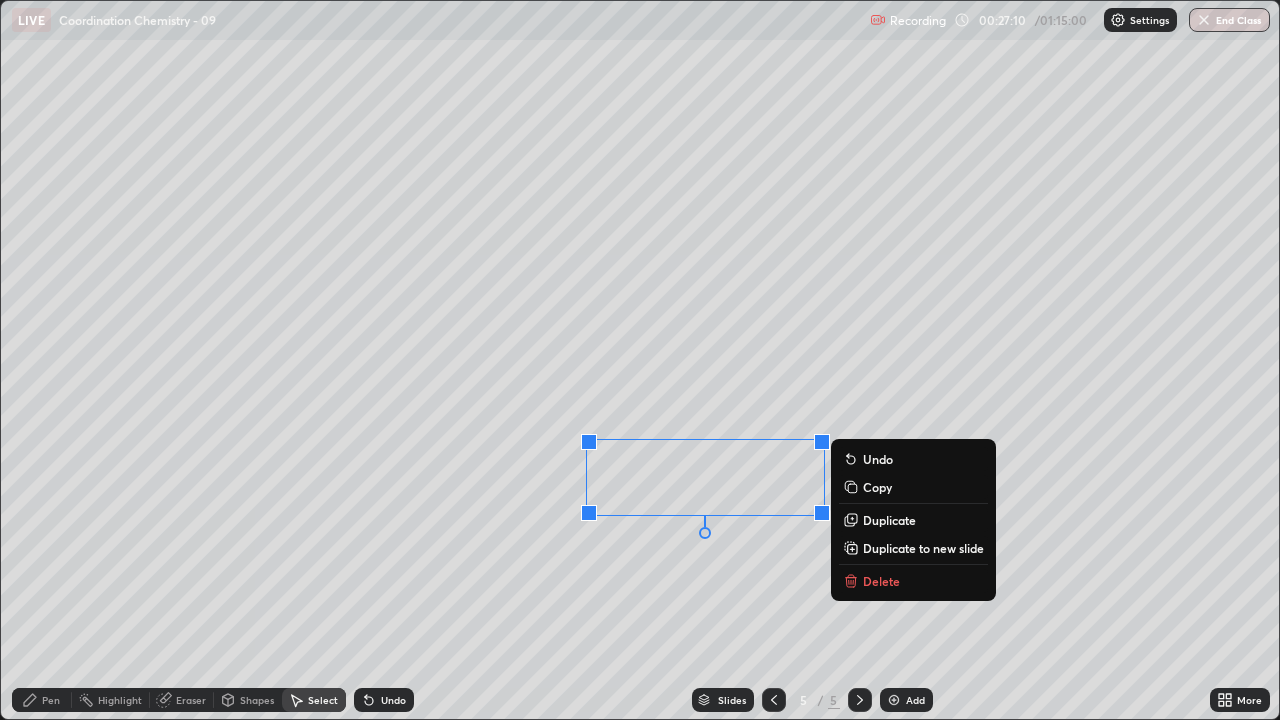 click on "Pen" at bounding box center (42, 700) 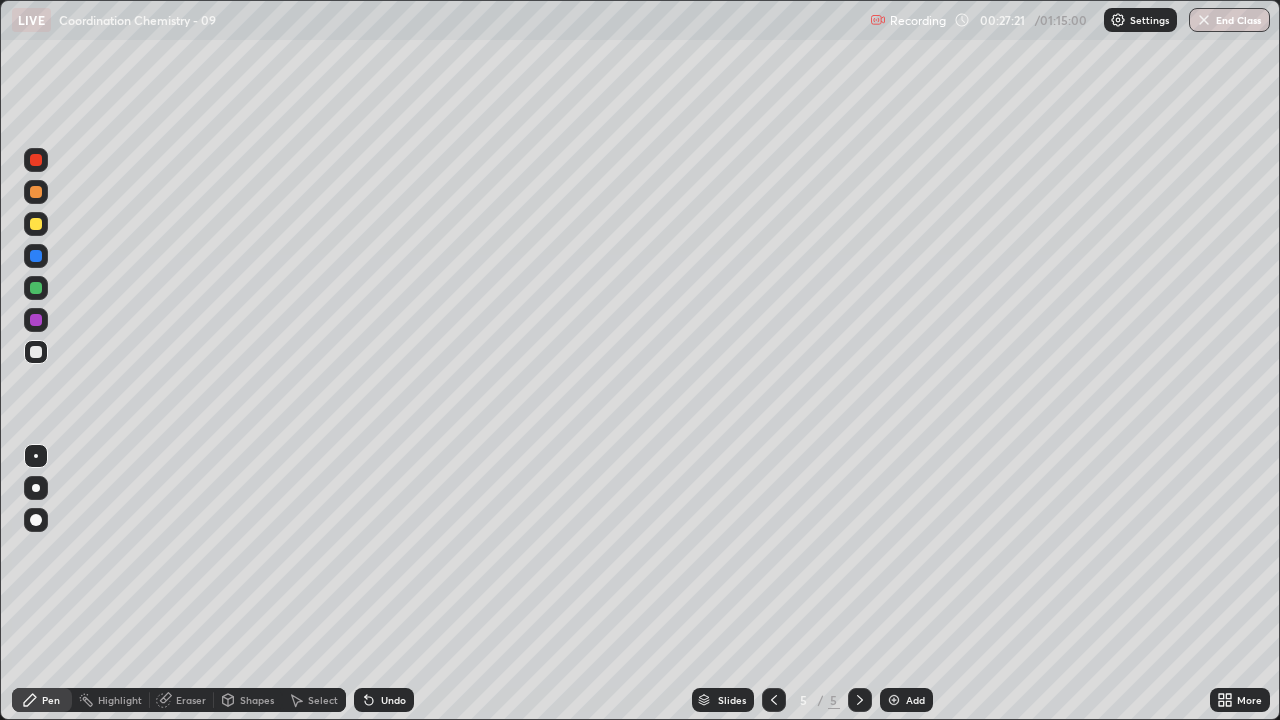 click on "Select" at bounding box center (323, 700) 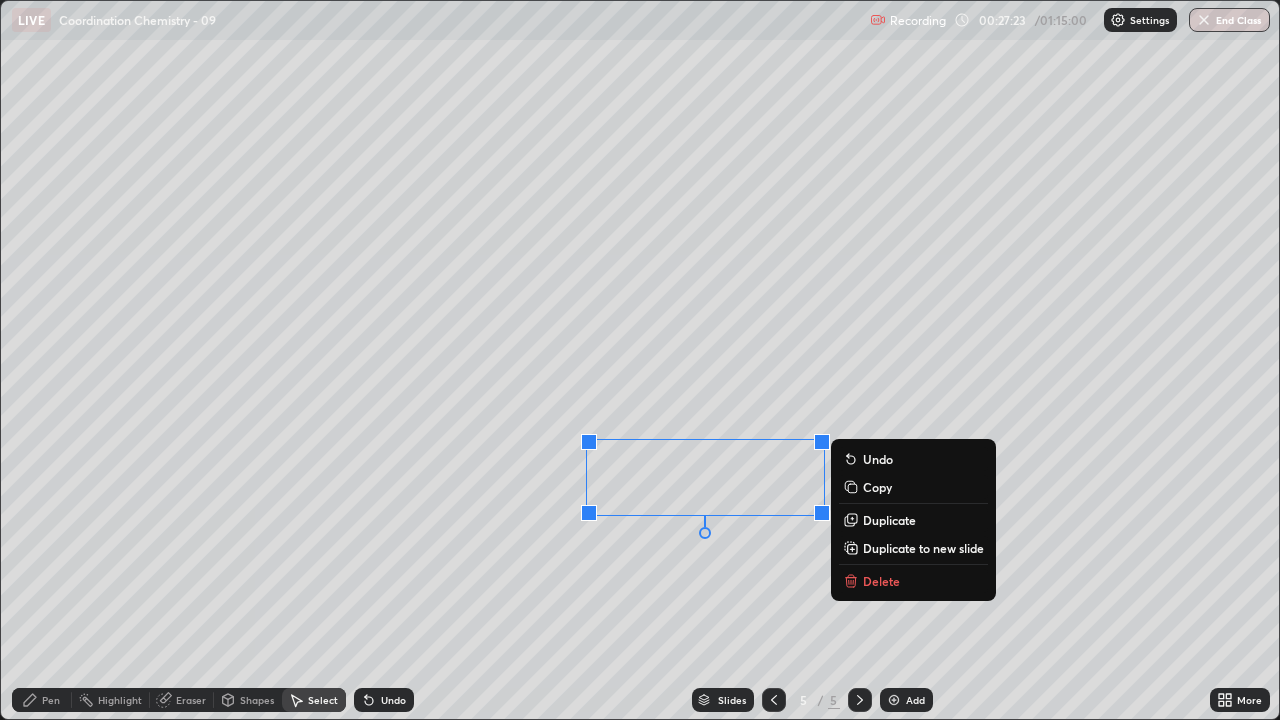 click on "Delete" at bounding box center (881, 581) 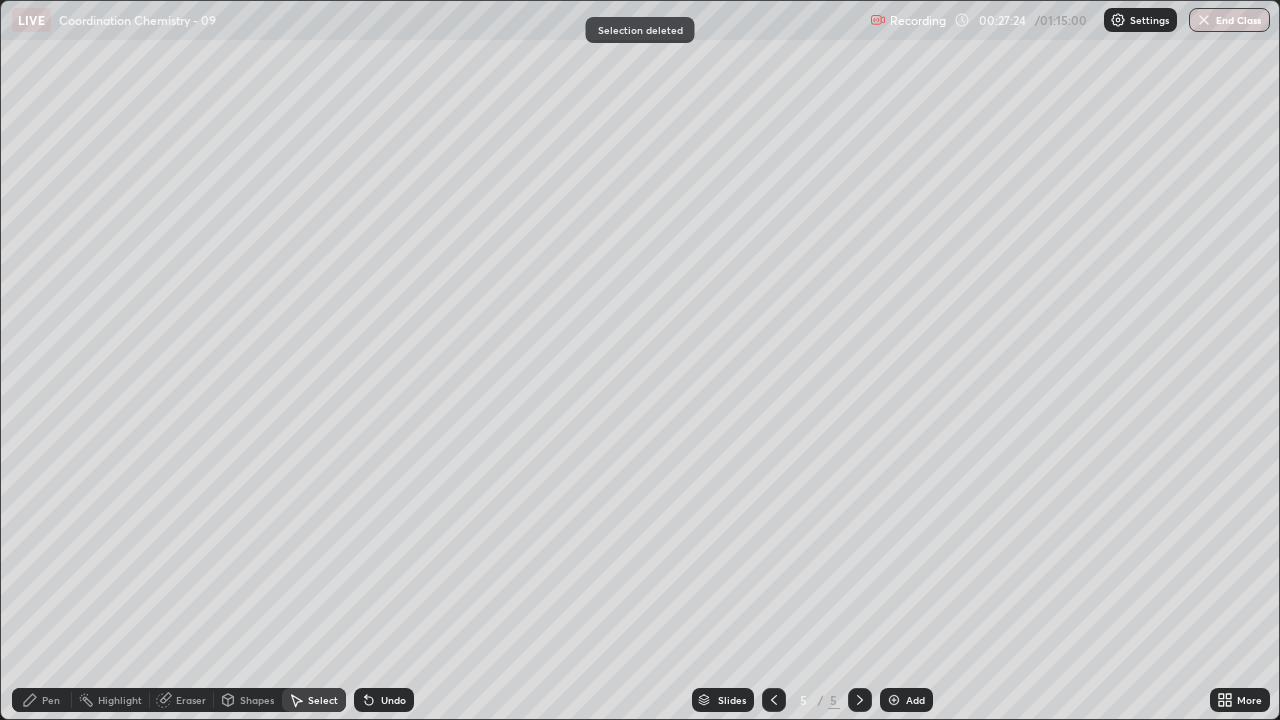 click on "Pen" at bounding box center [51, 700] 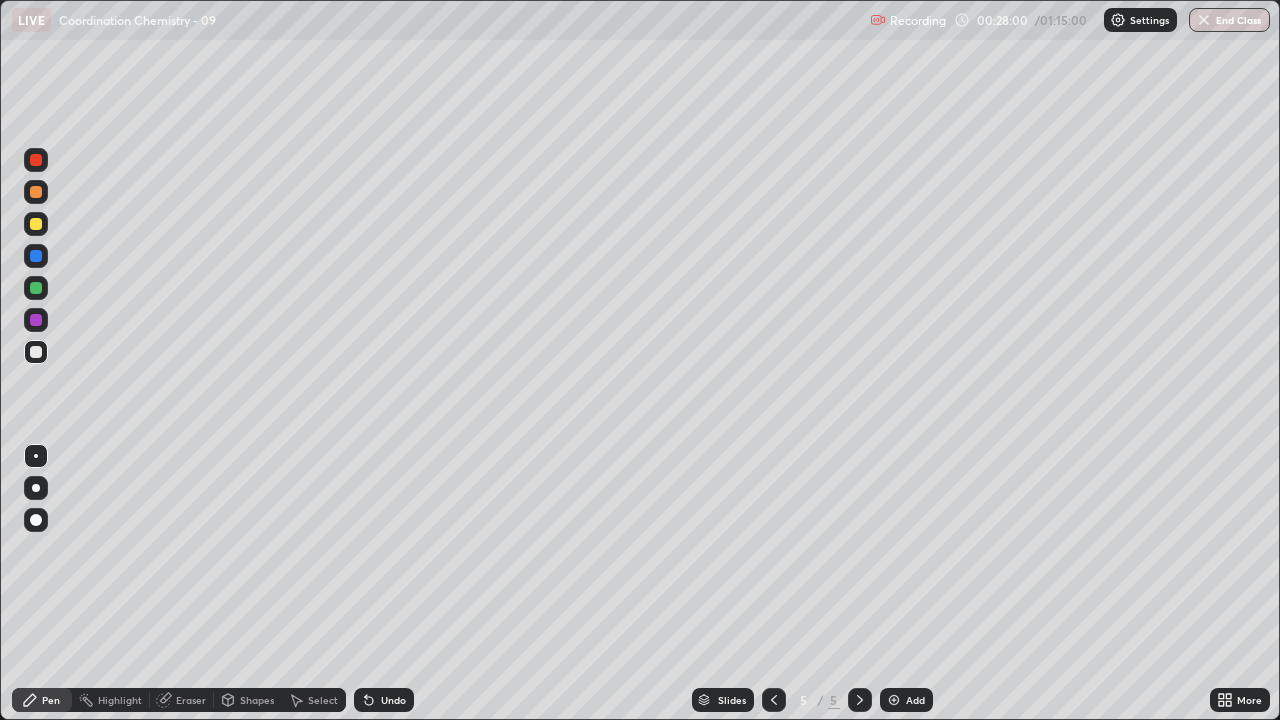 click at bounding box center [36, 288] 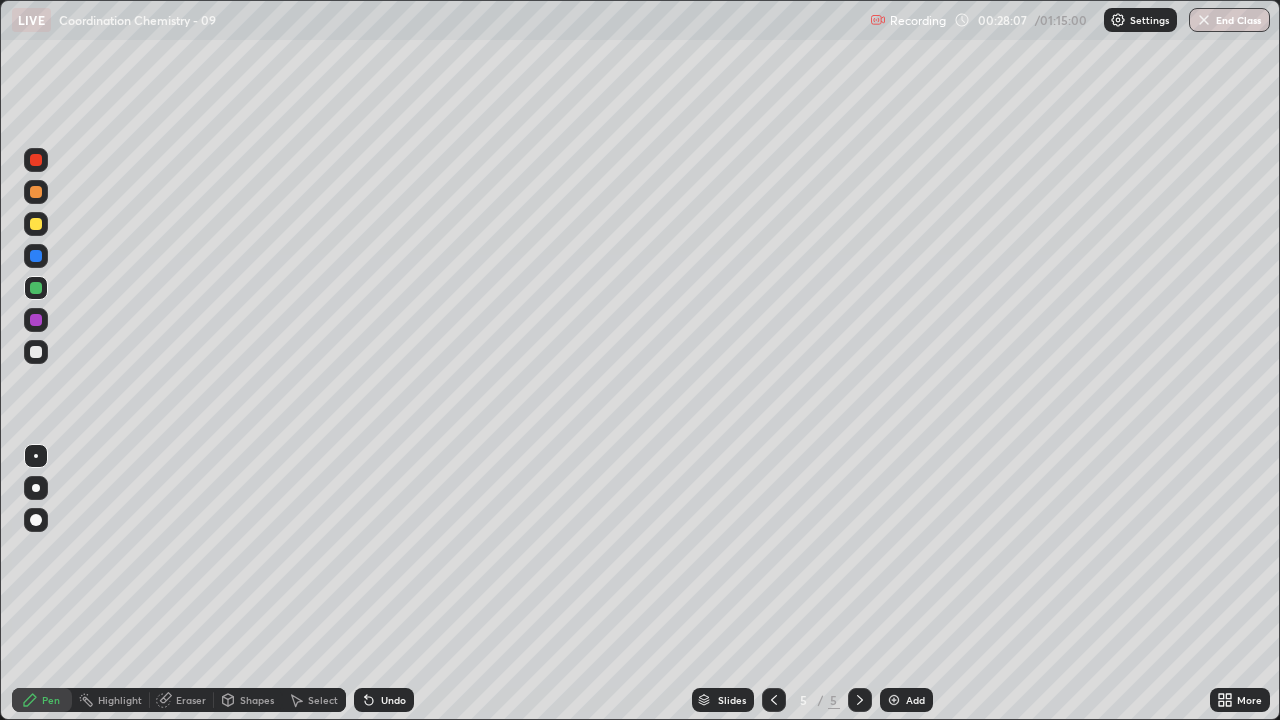 click on "Undo" at bounding box center [384, 700] 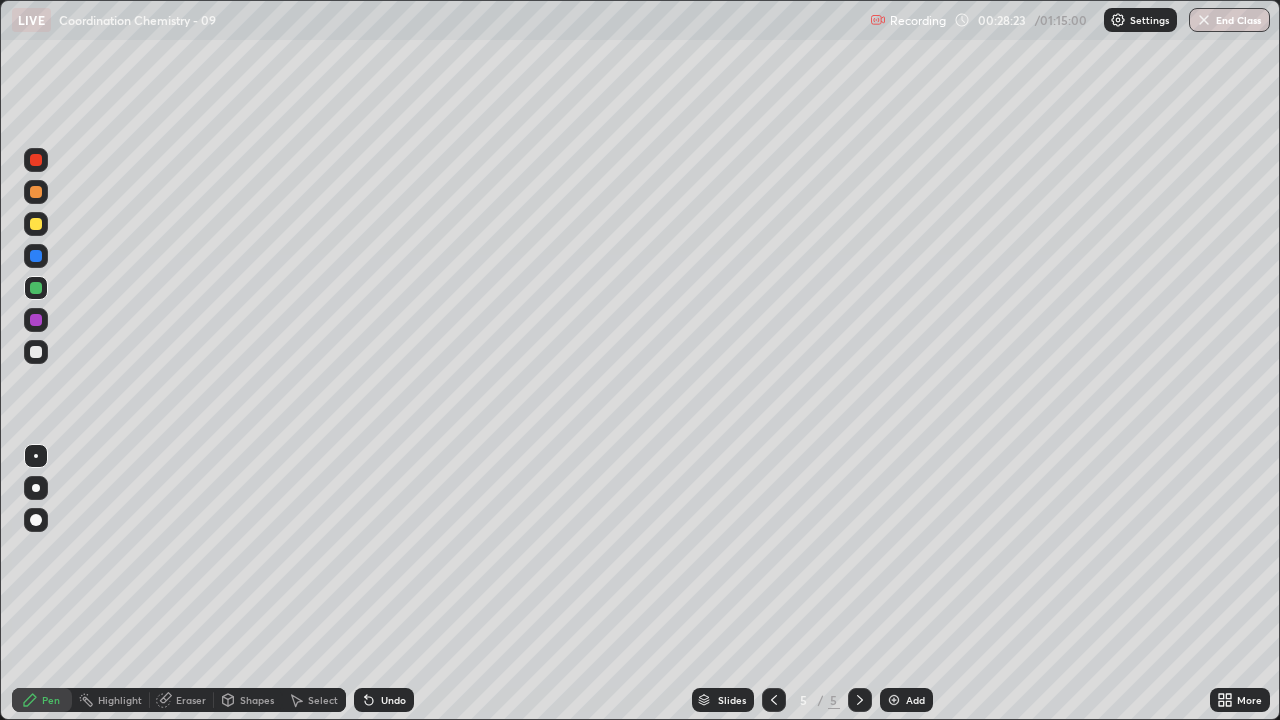 click at bounding box center [36, 352] 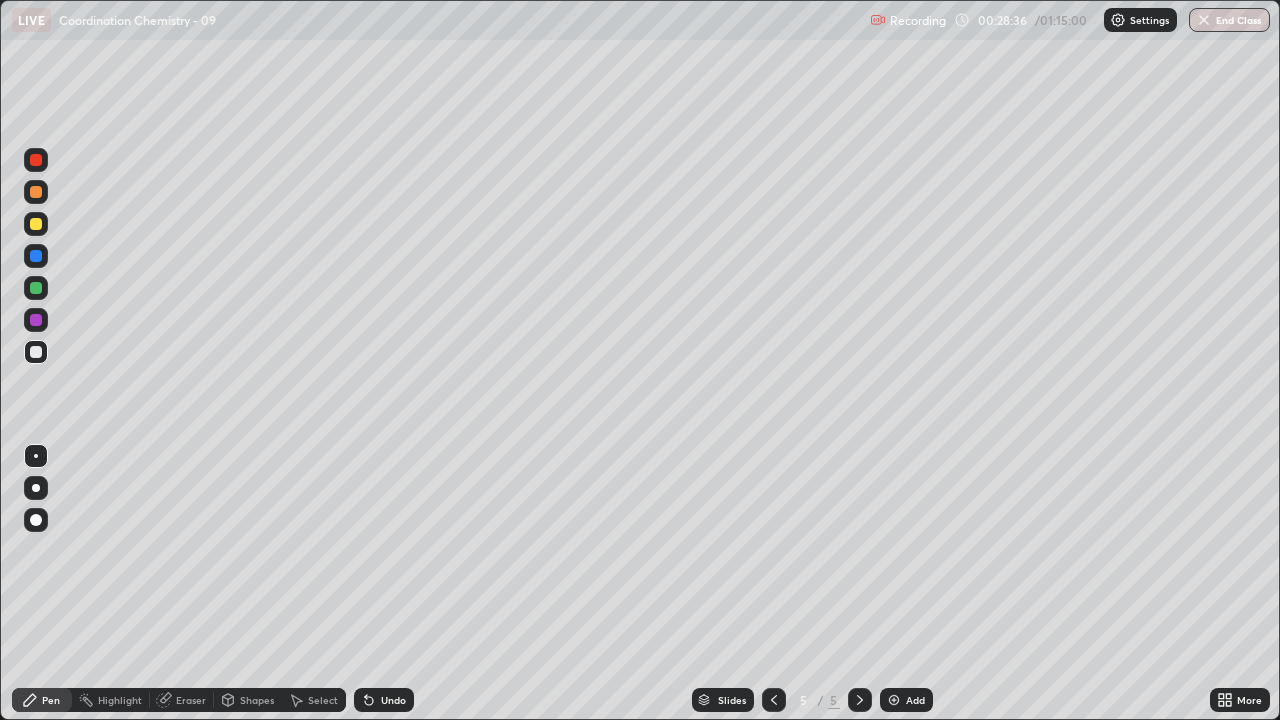 click 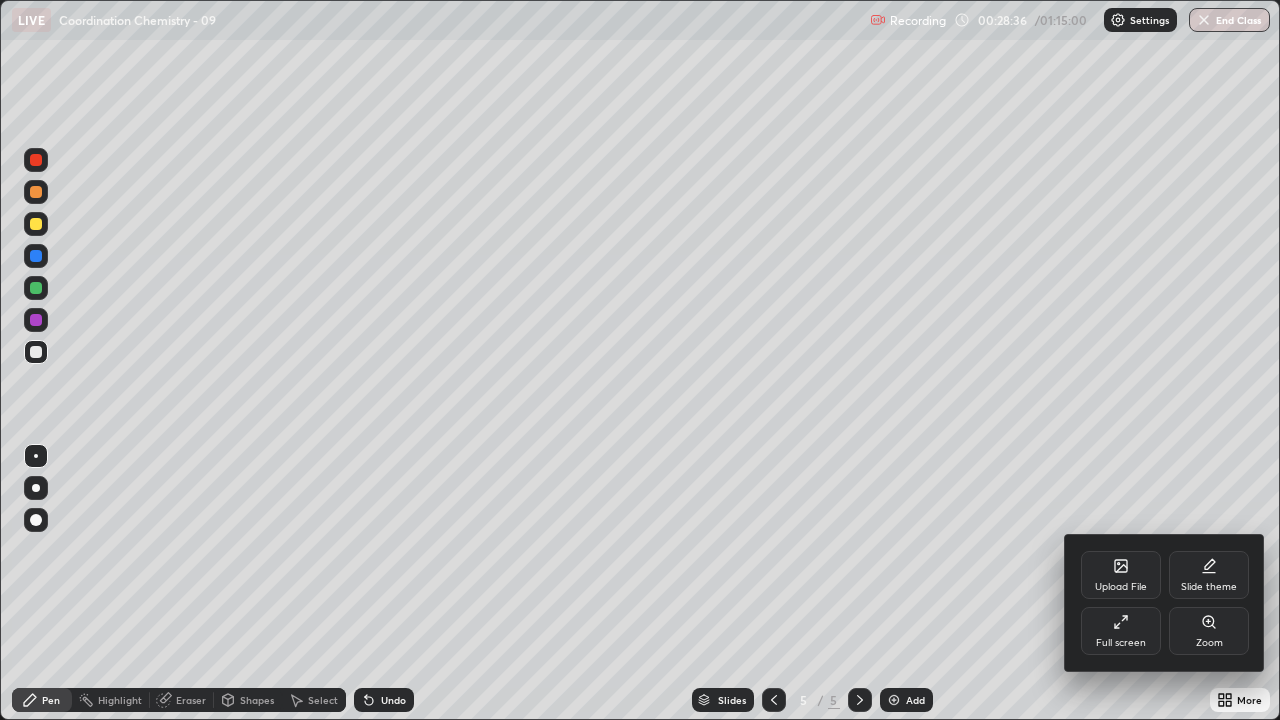 click on "Full screen" at bounding box center (1121, 631) 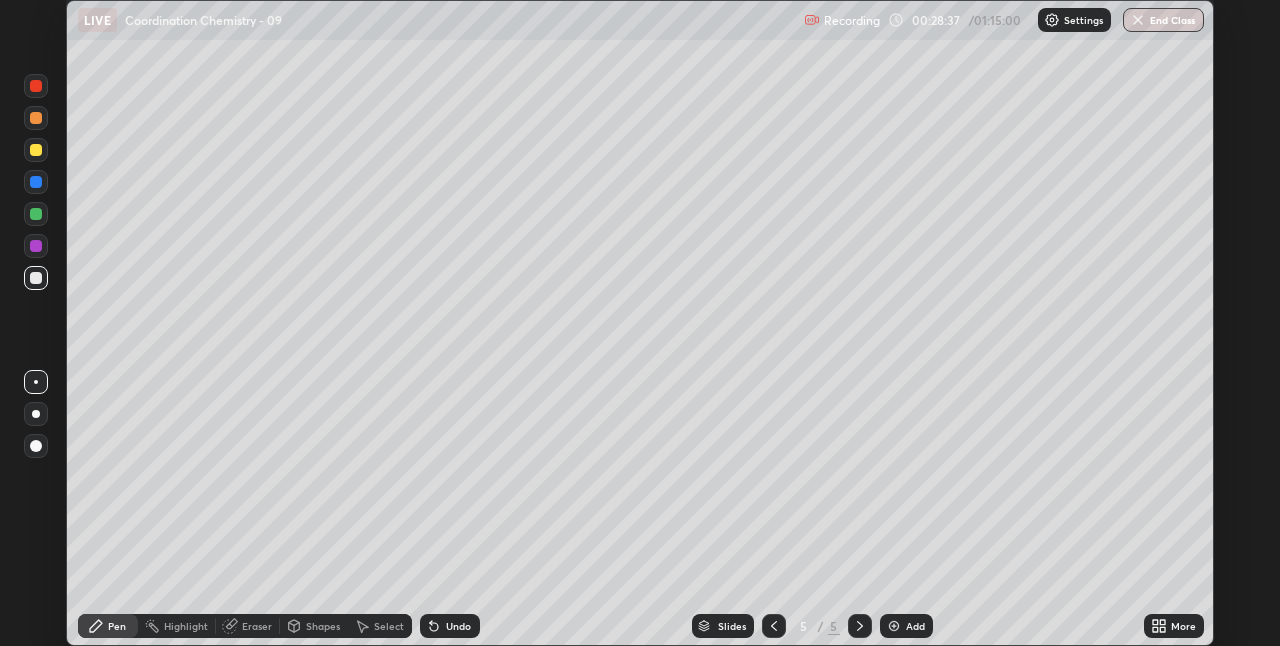 scroll, scrollTop: 646, scrollLeft: 1280, axis: both 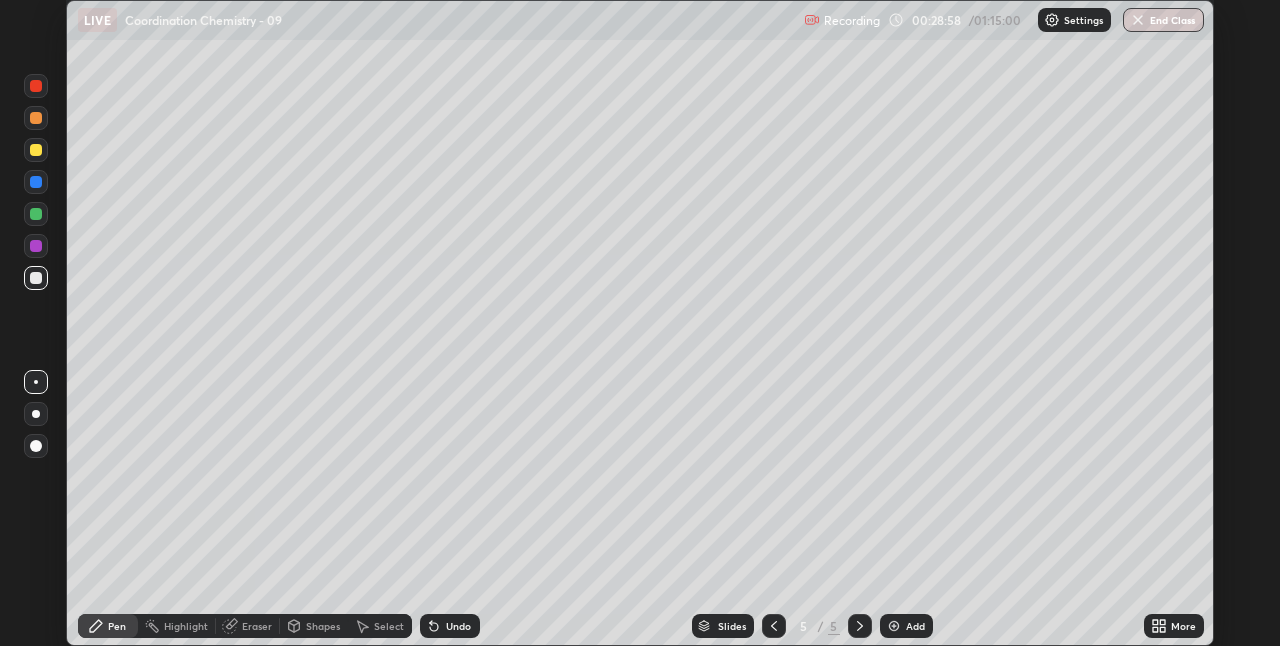 click on "More" at bounding box center (1174, 626) 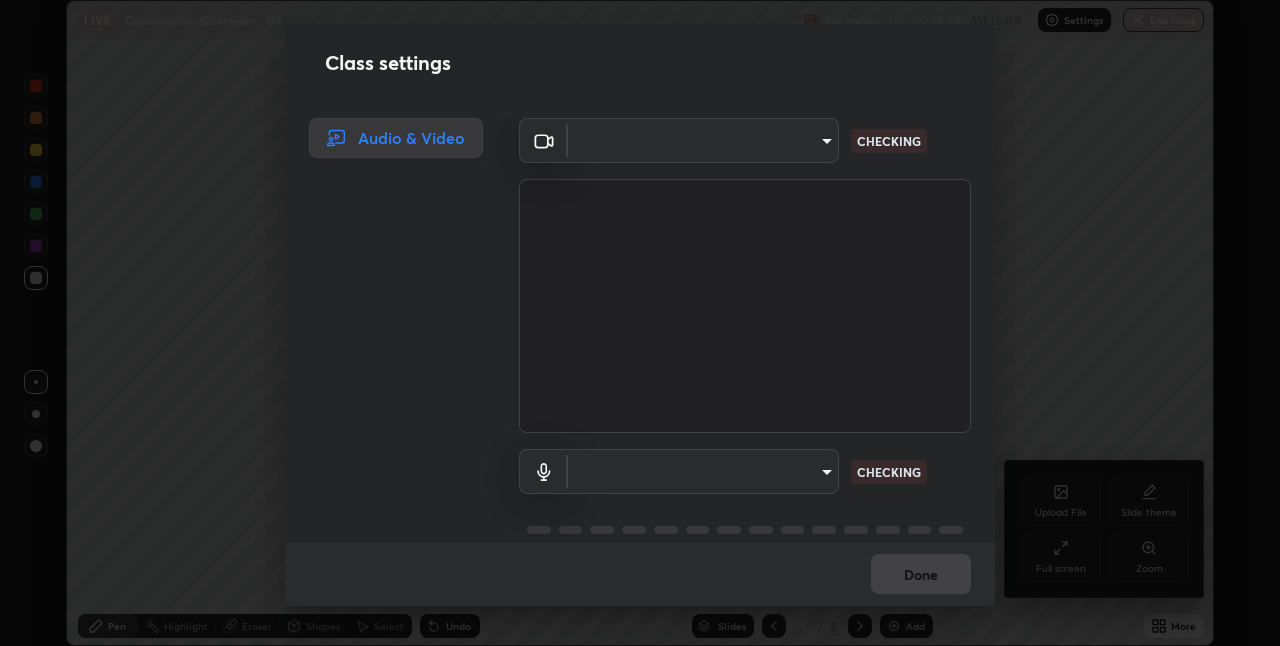 click on "Class settings Audio & Video ​ CHECKING ​ CHECKING Done" at bounding box center (640, 323) 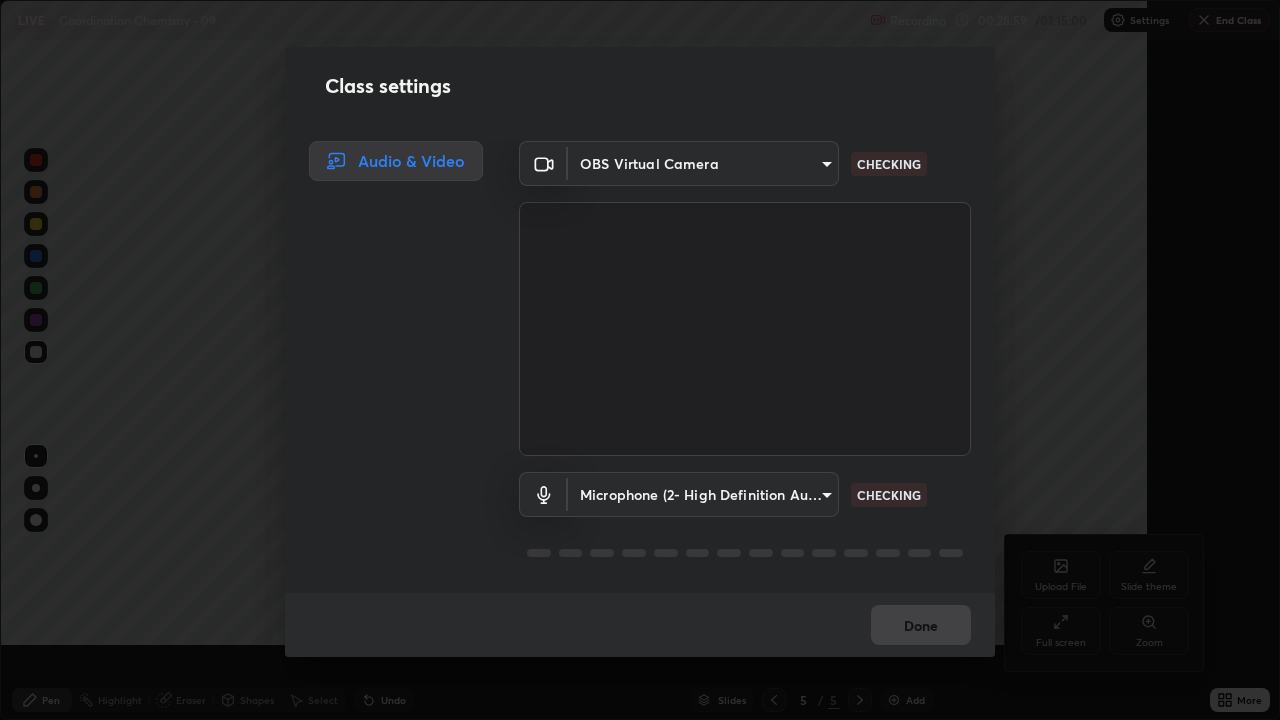 scroll, scrollTop: 99280, scrollLeft: 98720, axis: both 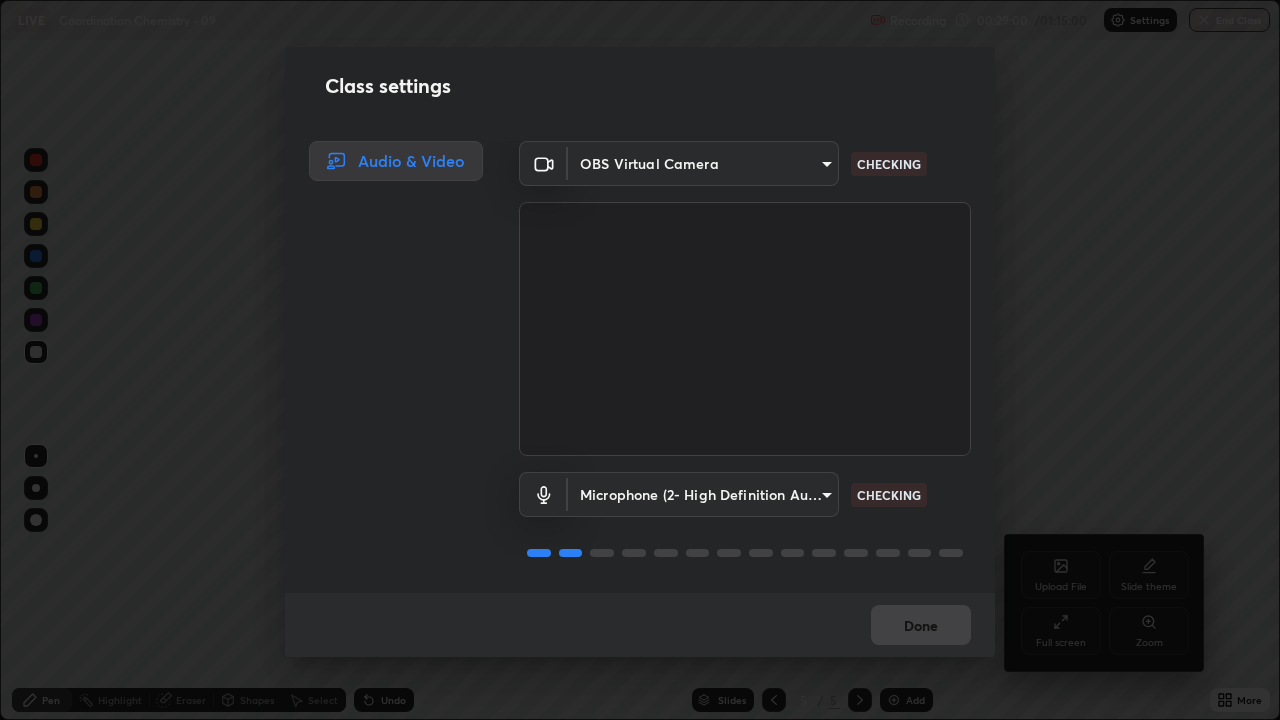 click on "Erase all LIVE Coordination Chemistry - 09 Recording 00:29:00 /  01:15:00 Settings End Class Setting up your live class Coordination Chemistry - 09 • L74 of Course On Chemistry for JEE Excel 3 2026 [FIRST] [LAST] Pen Highlight Eraser Shapes Select Undo Slides 5 / 5 Add More No doubts shared Encourage your learners to ask a doubt for better clarity Report an issue Reason for reporting Buffering Chat not working Audio - Video sync issue Educator video quality low ​ Attach an image Report Upload File Slide theme Full screen Zoom Class settings Audio & Video OBS Virtual Camera bb042f4cef02672c8476b3eb7f28b41a7a7948f490d26ebfcad6535361d2bffd CHECKING Microphone (2- High Definition Audio Device) ff297609218b484df7a572b23aedce6778efdee4d86fe4d36753cf0347c012ea CHECKING Done" at bounding box center [640, 360] 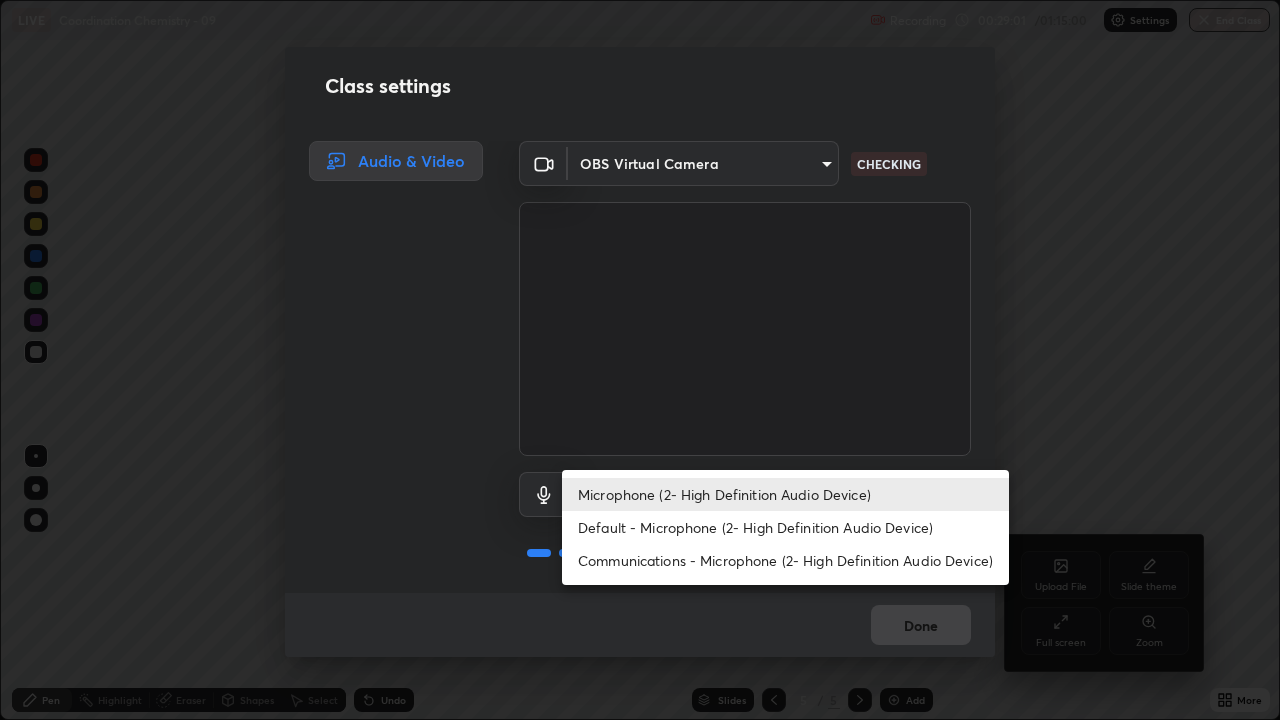 click on "Default - Microphone (2- High Definition Audio Device)" at bounding box center (785, 527) 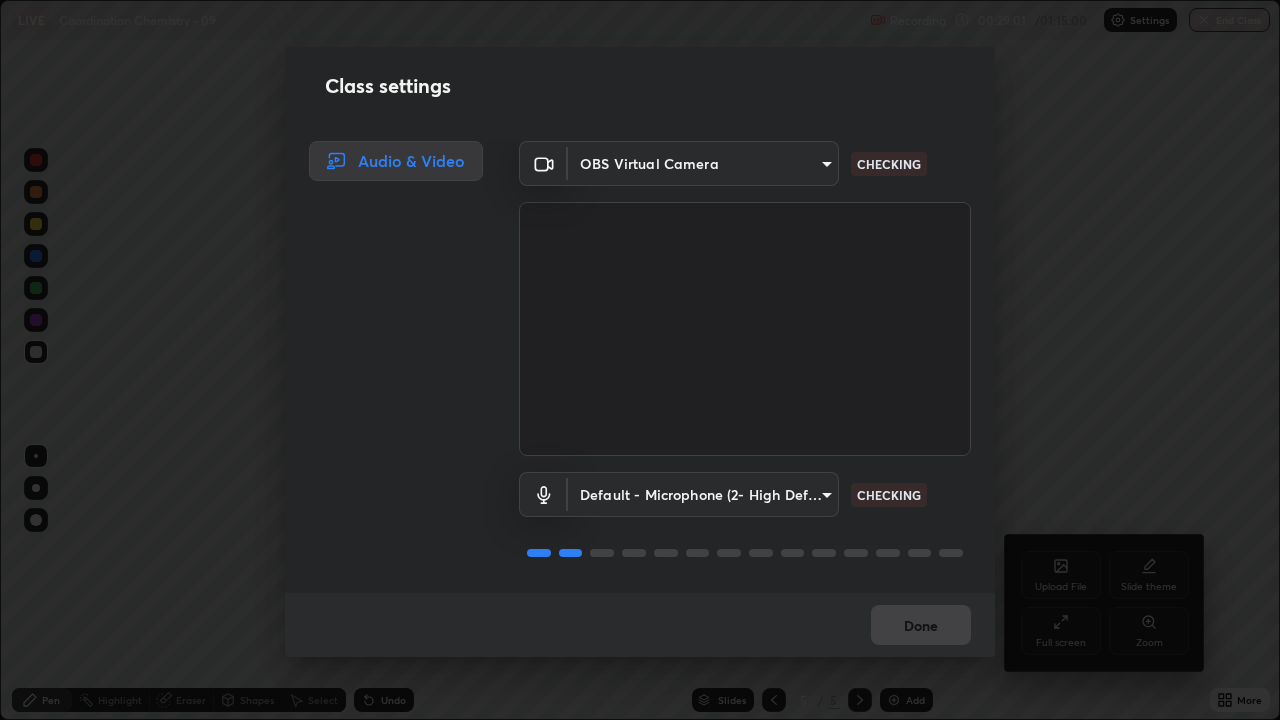 click on "Erase all LIVE Coordination Chemistry - 09 Recording 00:29:01 /  01:15:00 Settings End Class Setting up your live class Coordination Chemistry - 09 • L74 of Course On Chemistry for JEE Excel 3 2026 [FIRST] [LAST] Pen Highlight Eraser Shapes Select Undo Slides 5 / 5 Add More No doubts shared Encourage your learners to ask a doubt for better clarity Report an issue Reason for reporting Buffering Chat not working Audio - Video sync issue Educator video quality low ​ Attach an image Report Upload File Slide theme Full screen Zoom Class settings Audio & Video OBS Virtual Camera bb042f4cef02672c8476b3eb7f28b41a7a7948f490d26ebfcad6535361d2bffd CHECKING Default - Microphone (2- High Definition Audio Device) default CHECKING Done" at bounding box center [640, 360] 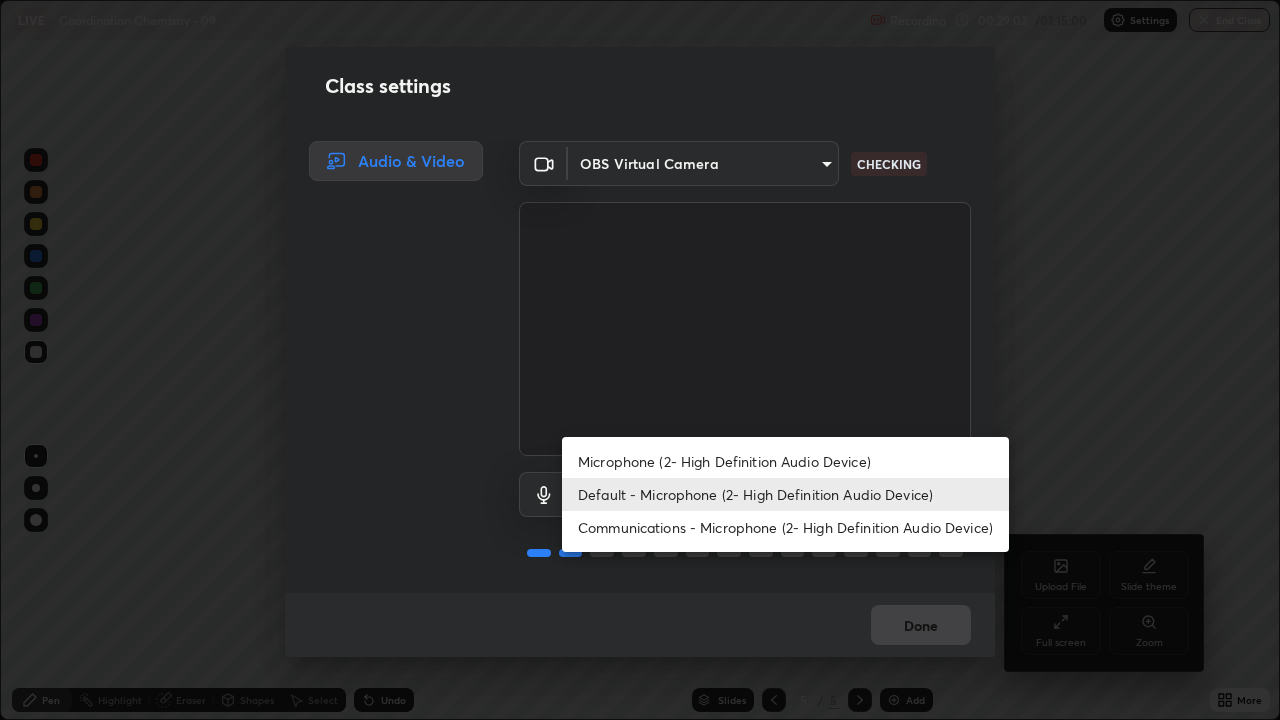 click on "Microphone (2- High Definition Audio Device)" at bounding box center (785, 461) 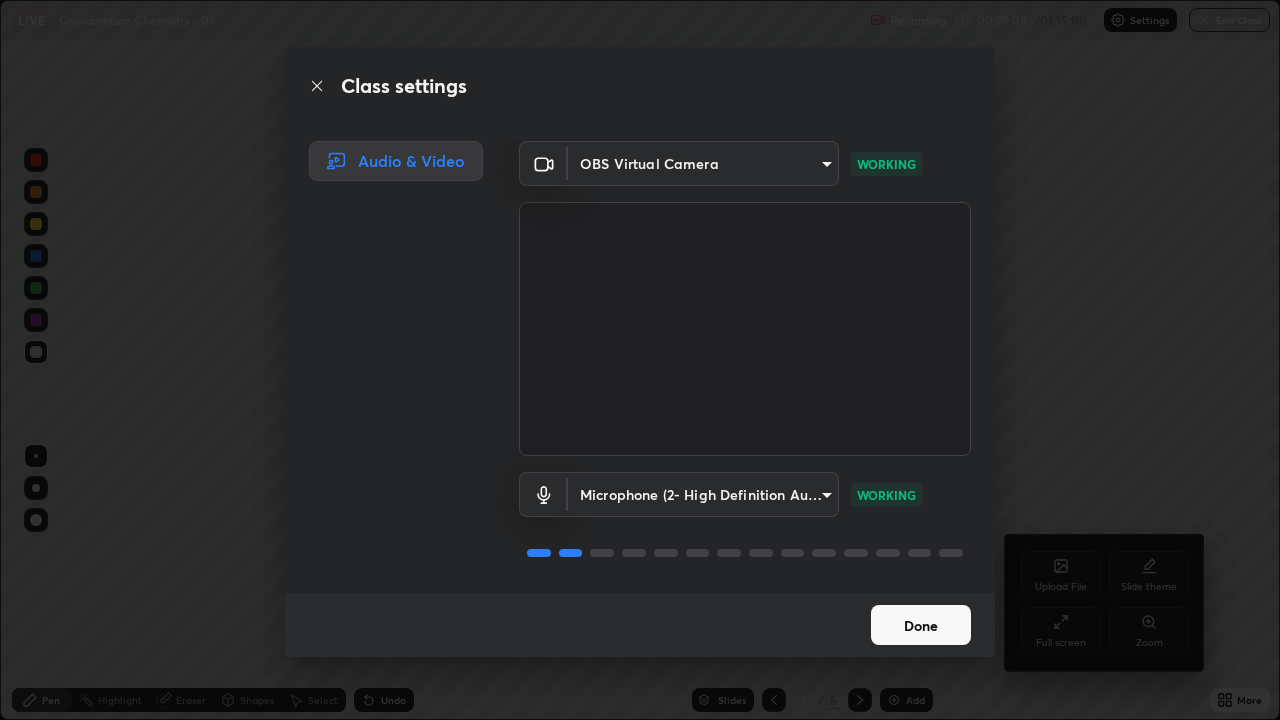 click on "Done" at bounding box center [921, 625] 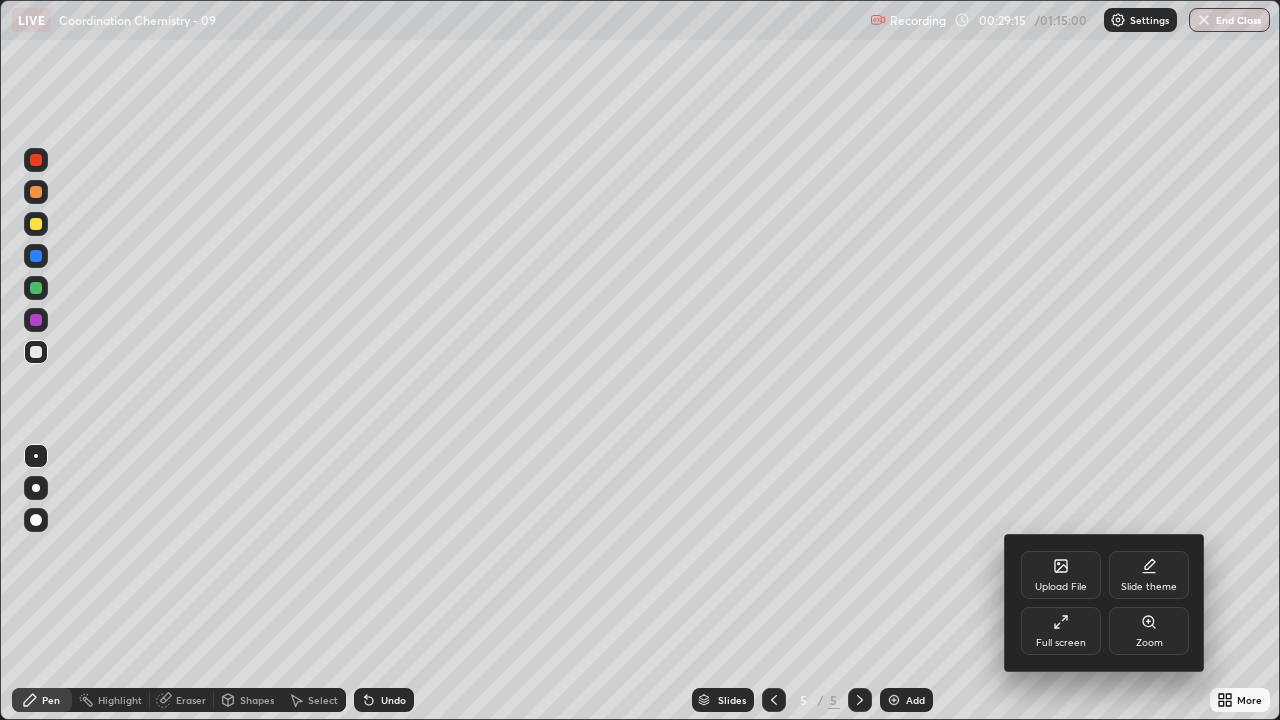 click at bounding box center (640, 360) 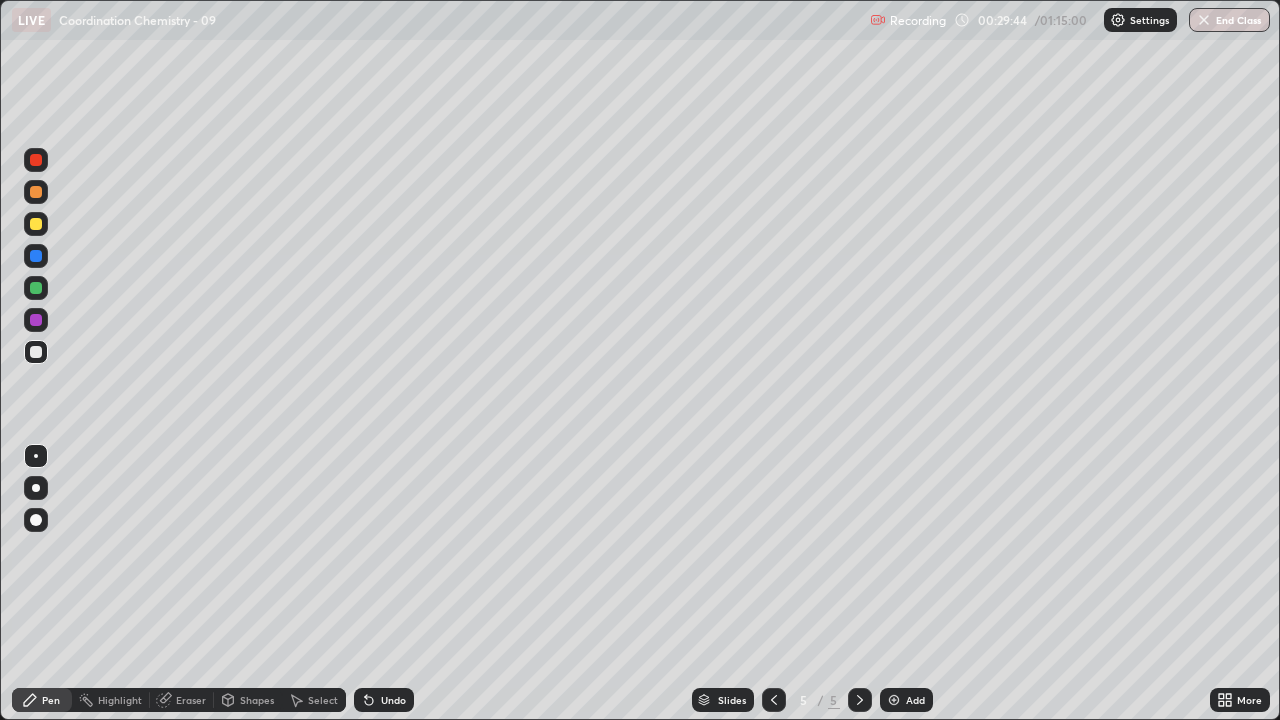 click at bounding box center [894, 700] 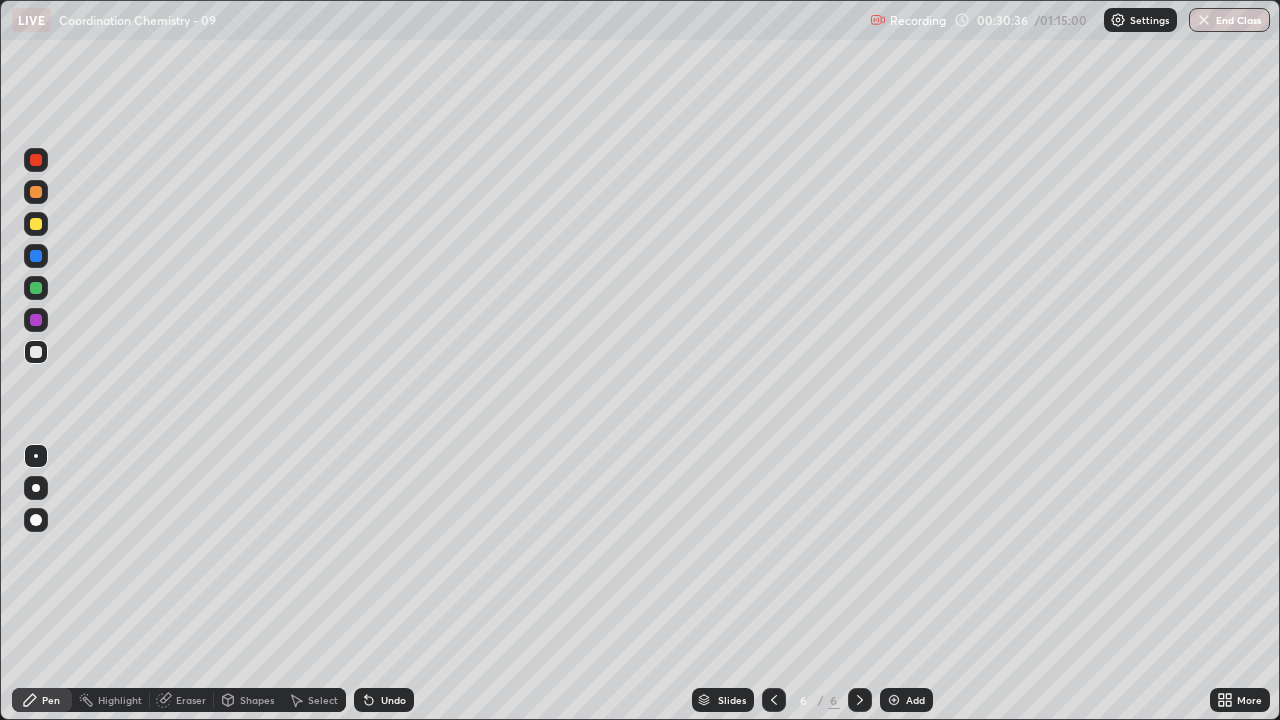 click on "Undo" at bounding box center [393, 700] 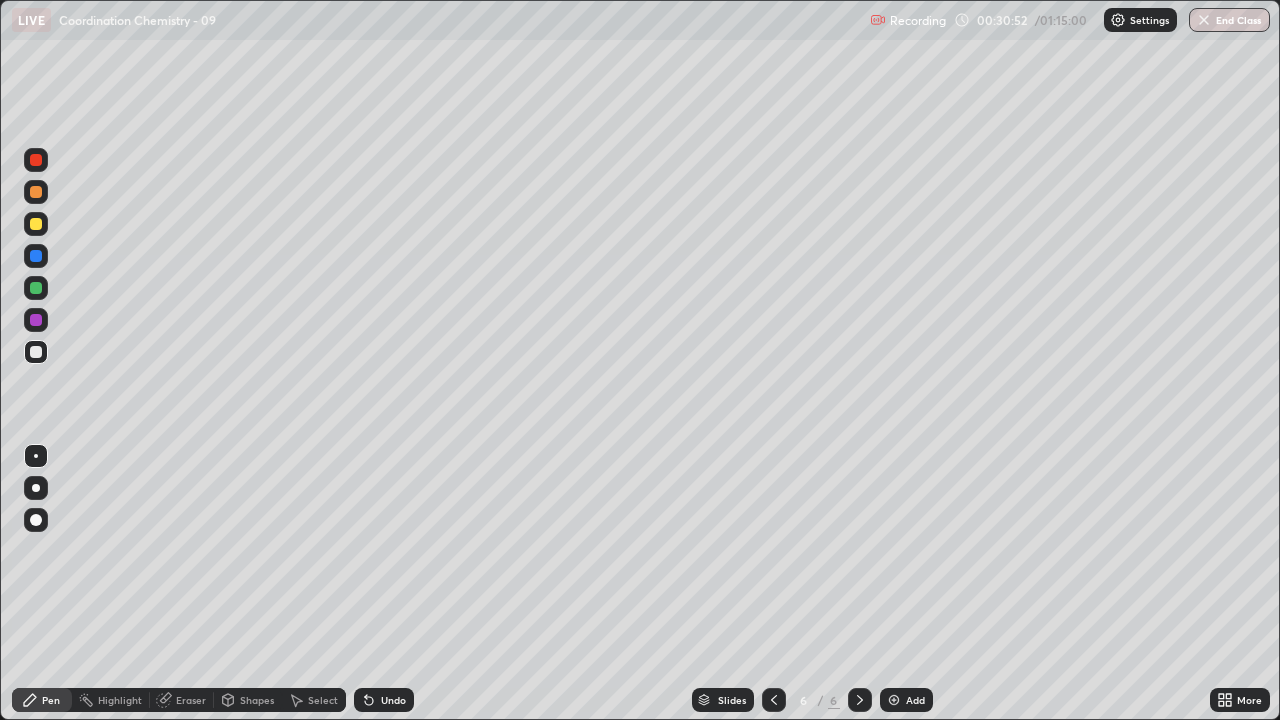 click on "Eraser" at bounding box center [191, 700] 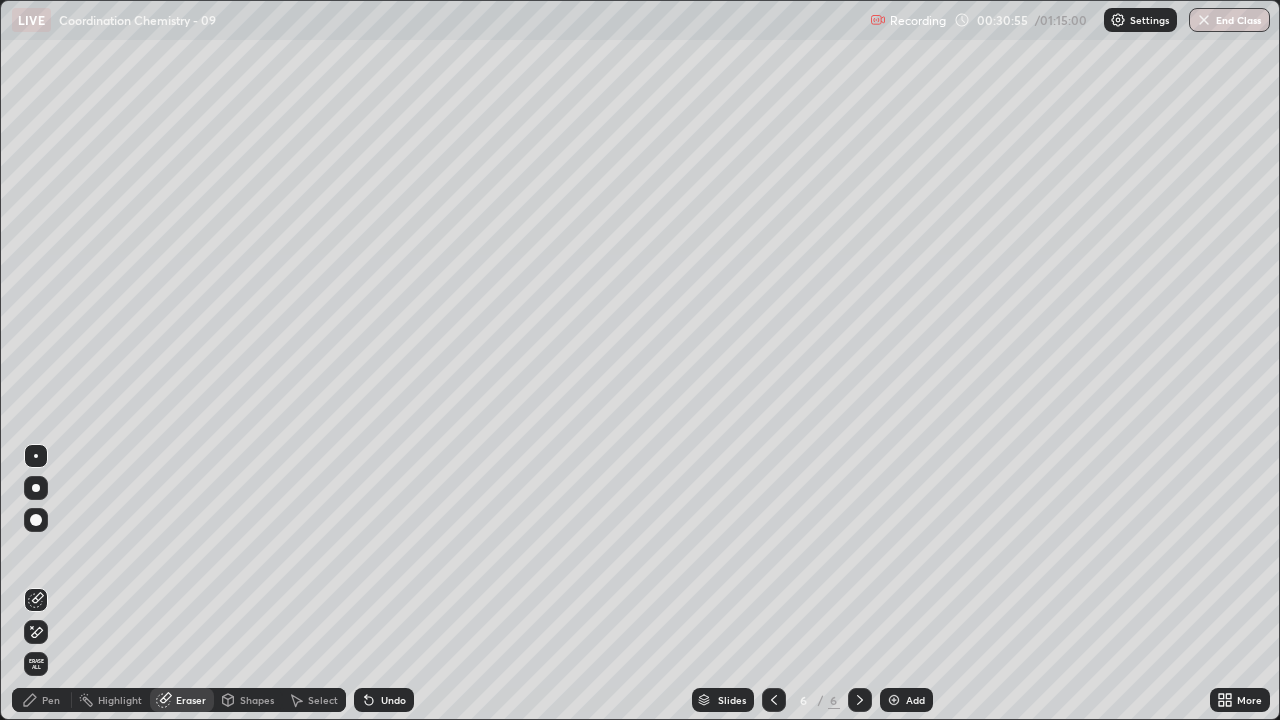 click on "Pen" at bounding box center [42, 700] 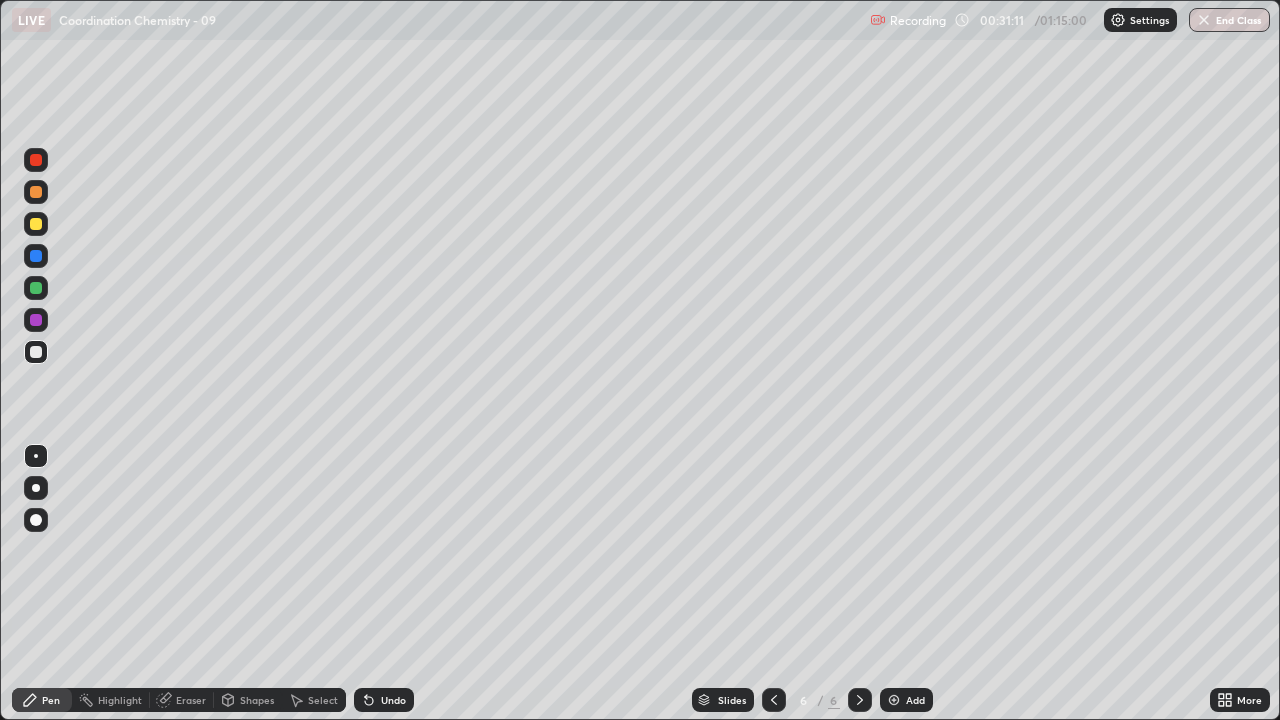 click on "Eraser" at bounding box center (191, 700) 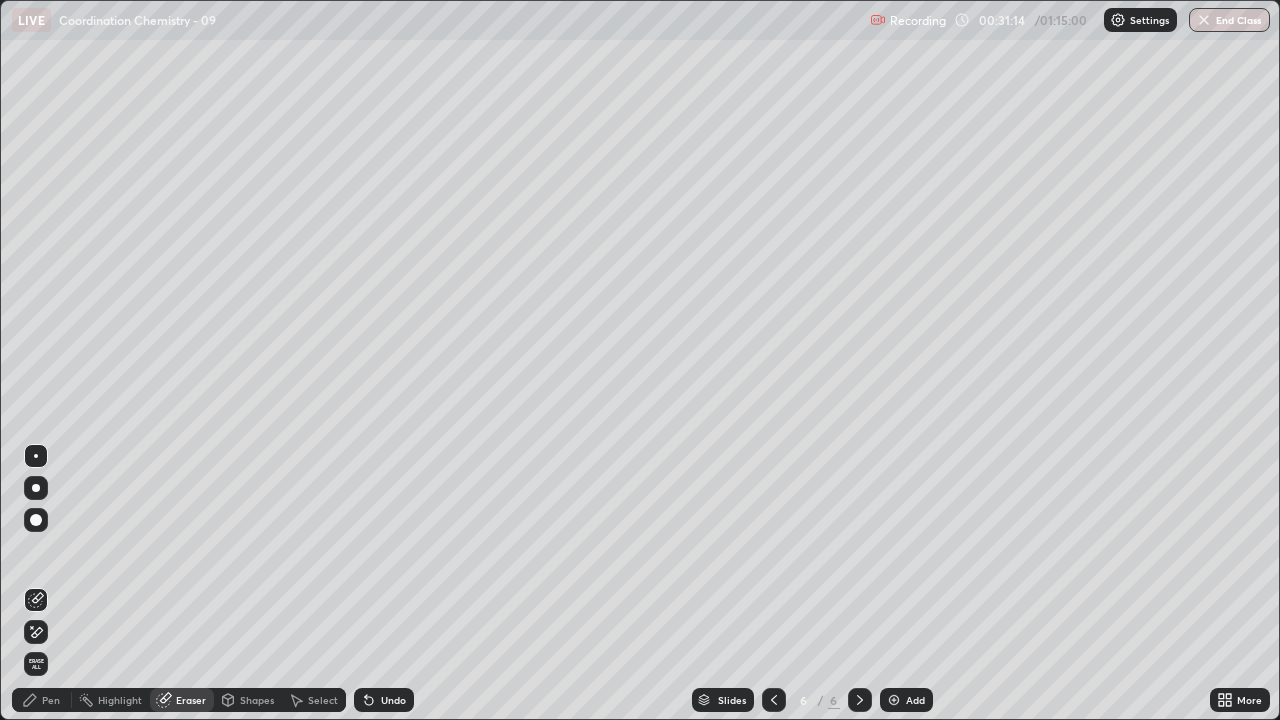 click on "Pen" at bounding box center [51, 700] 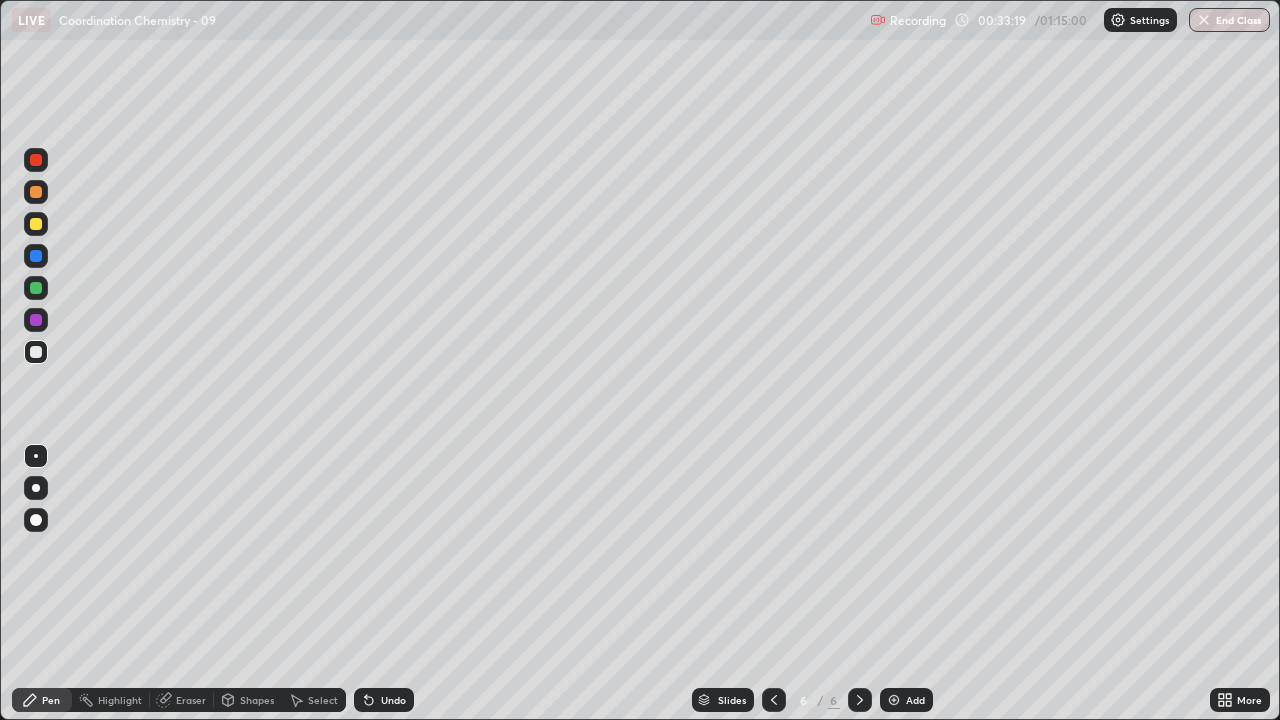 click at bounding box center [36, 288] 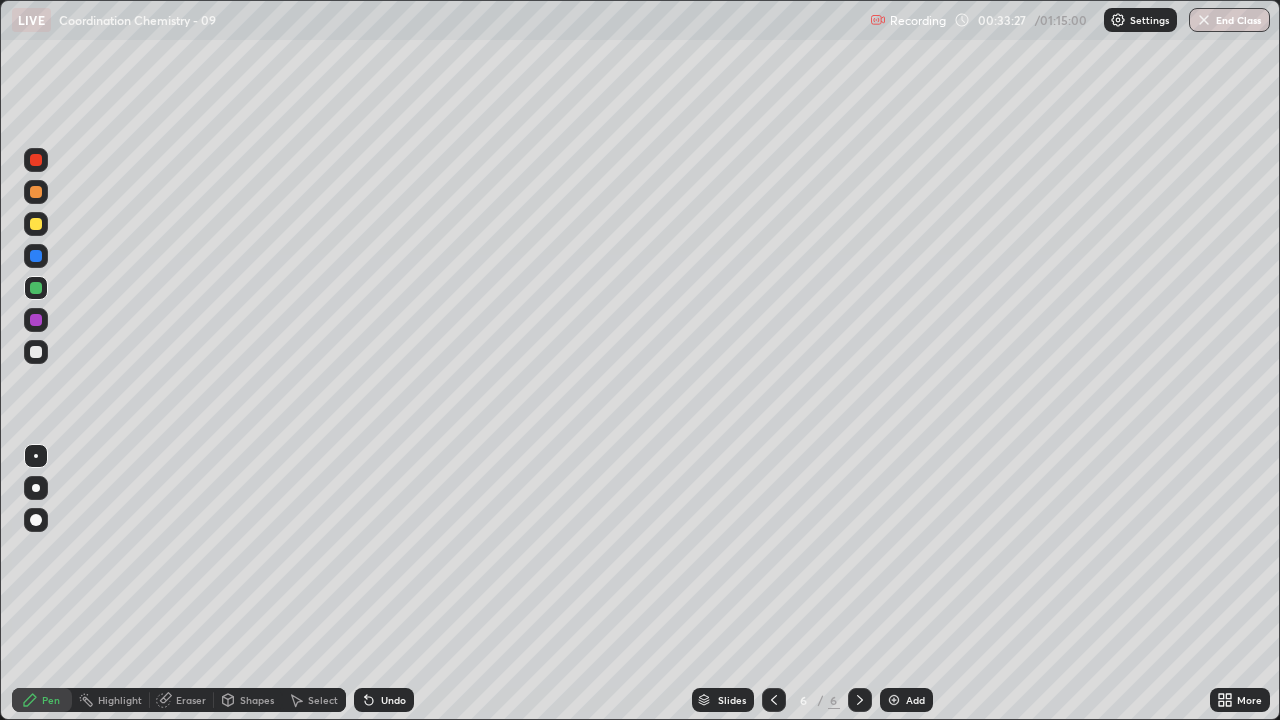 click at bounding box center (36, 320) 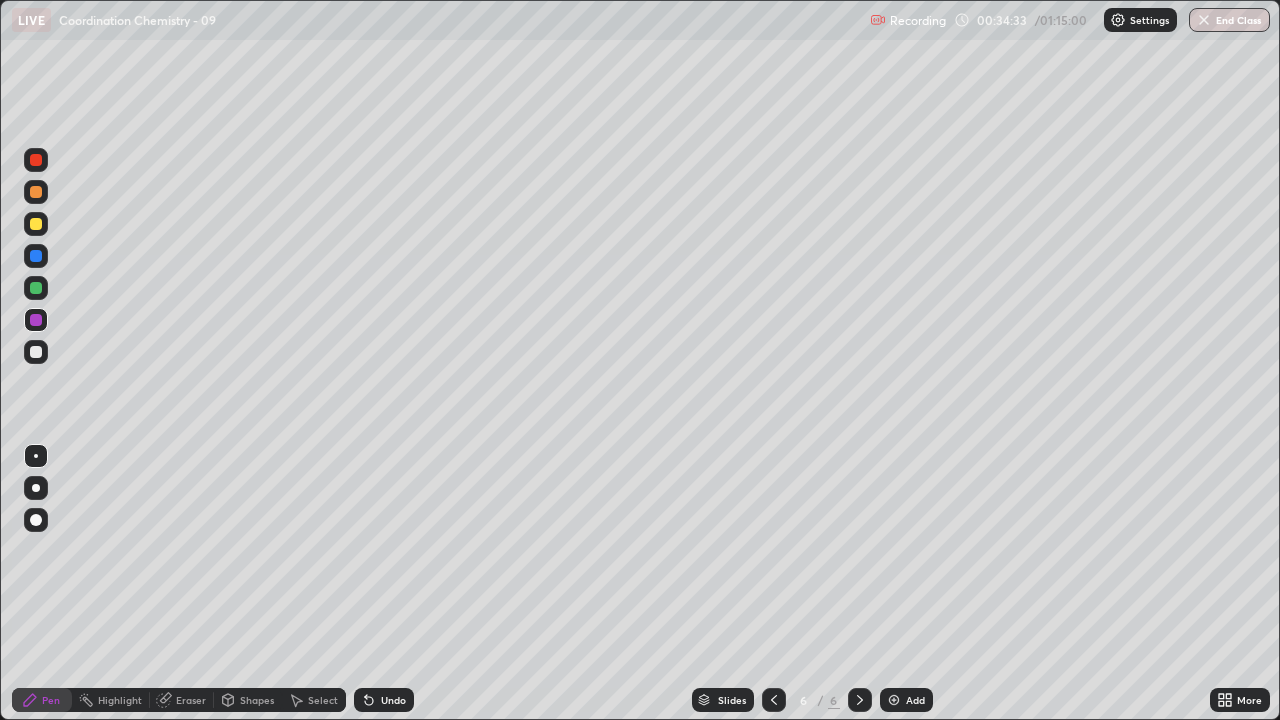 click on "Undo" at bounding box center (384, 700) 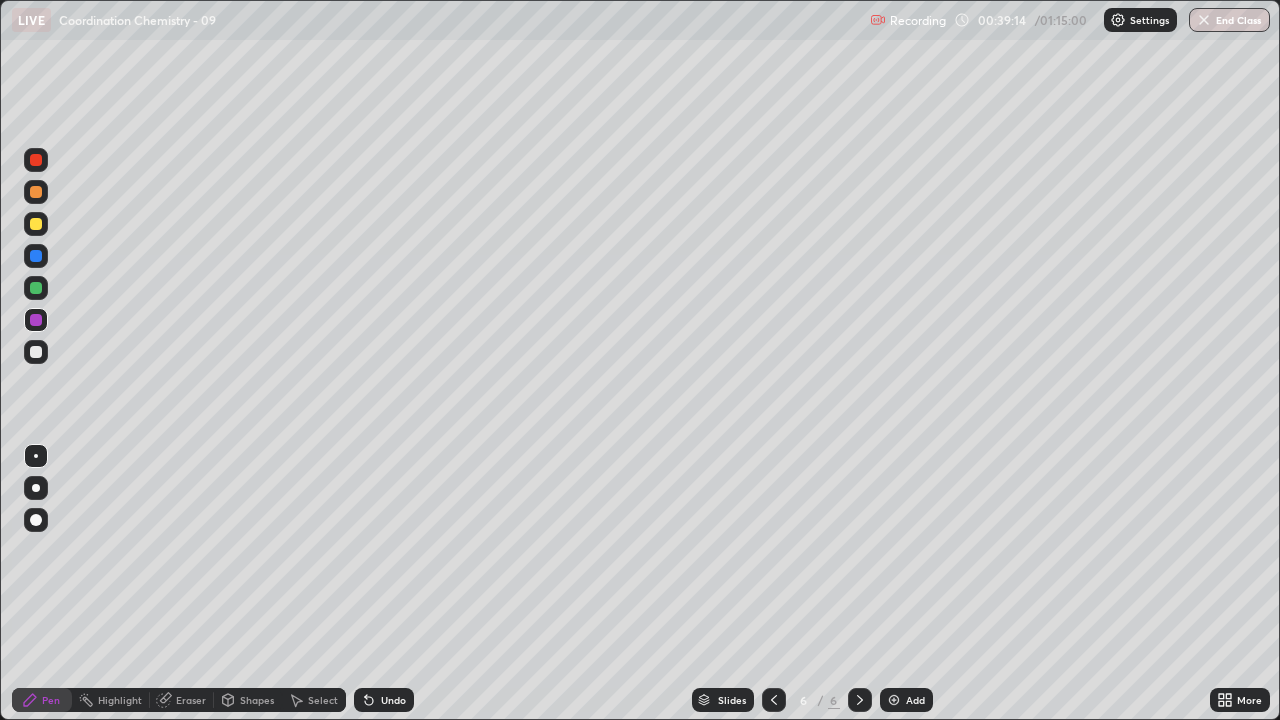 click on "Select" at bounding box center (323, 700) 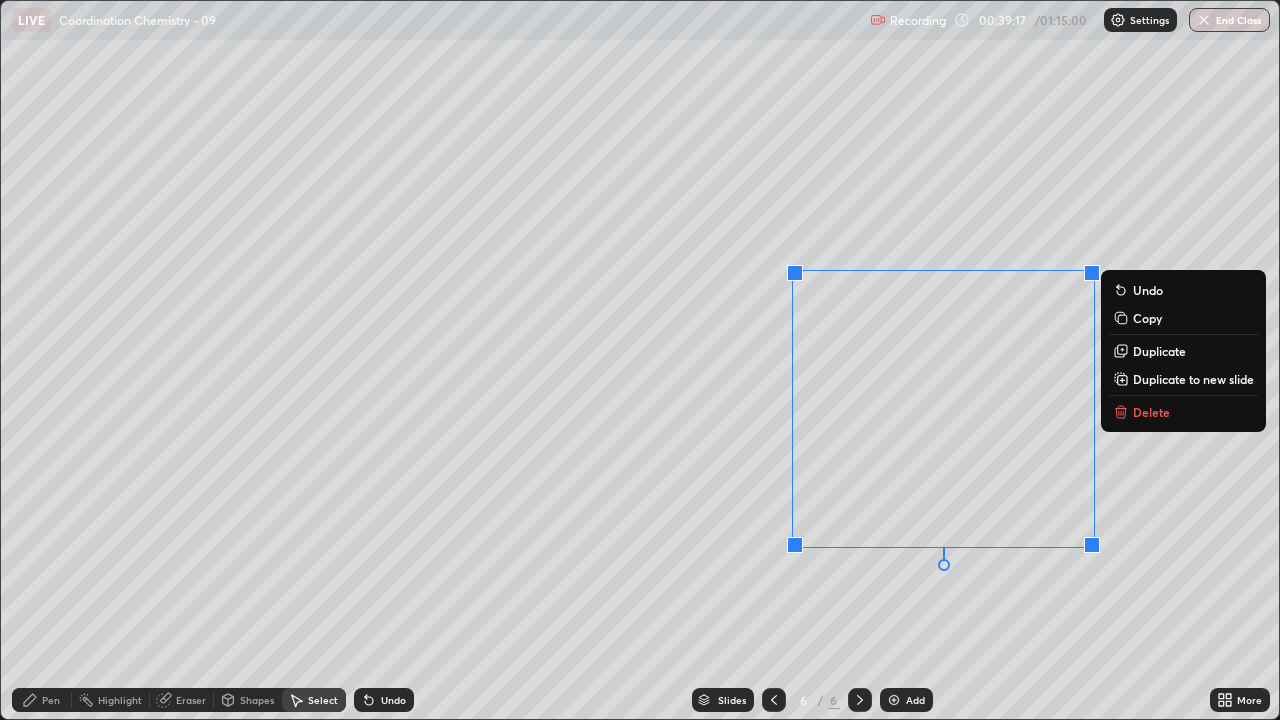 click on "Delete" at bounding box center [1183, 412] 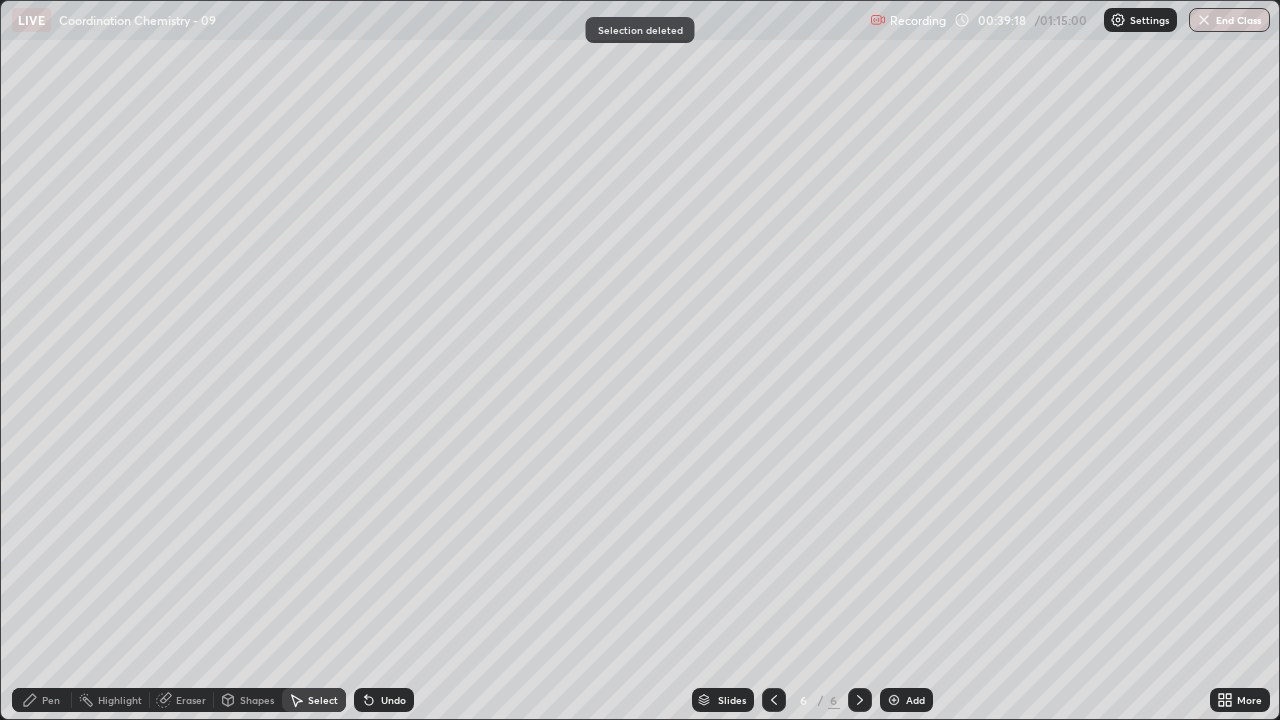 click on "Pen" at bounding box center [51, 700] 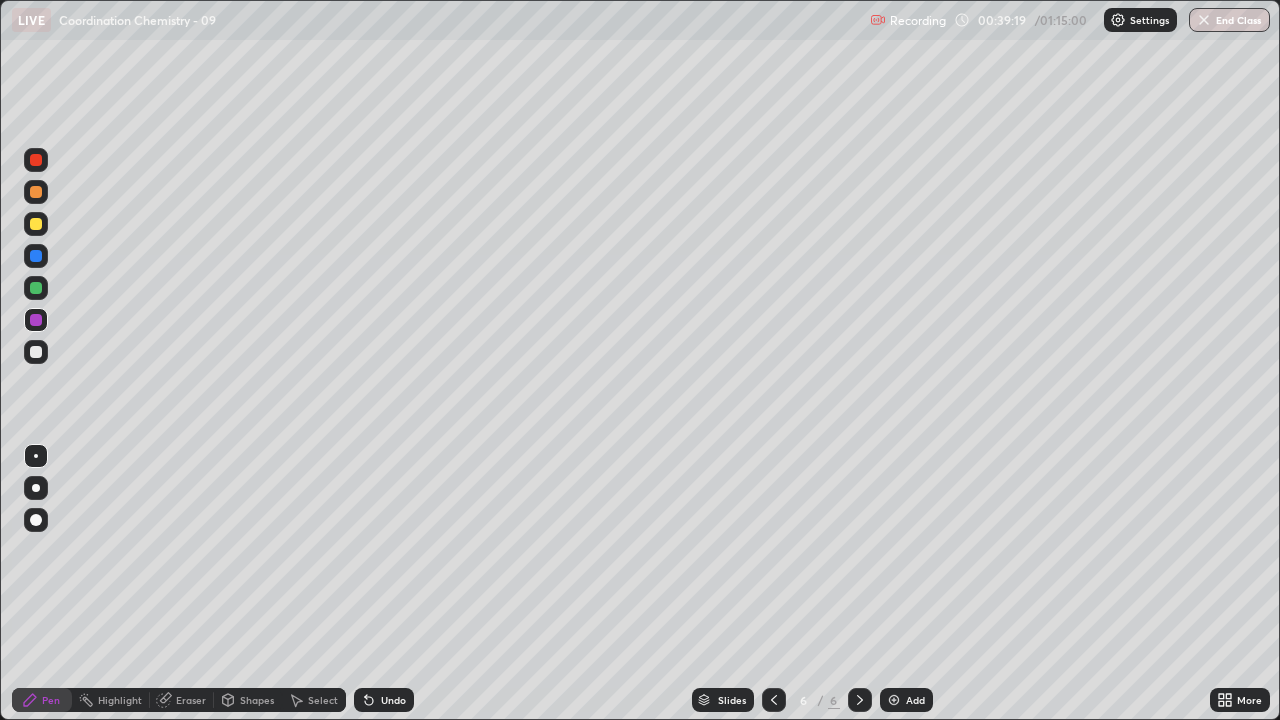 click at bounding box center (36, 352) 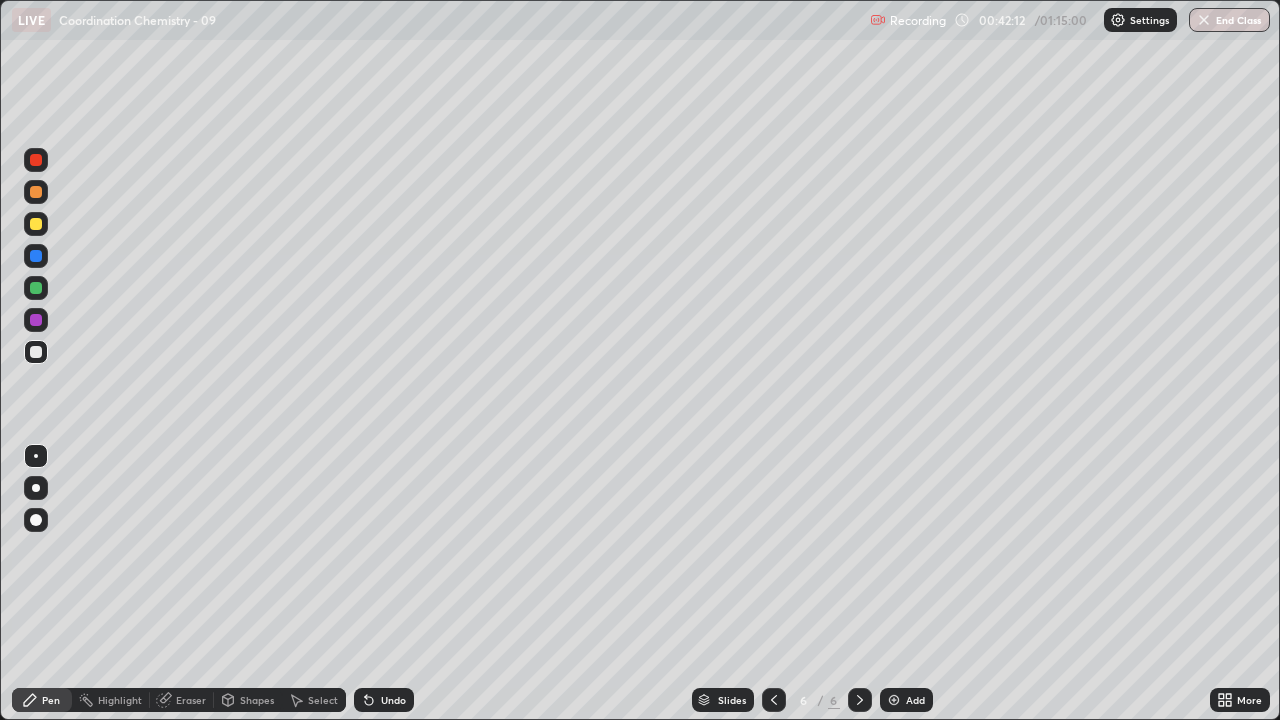 click on "Shapes" at bounding box center (257, 700) 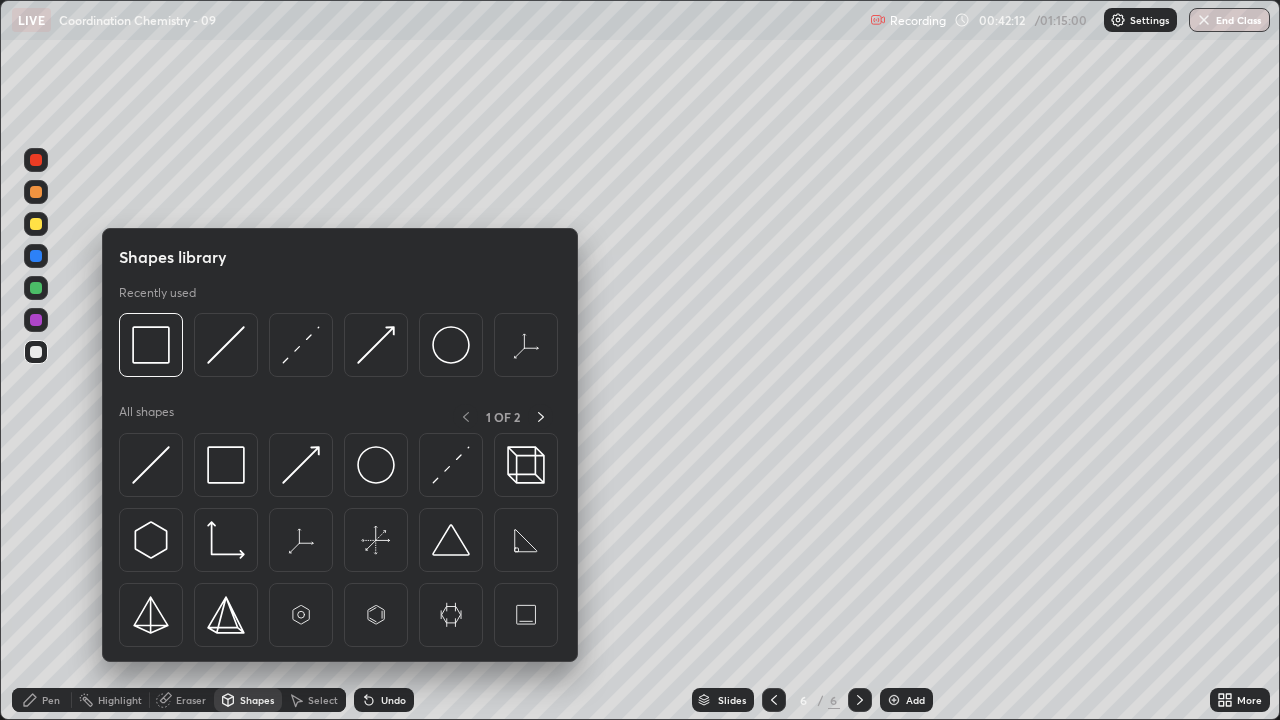 click on "Eraser" at bounding box center (191, 700) 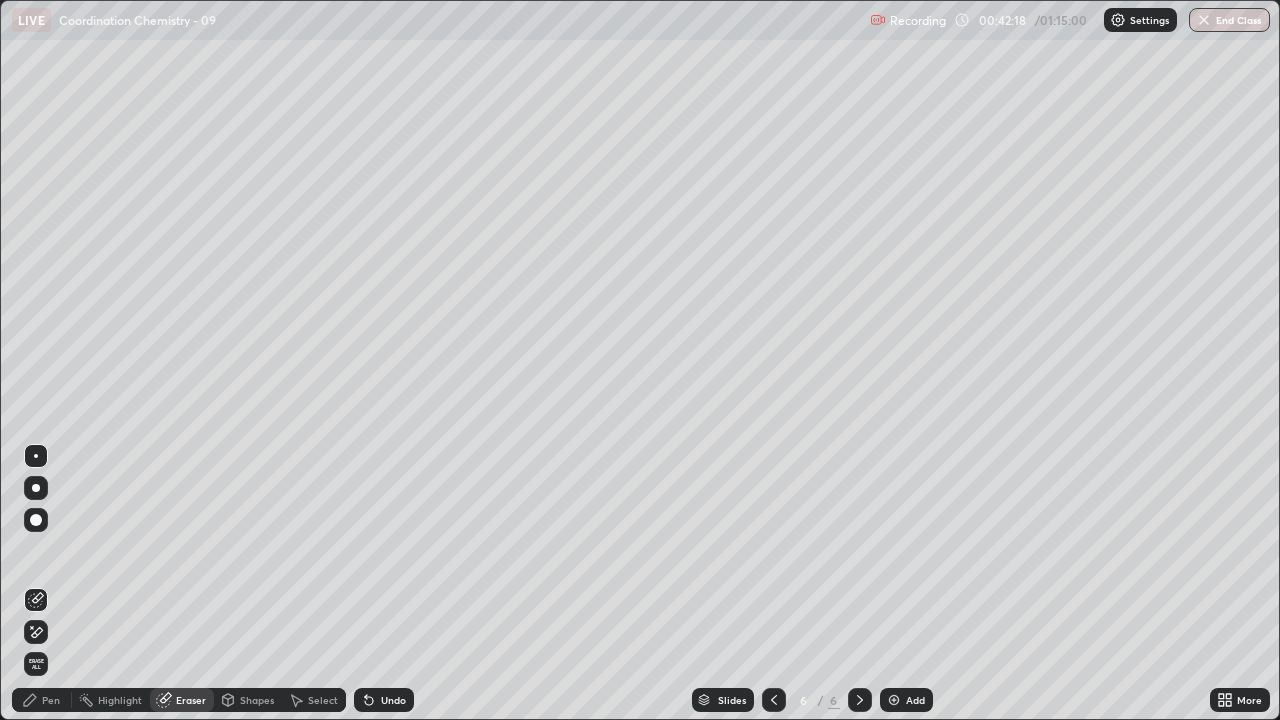 click on "Pen" at bounding box center [51, 700] 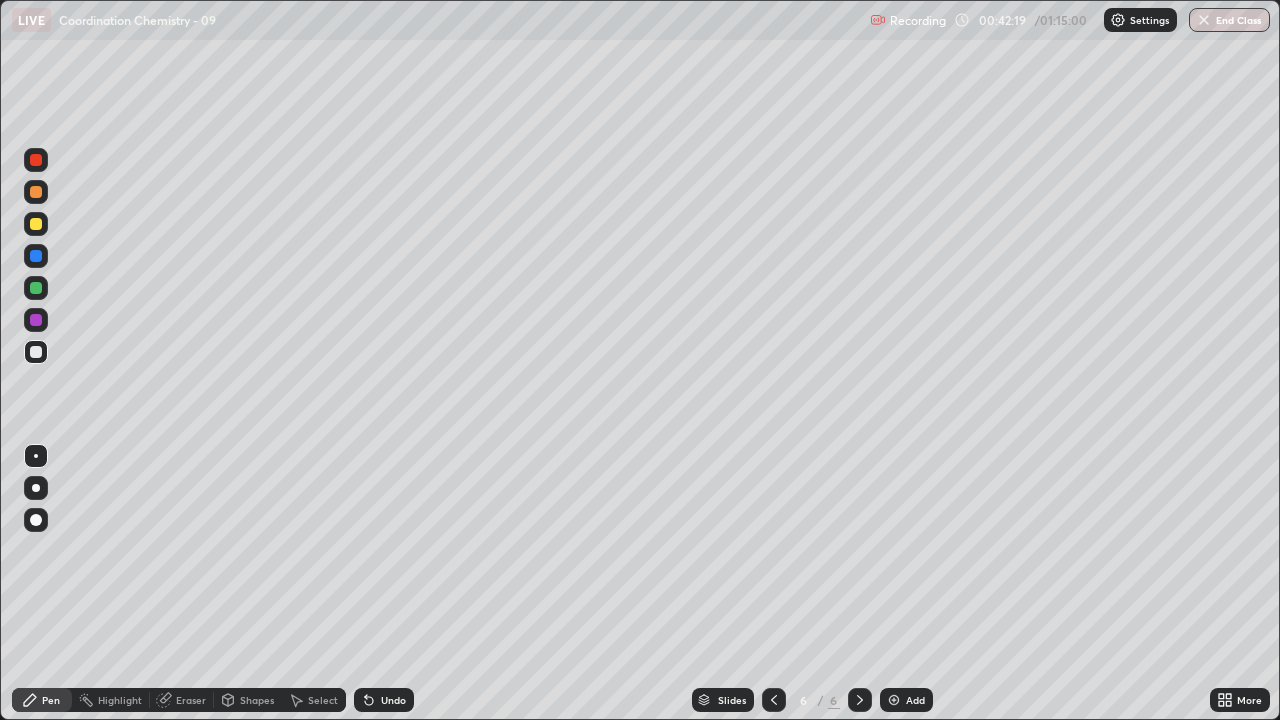 click on "Pen" at bounding box center (42, 700) 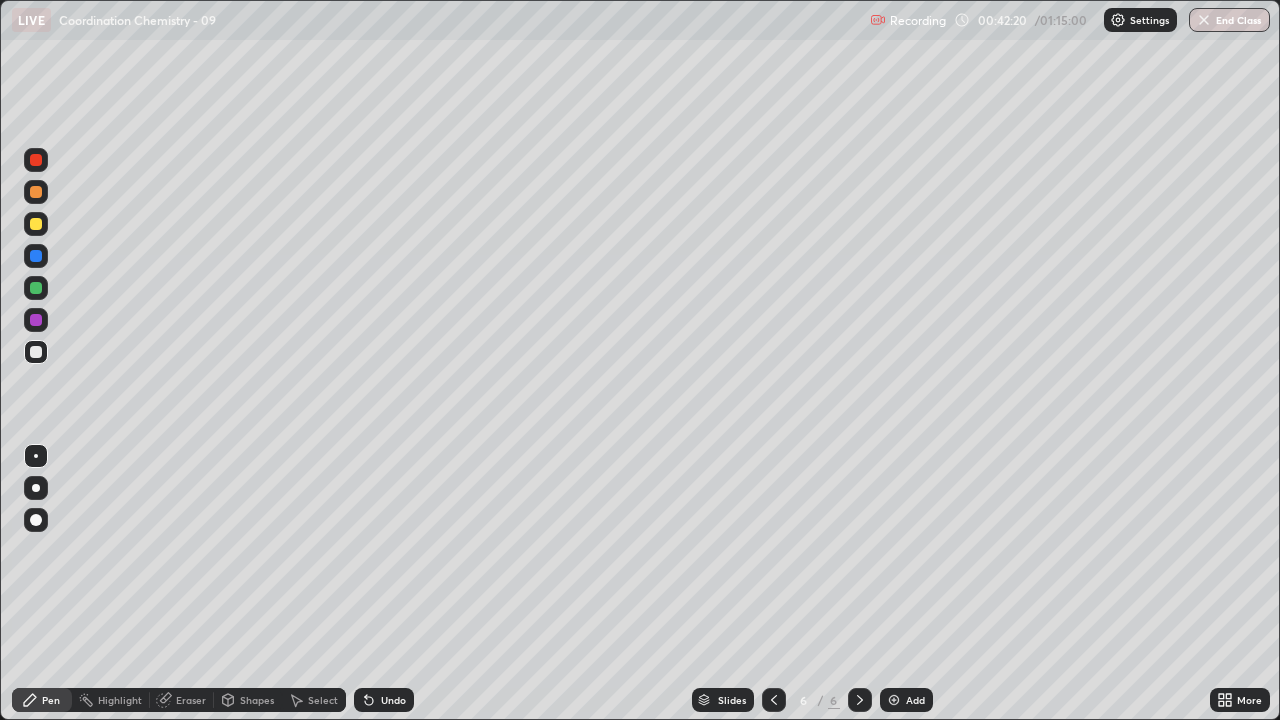 click at bounding box center (894, 700) 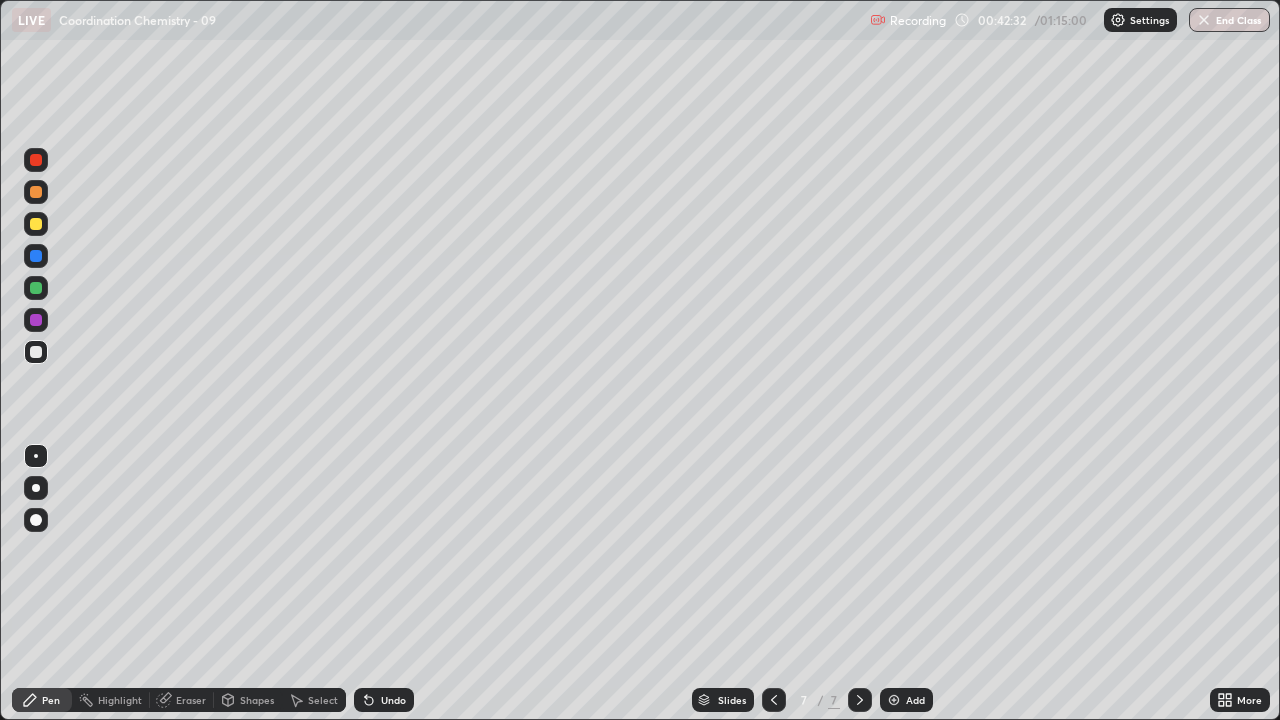 click 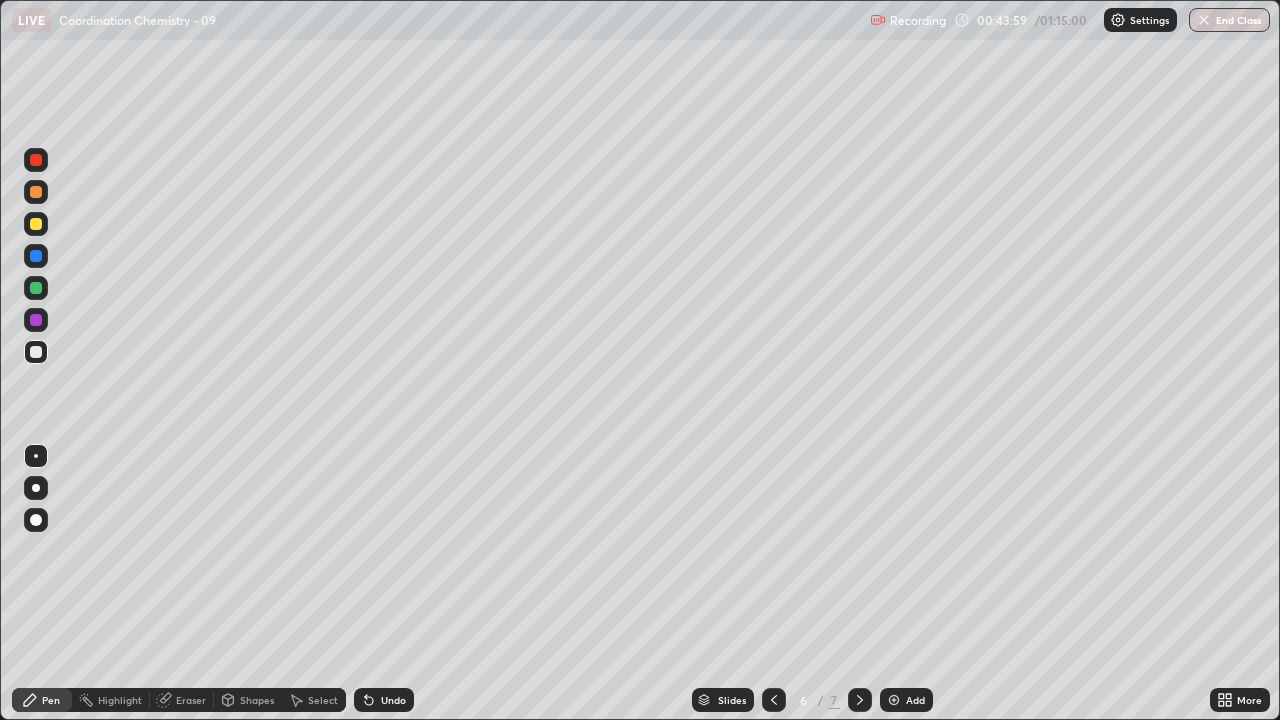 click 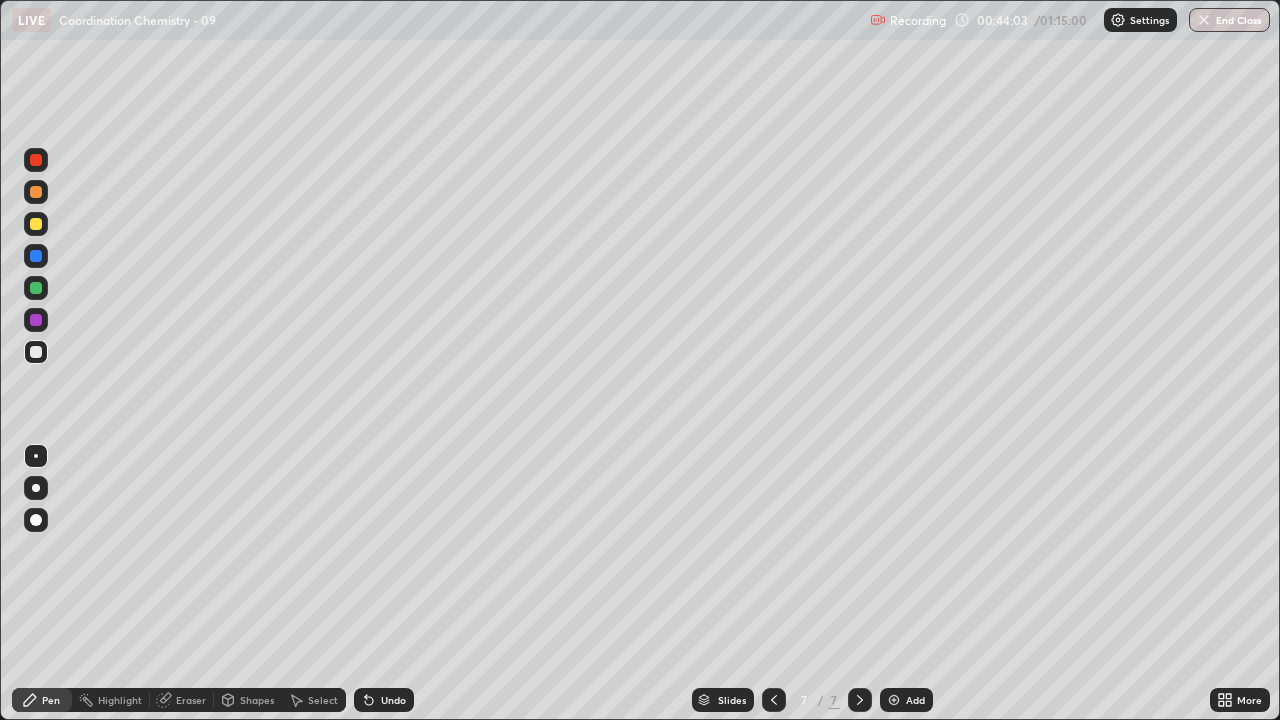 click on "Undo" at bounding box center [384, 700] 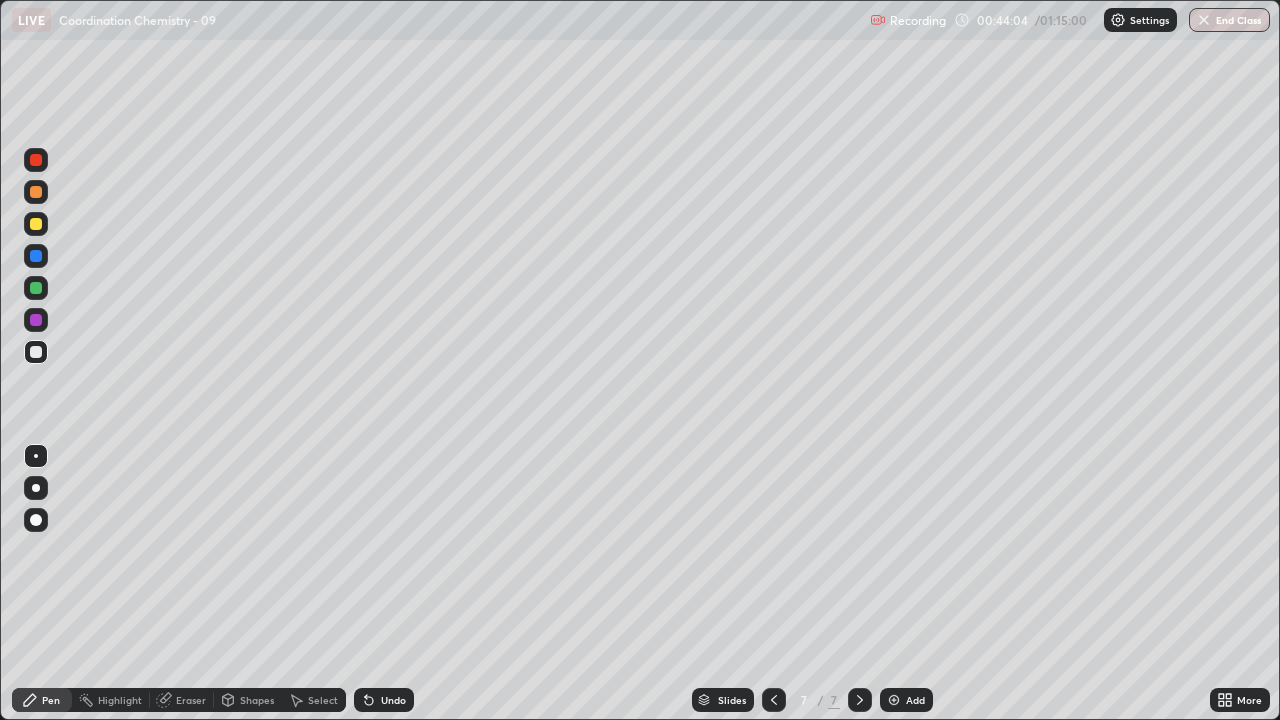 click 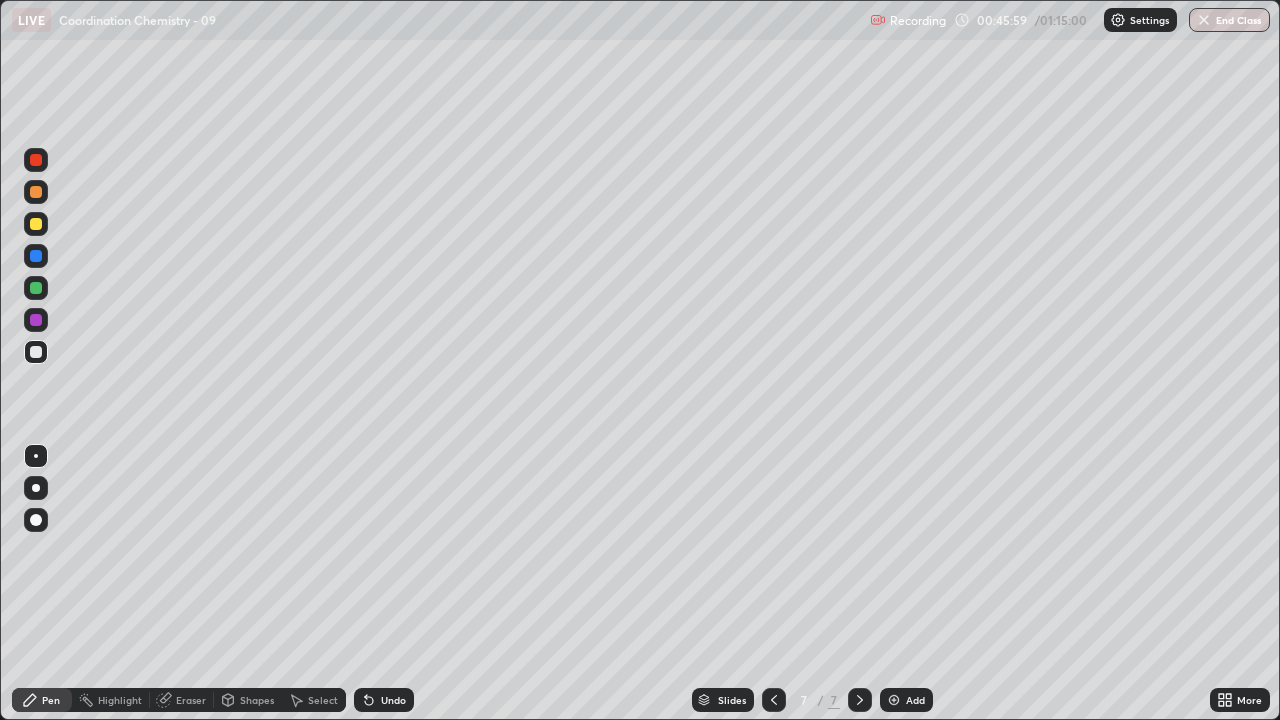 click at bounding box center (774, 700) 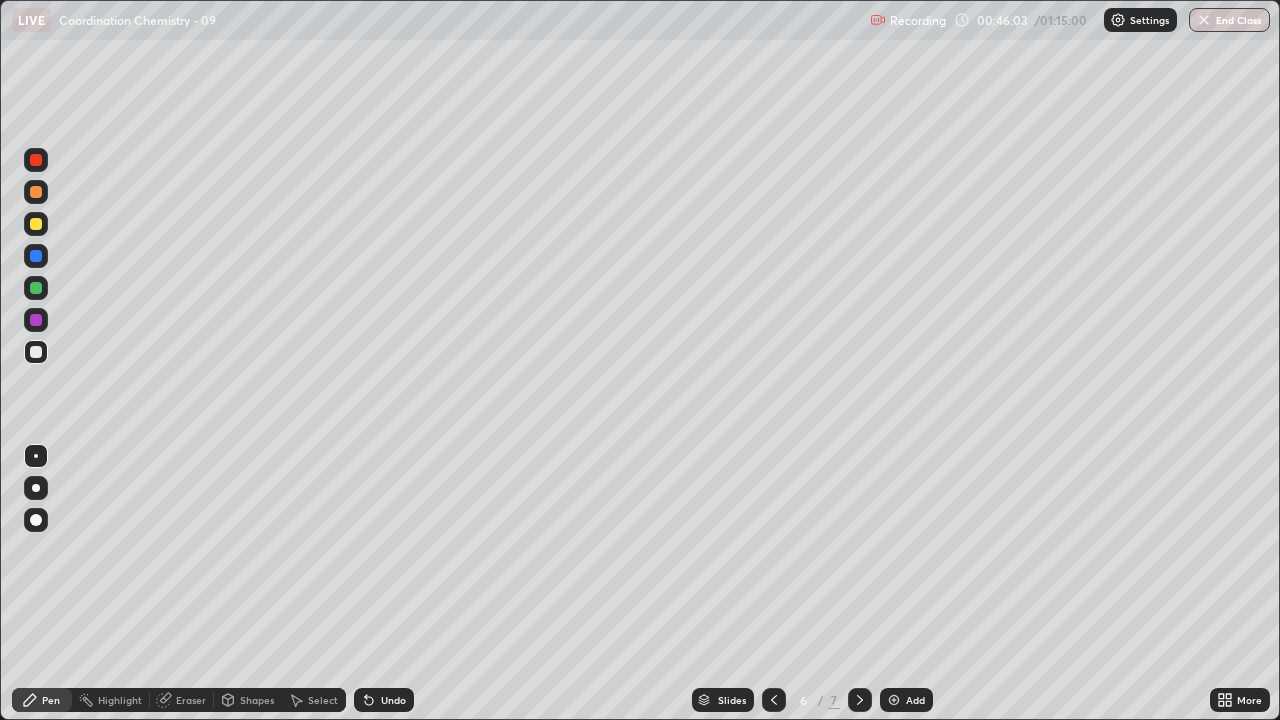 click 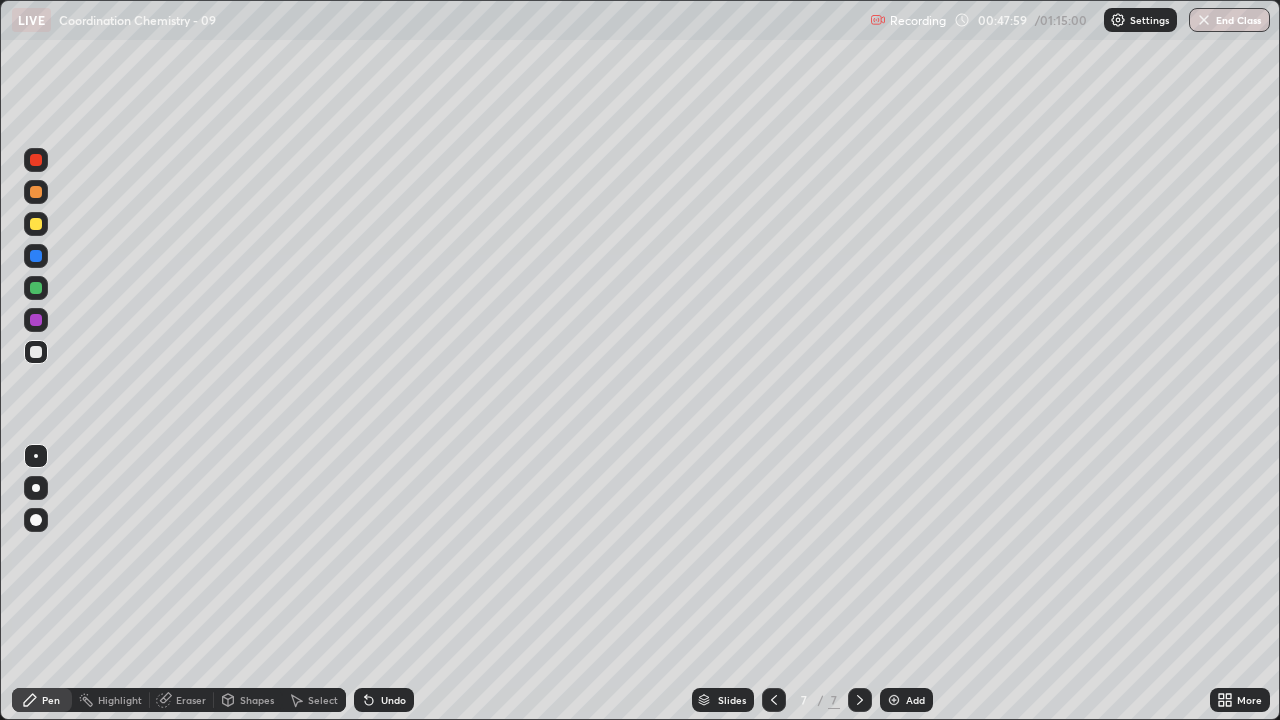 click on "Add" at bounding box center (915, 700) 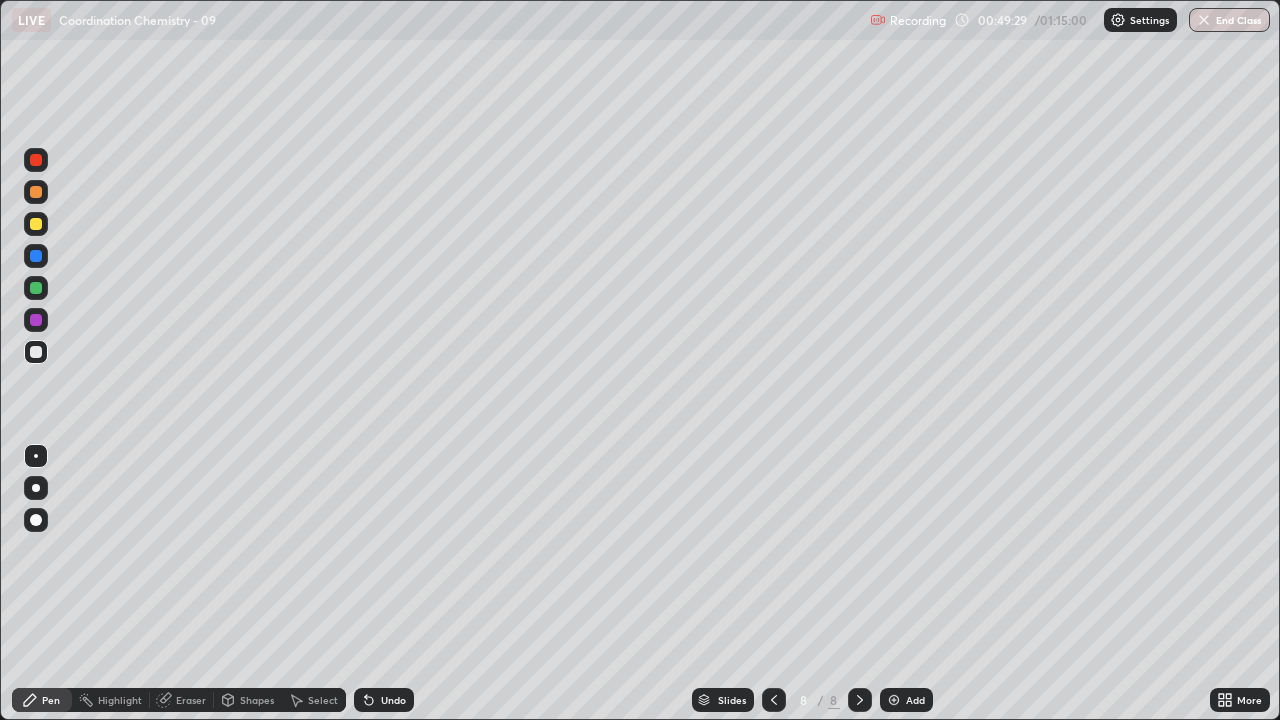 click on "Select" at bounding box center [323, 700] 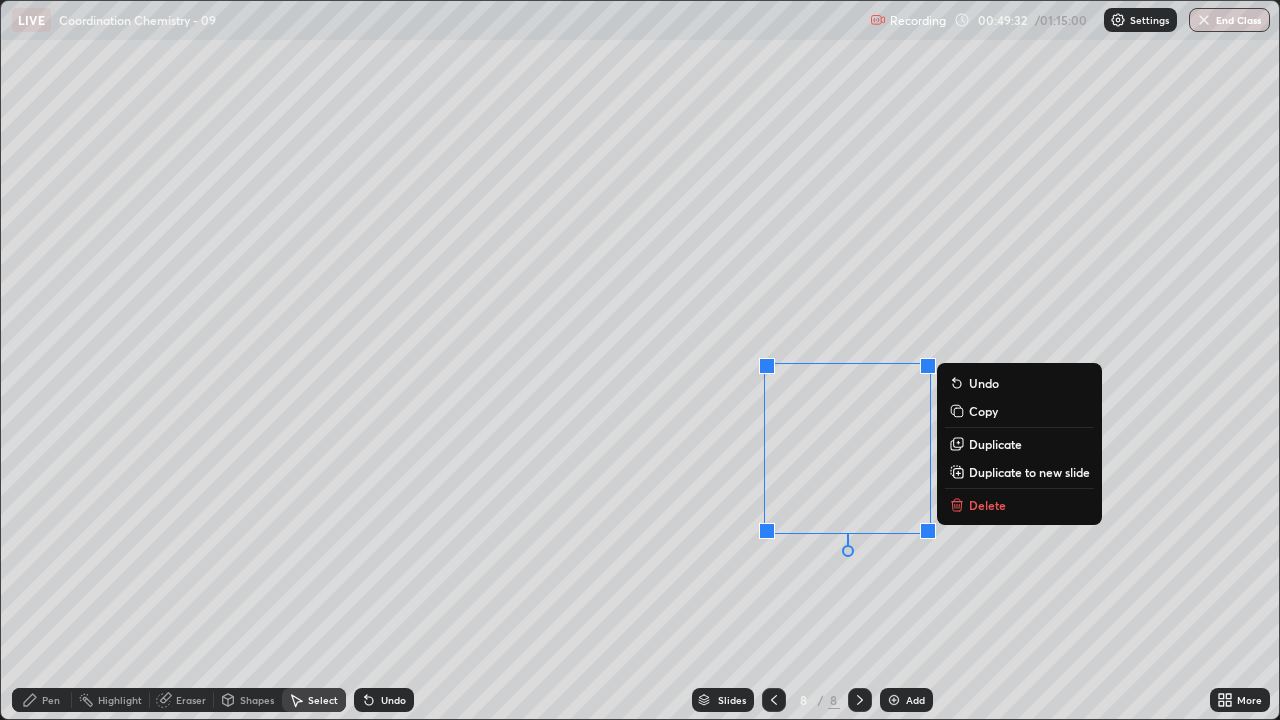 click on "Delete" at bounding box center [987, 505] 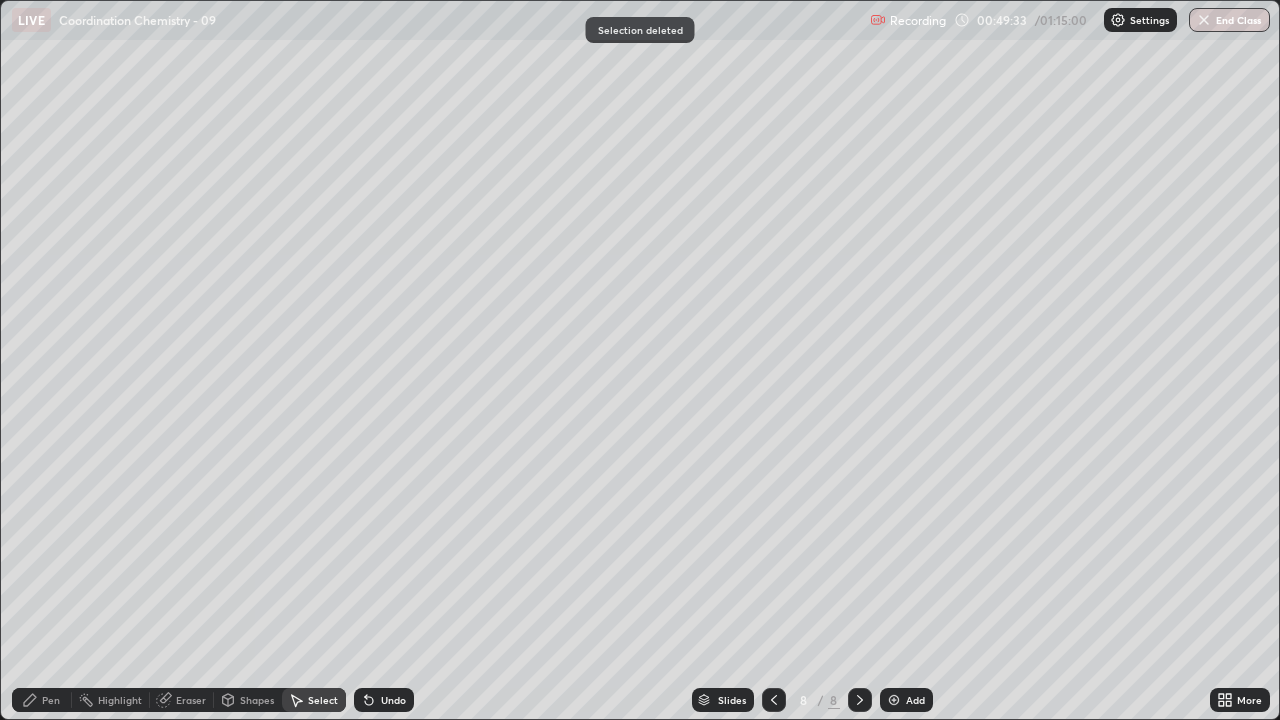 click on "Pen" at bounding box center (51, 700) 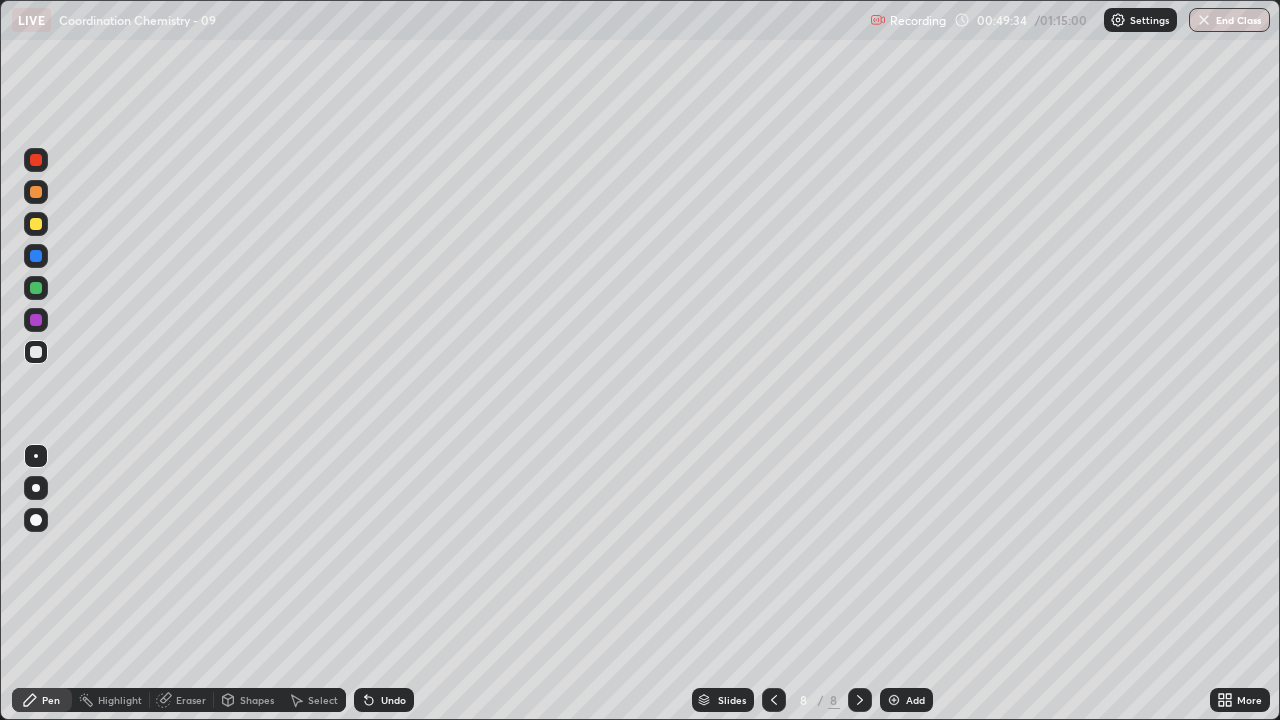 click 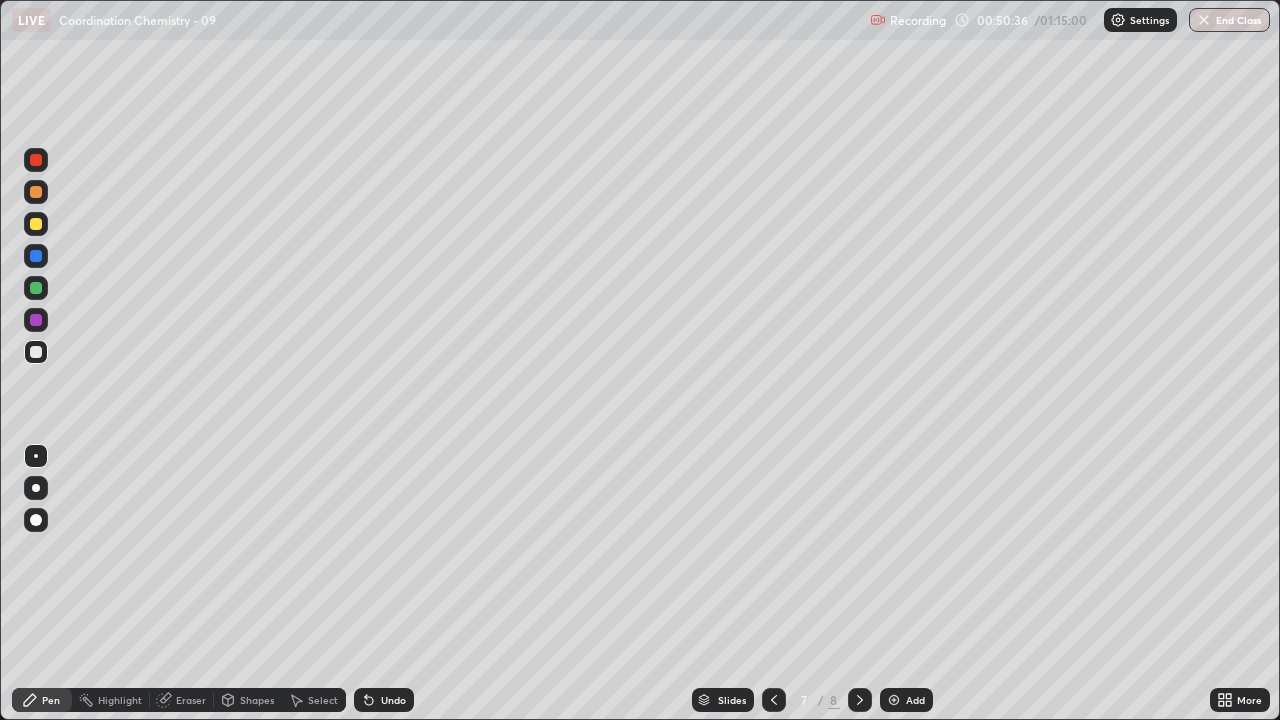 click on "Select" at bounding box center (323, 700) 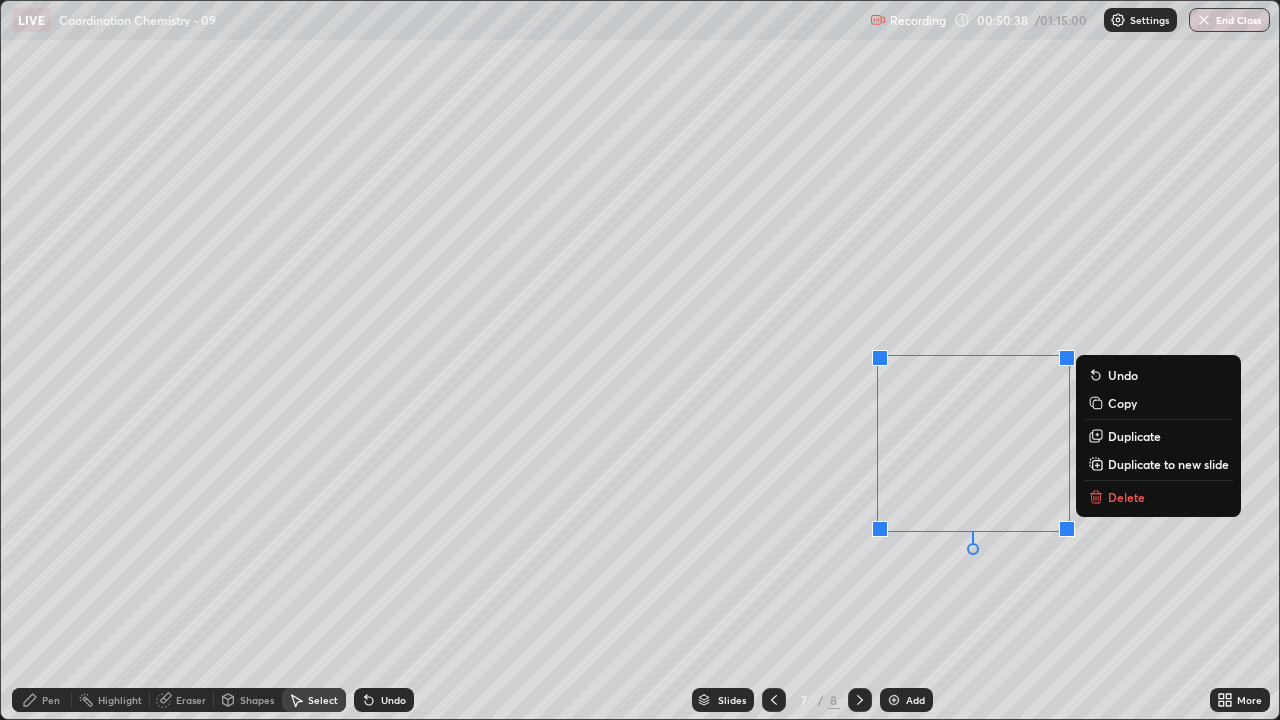 click on "Delete" at bounding box center [1126, 497] 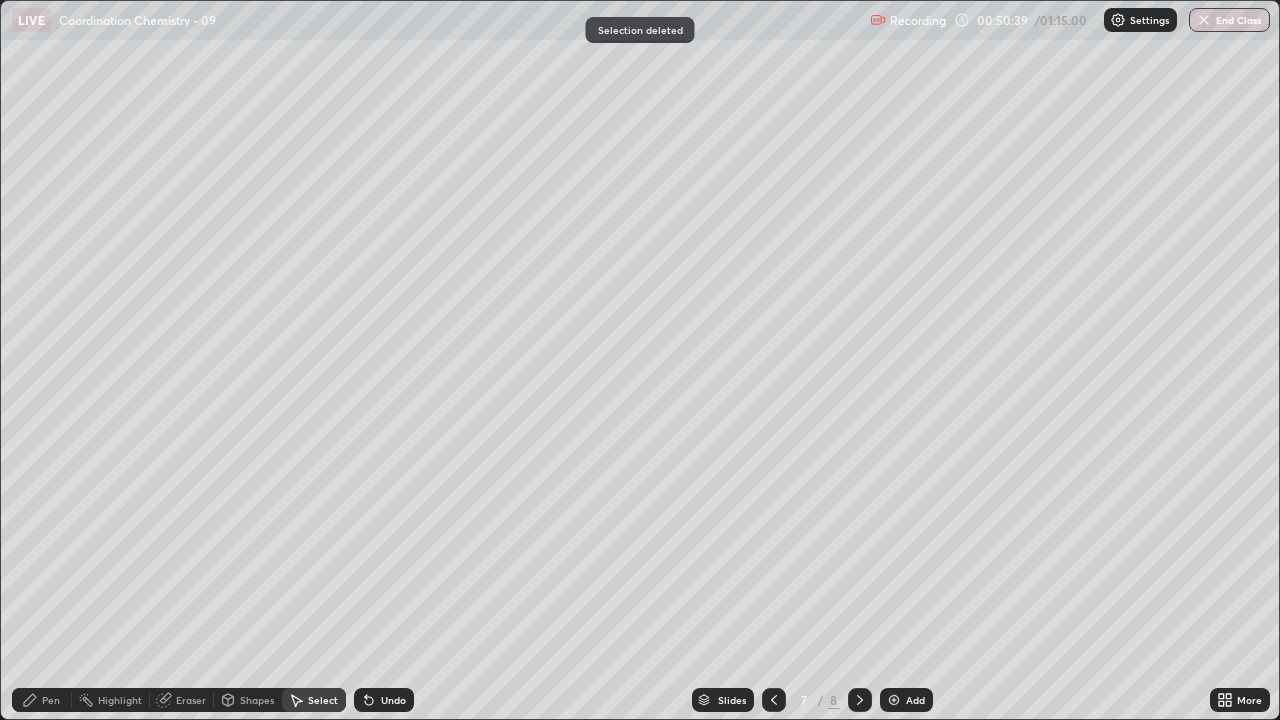 click 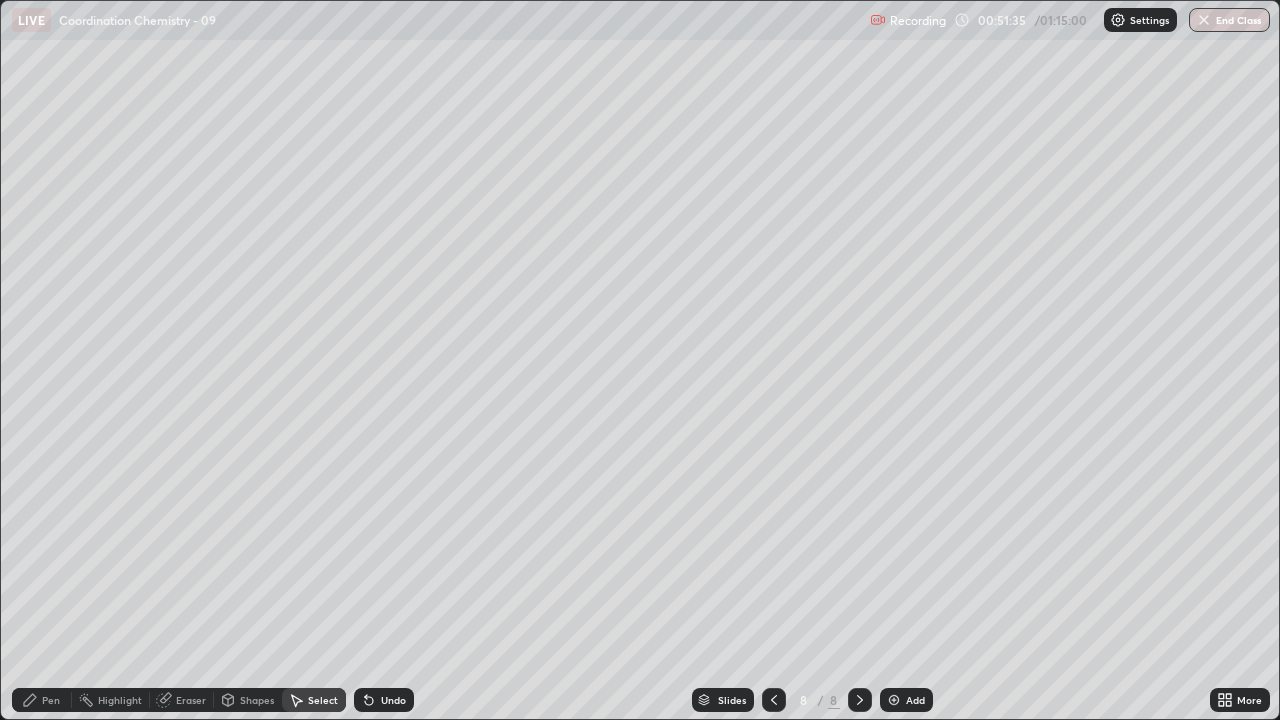 click at bounding box center [894, 700] 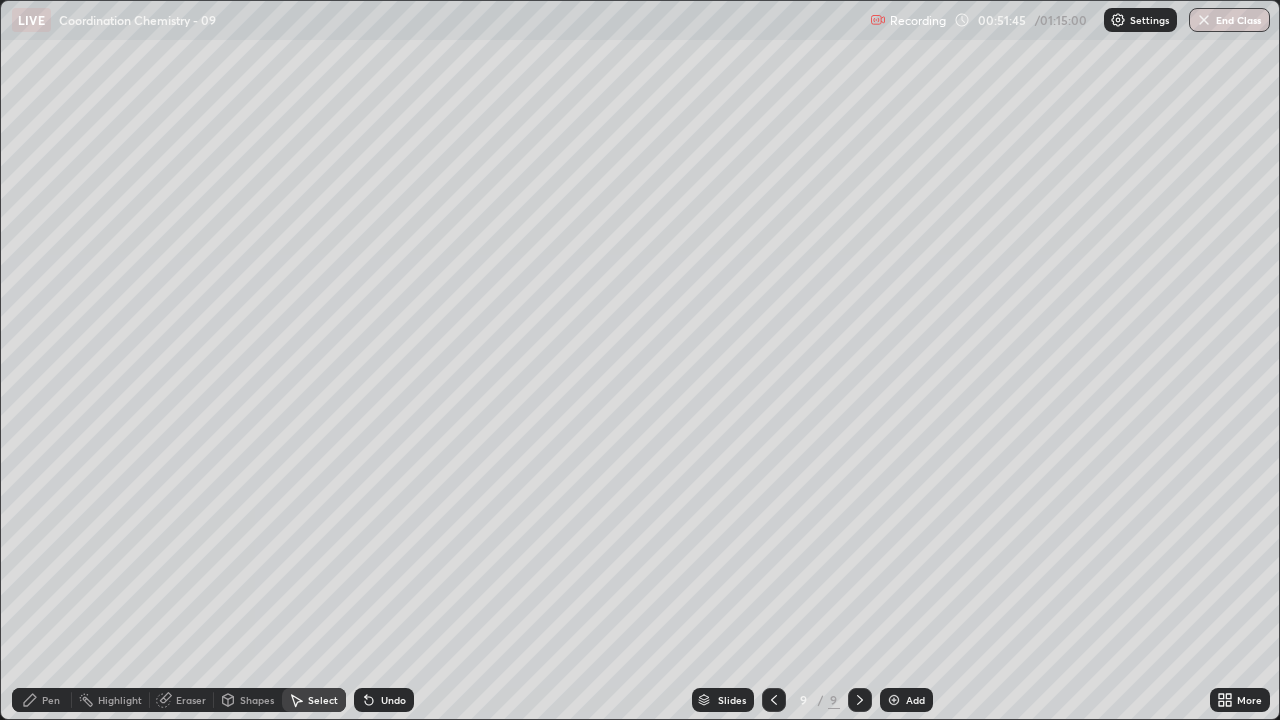 click on "Pen" at bounding box center (51, 700) 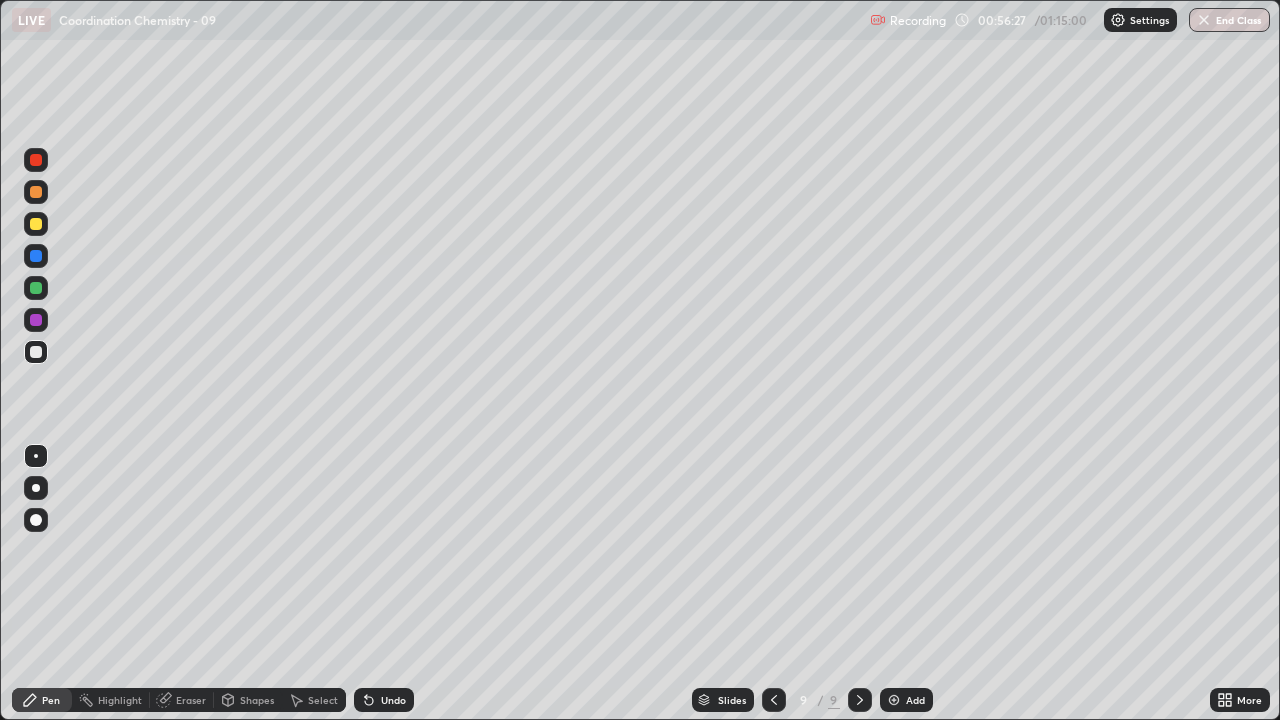 click on "Add" at bounding box center (906, 700) 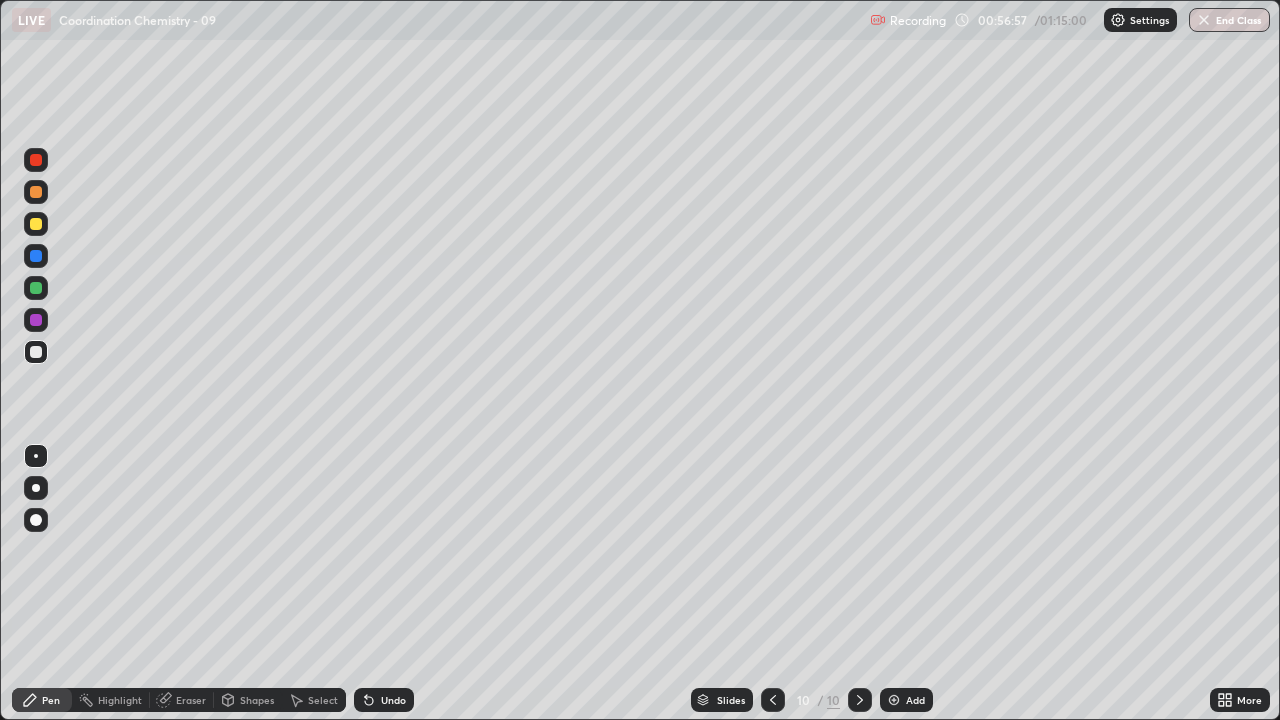 click at bounding box center (773, 700) 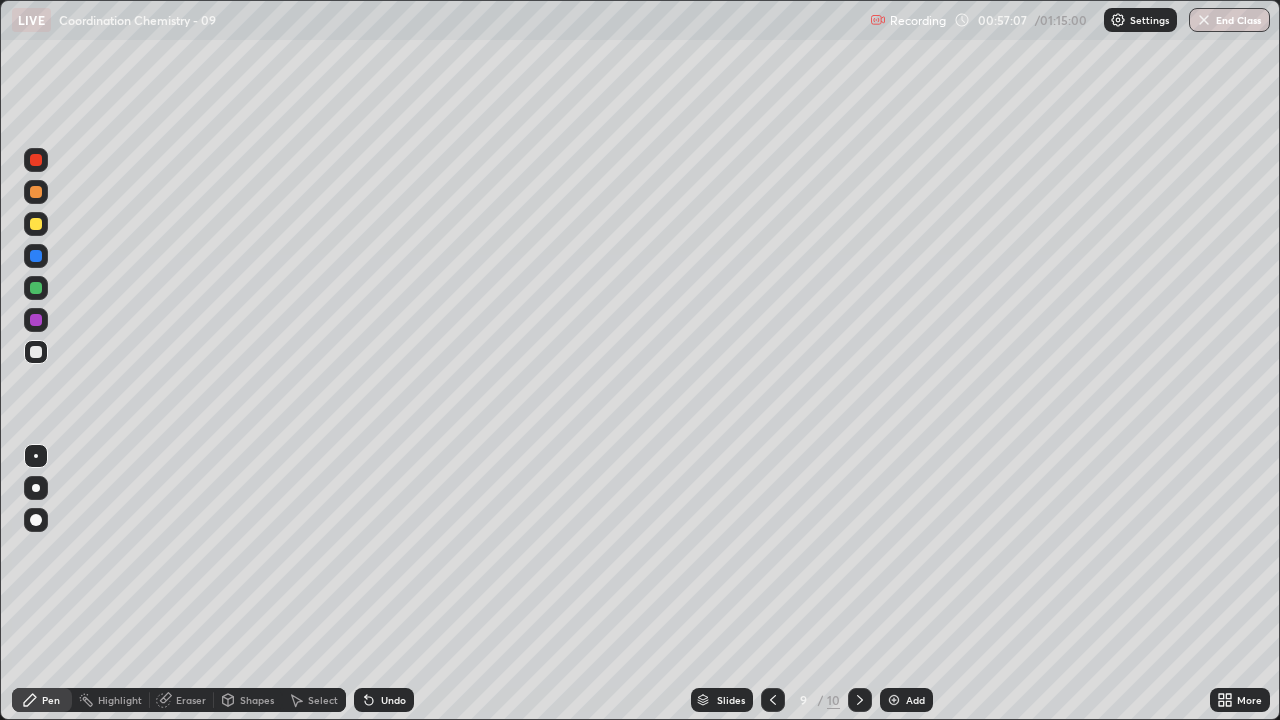 click at bounding box center [860, 700] 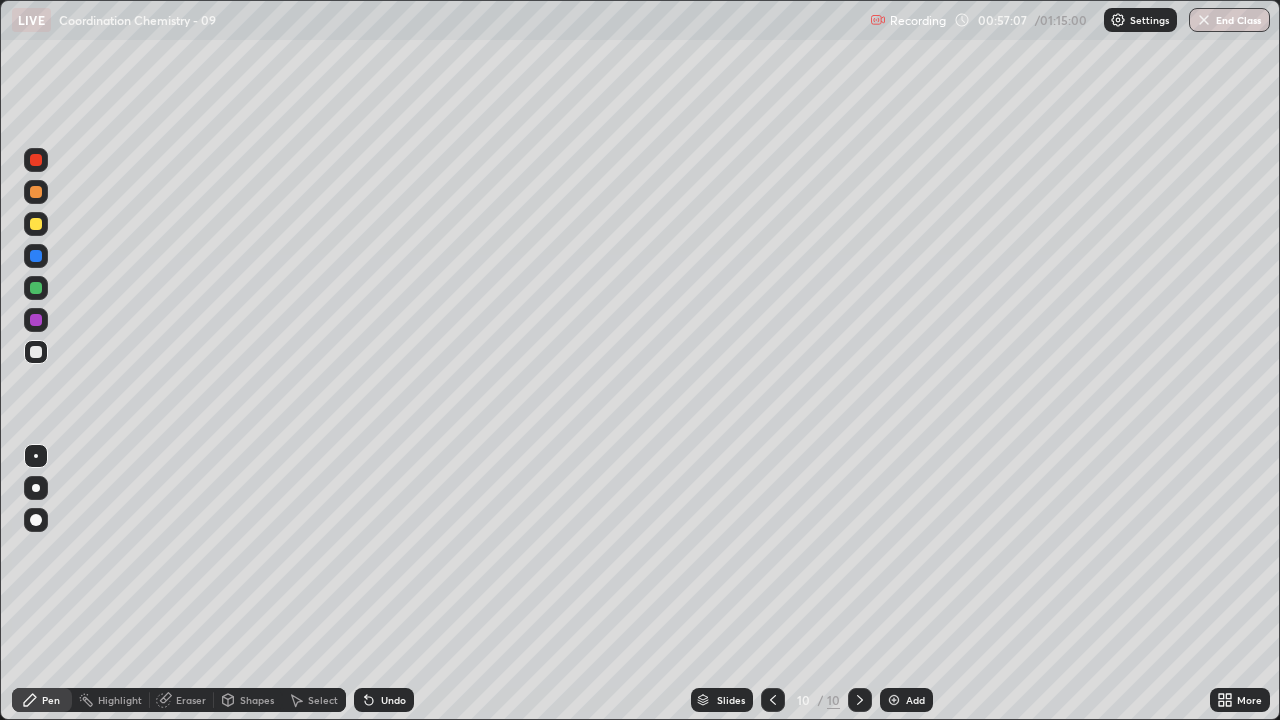 click 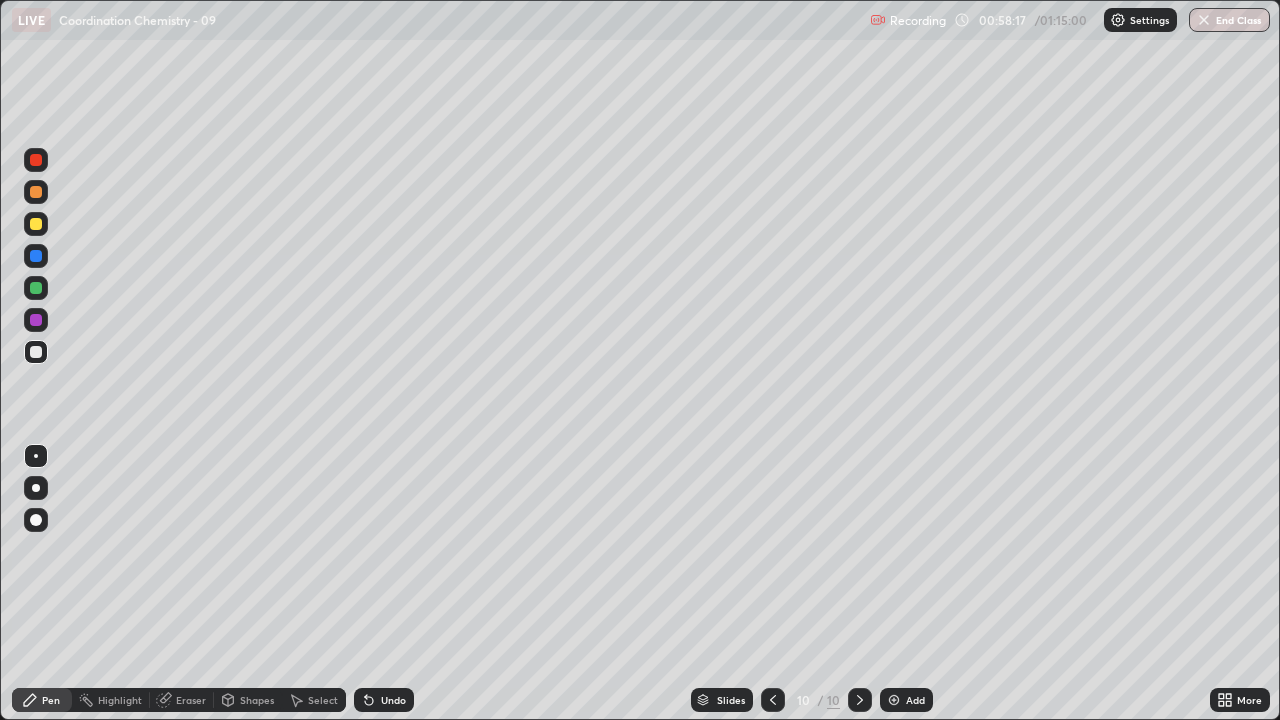 click at bounding box center (894, 700) 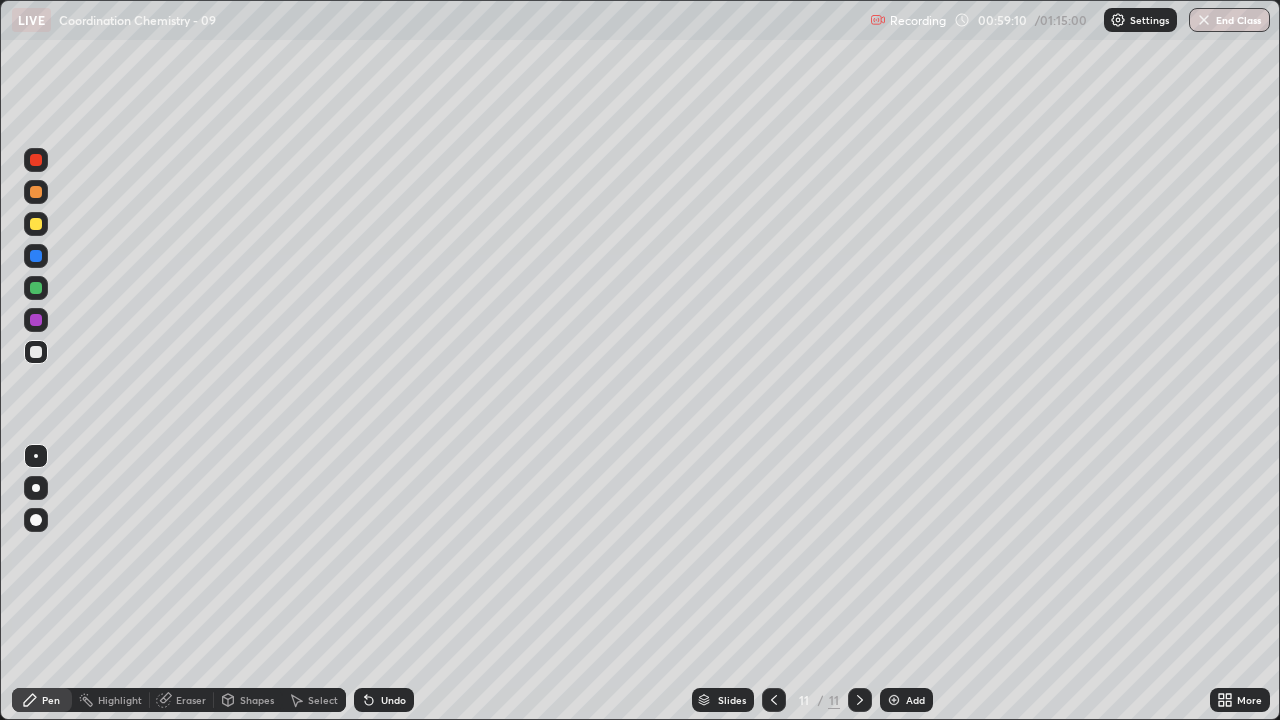 click on "Undo" at bounding box center [393, 700] 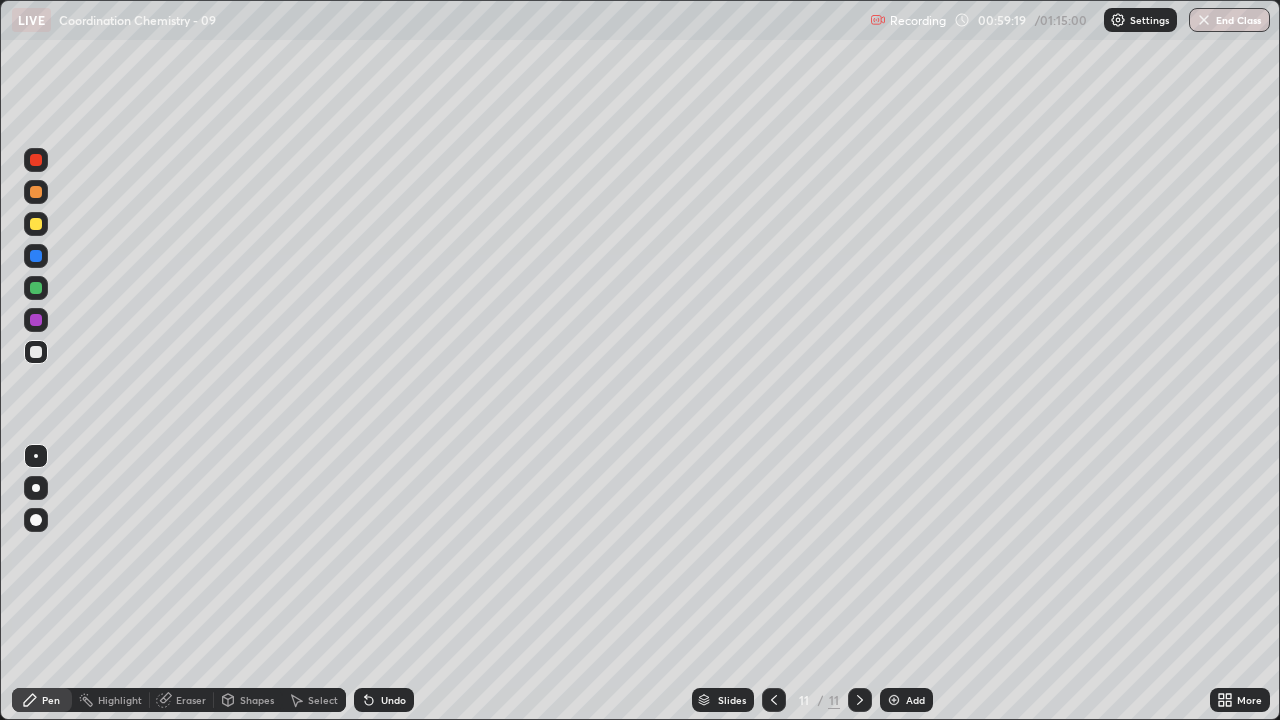 click on "Eraser" at bounding box center [191, 700] 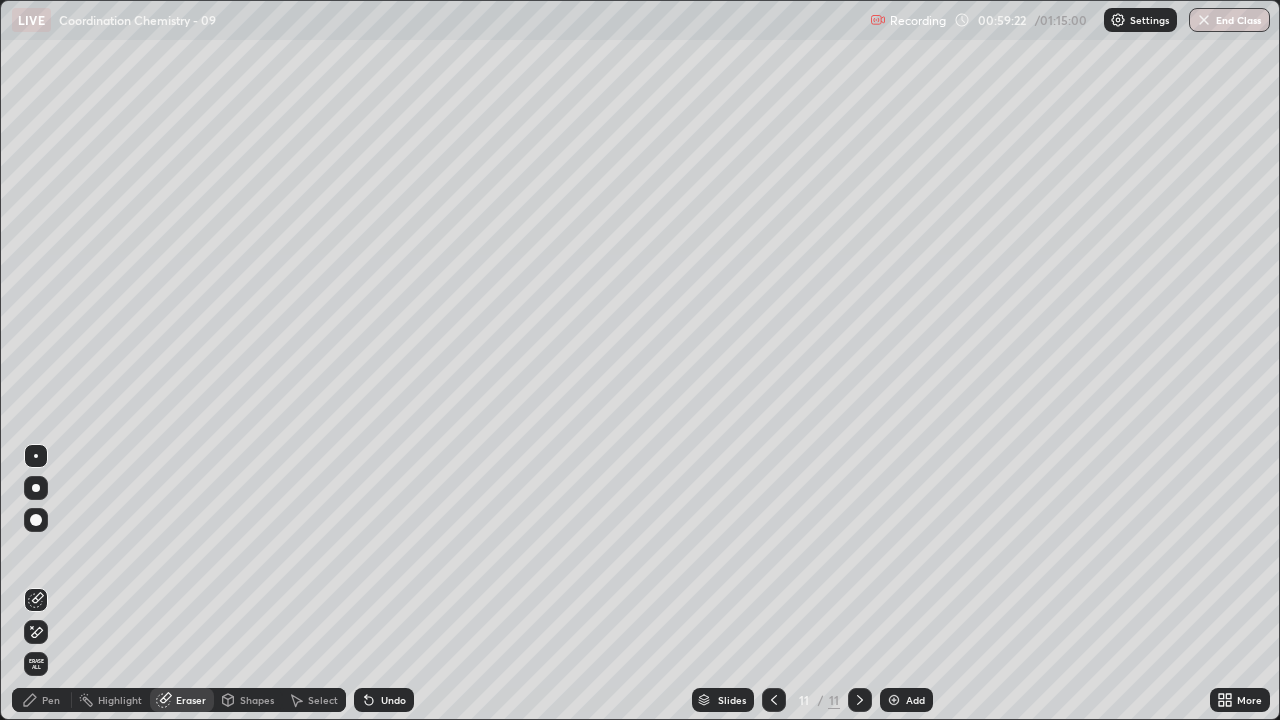 click on "Pen" at bounding box center (51, 700) 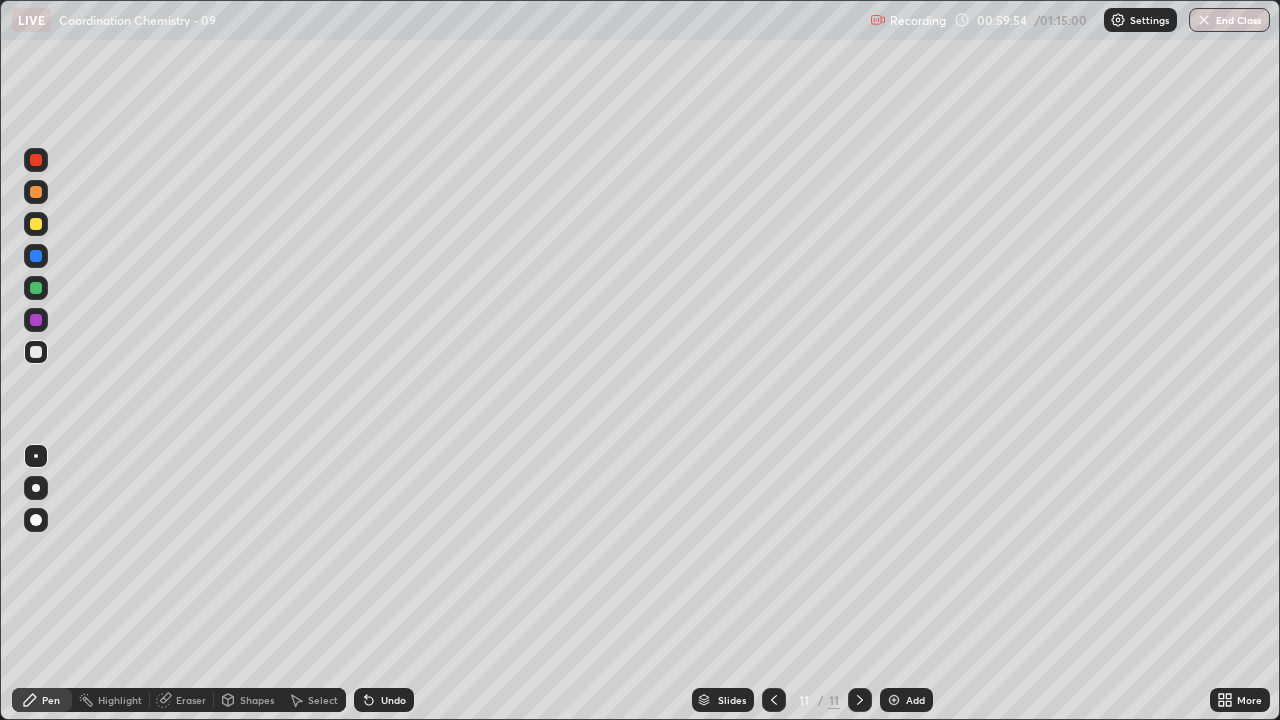 click on "Undo" at bounding box center (393, 700) 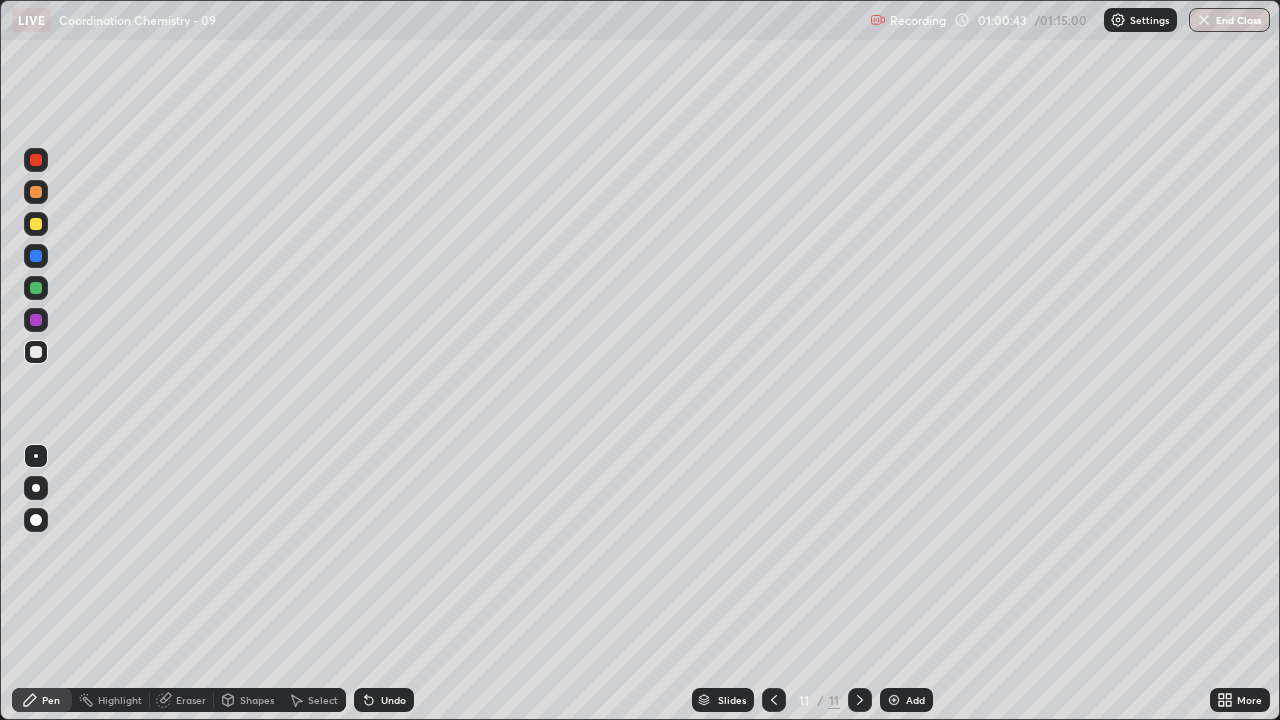 click on "Undo" at bounding box center [384, 700] 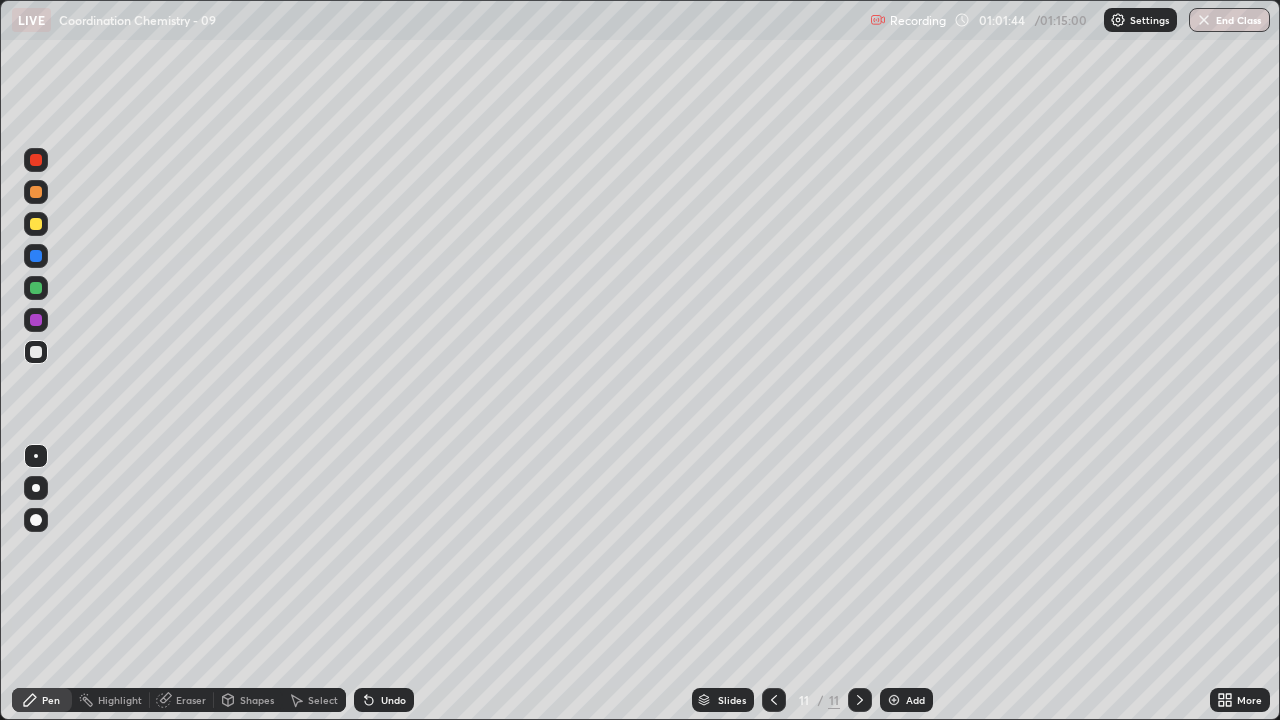 click on "Undo" at bounding box center [393, 700] 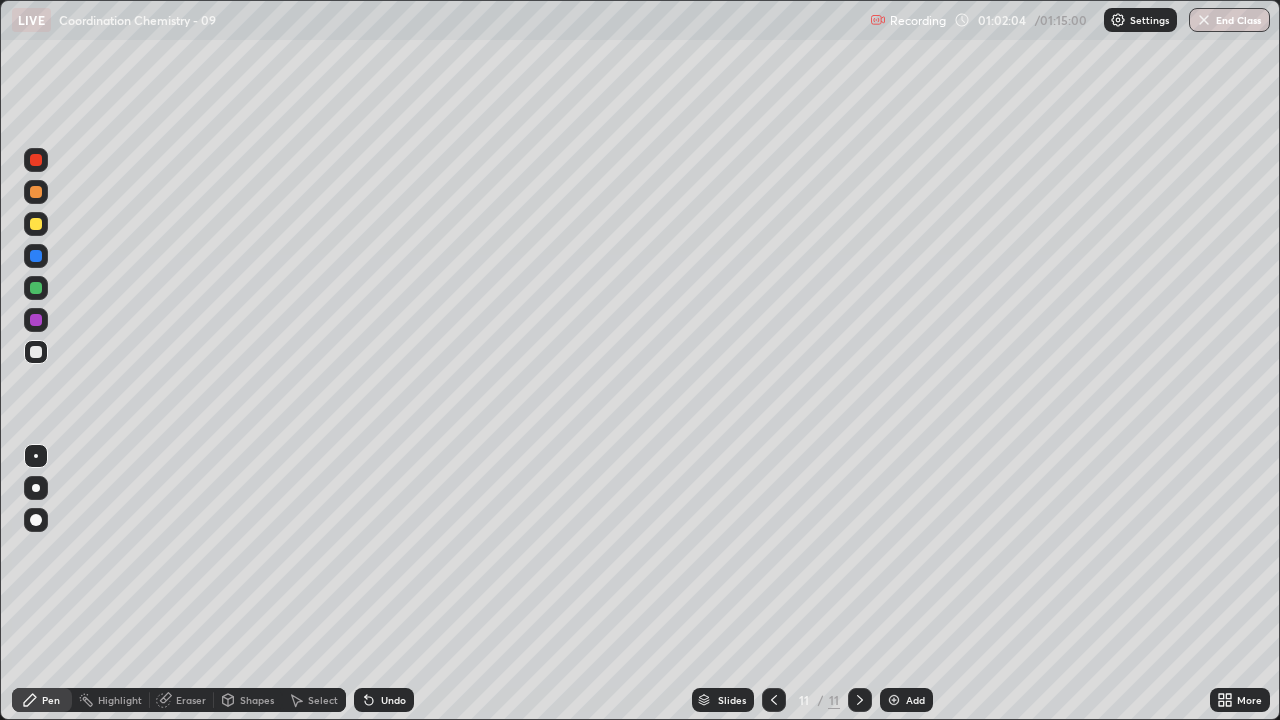 click on "Undo" at bounding box center (384, 700) 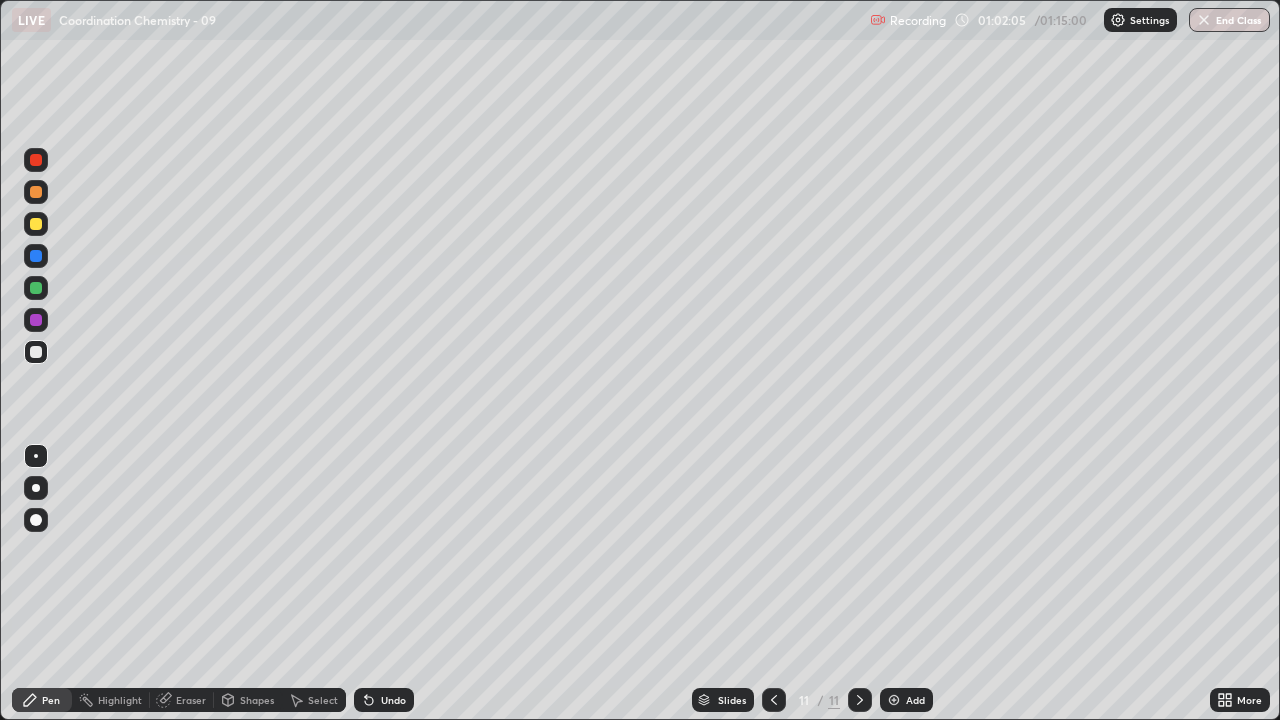 click on "Undo" at bounding box center [393, 700] 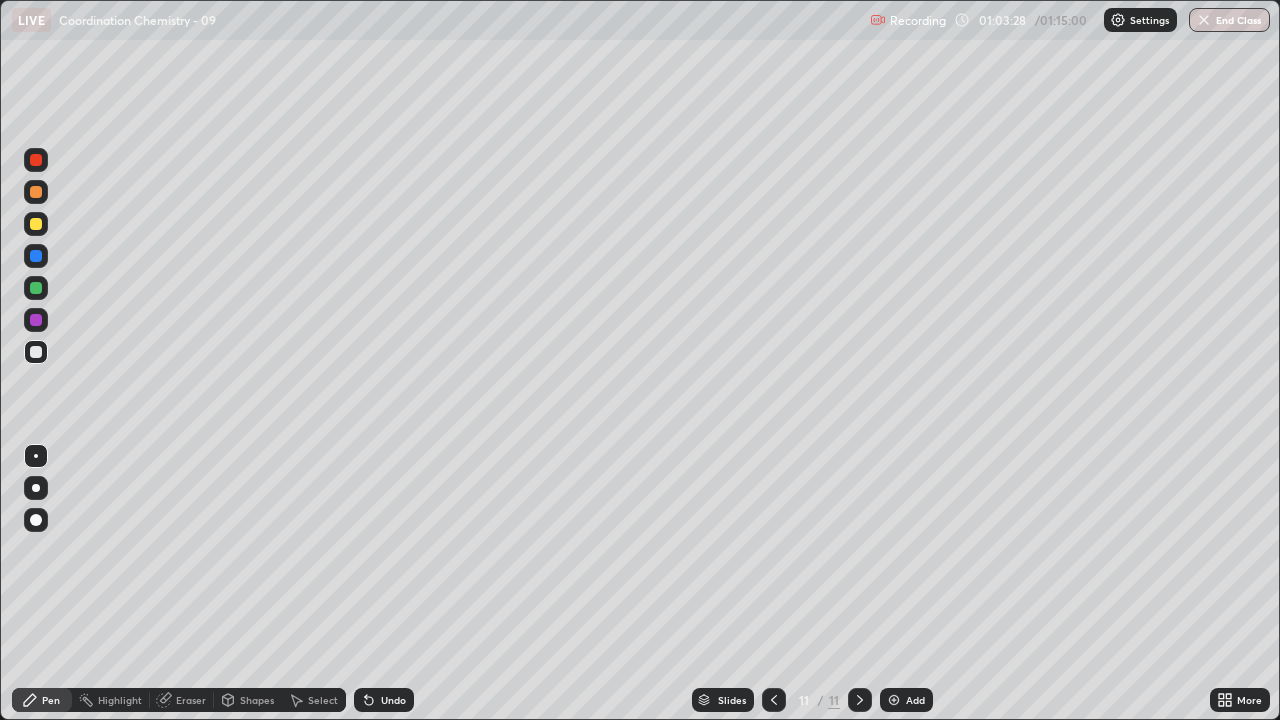 click at bounding box center [894, 700] 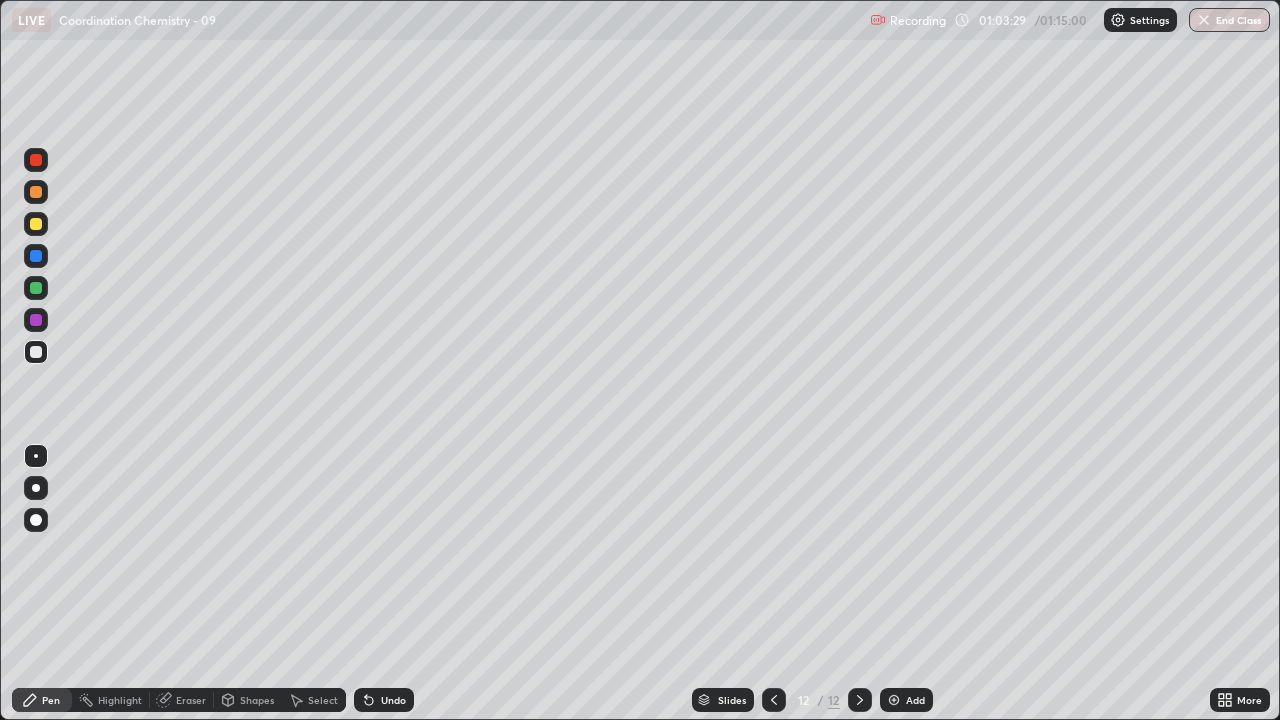 click at bounding box center (774, 700) 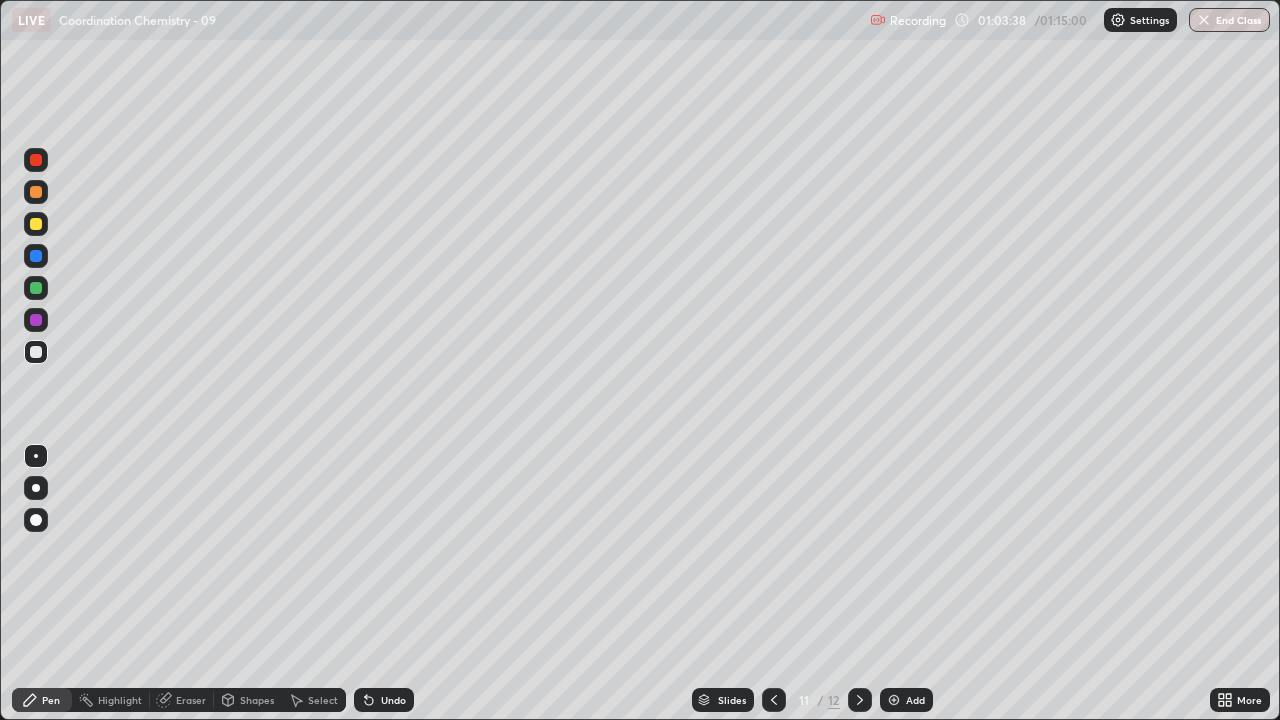 click at bounding box center (860, 700) 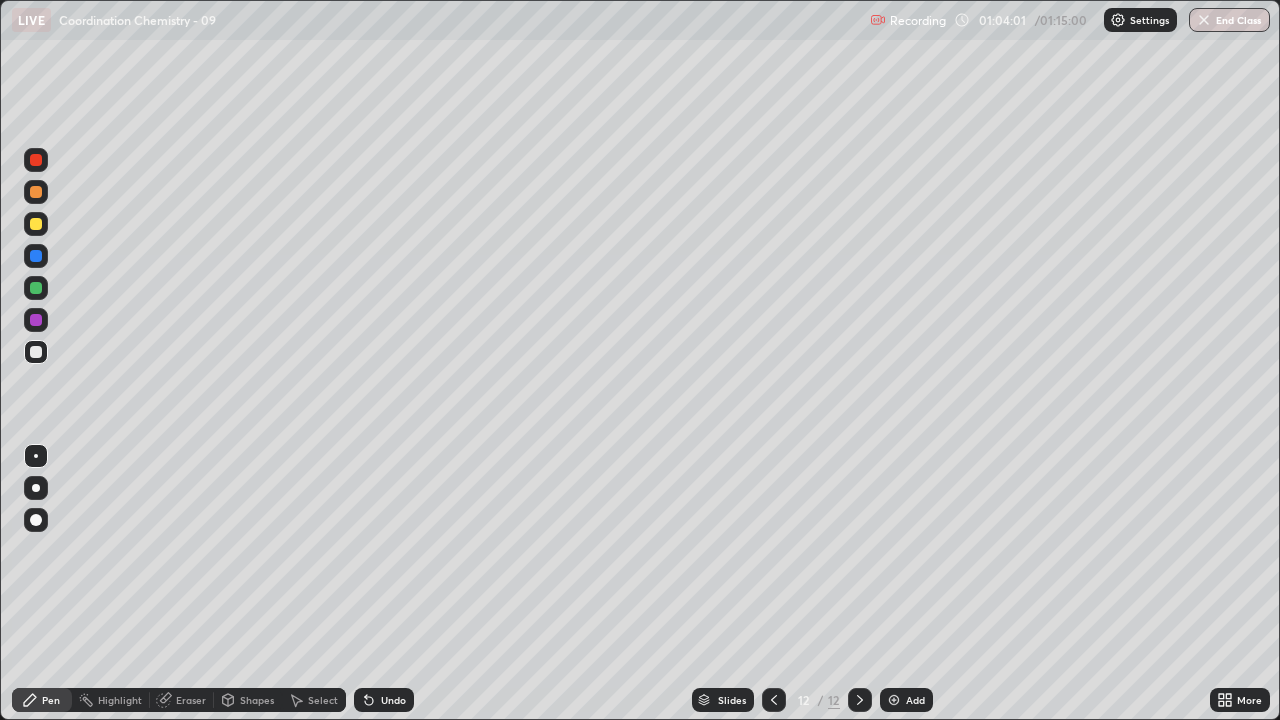 click on "Undo" at bounding box center (393, 700) 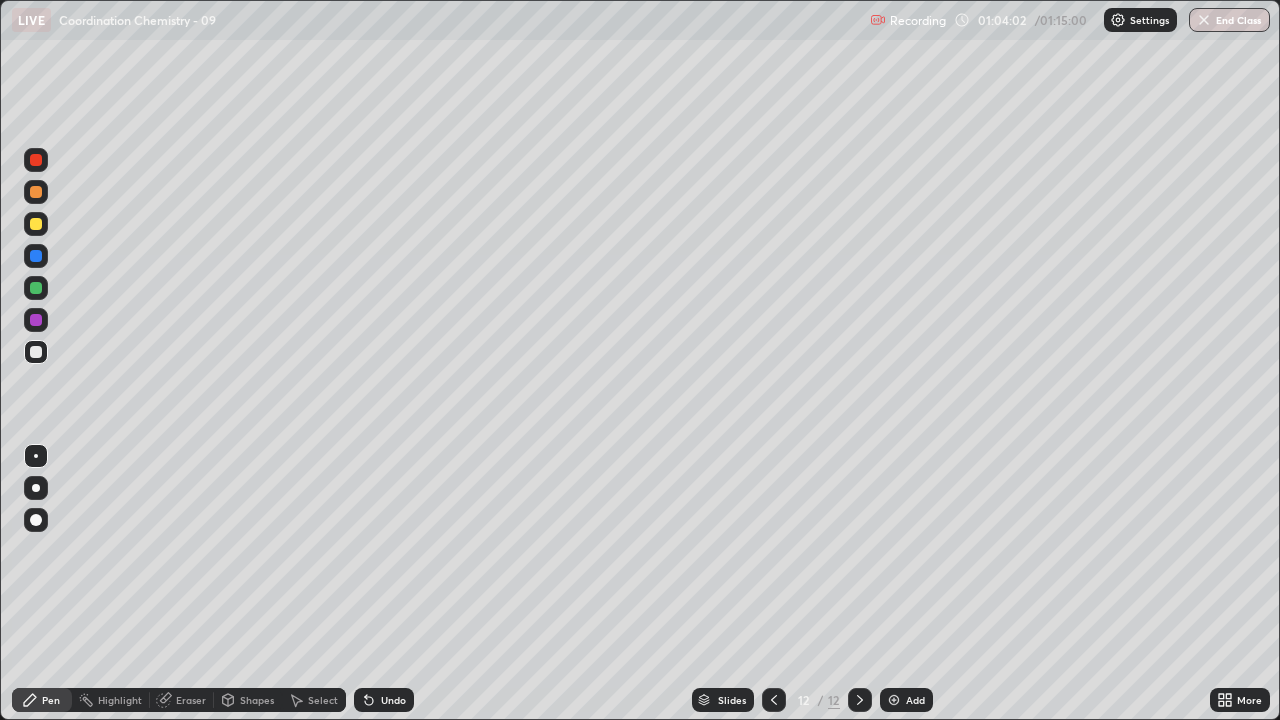 click on "Undo" at bounding box center (384, 700) 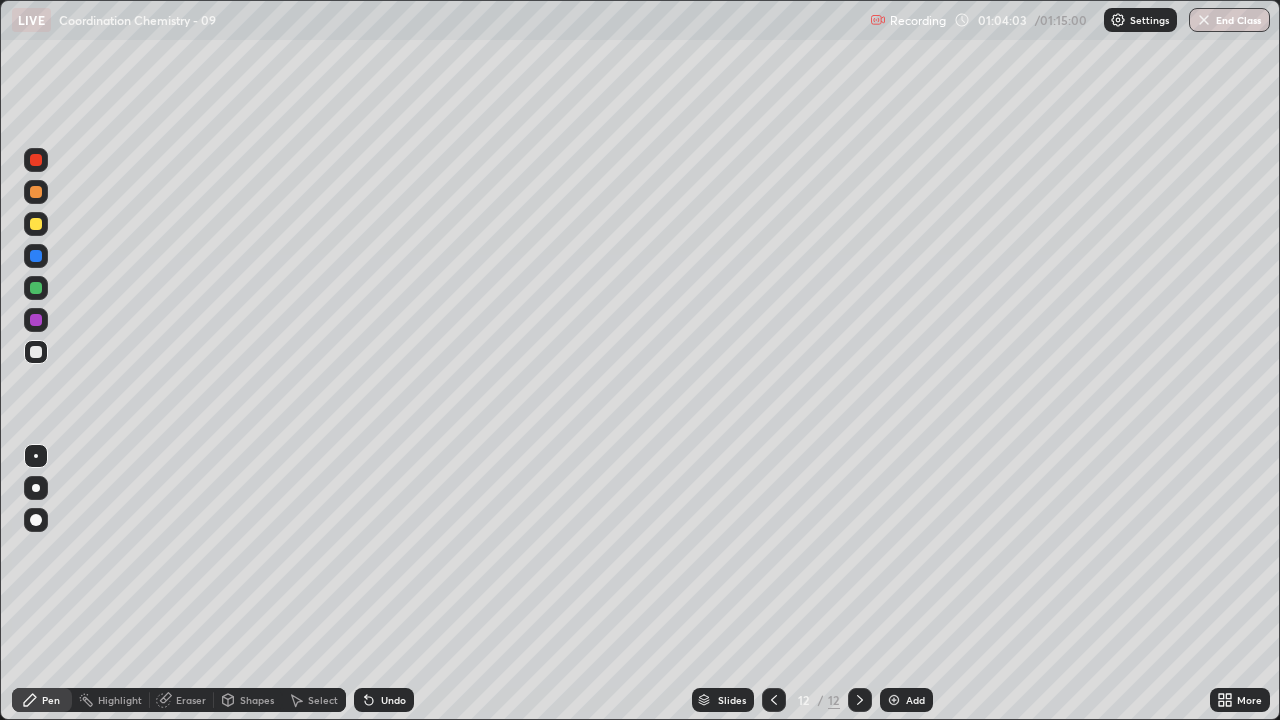 click 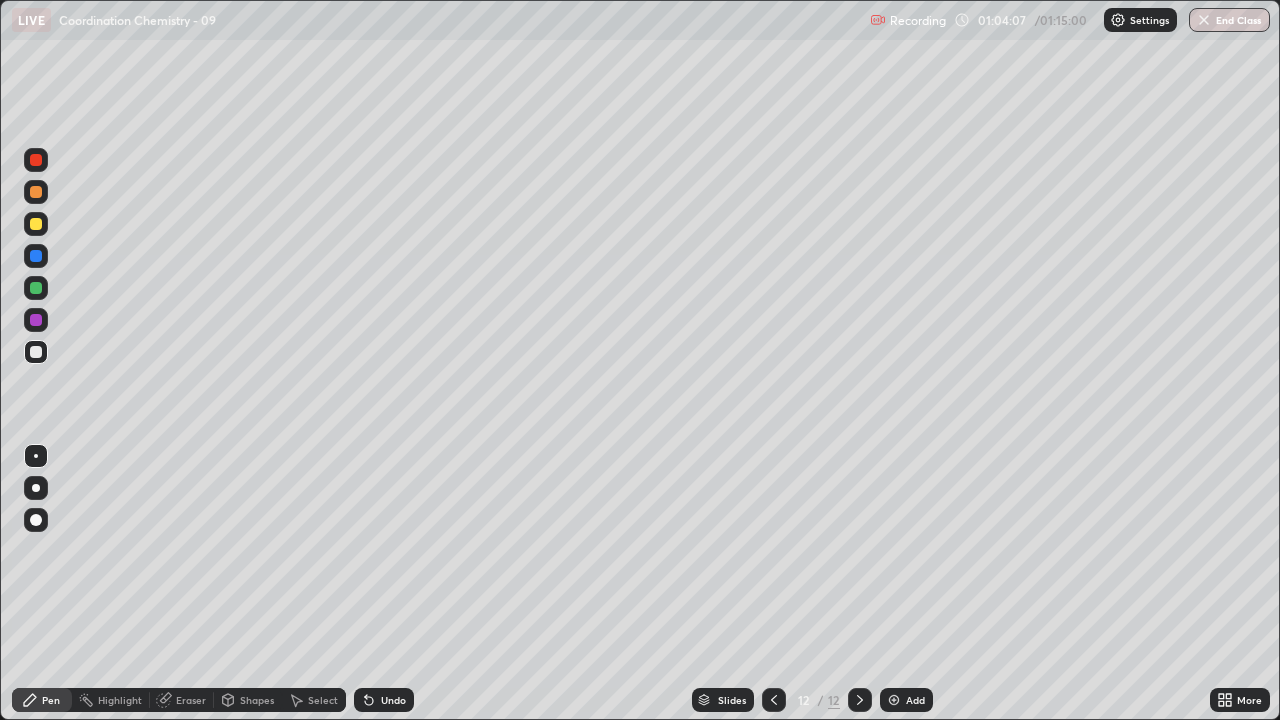 click on "Undo" at bounding box center (384, 700) 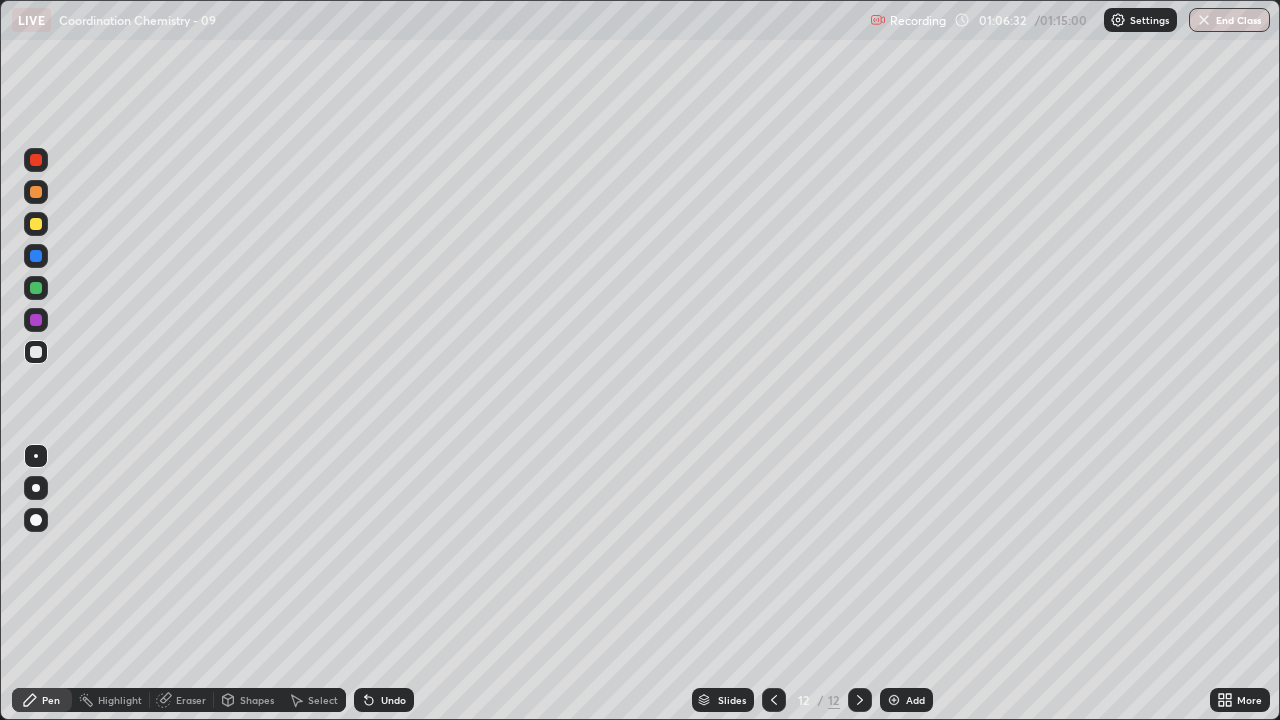 click on "End Class" at bounding box center (1229, 20) 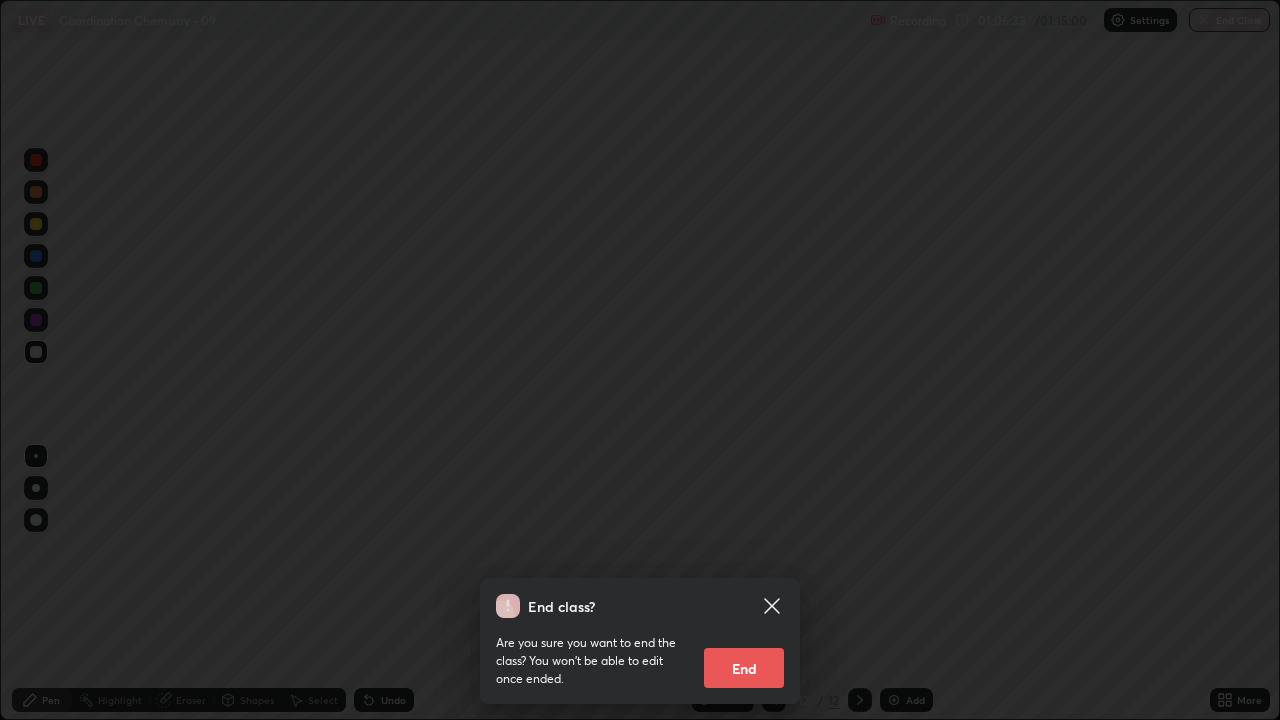 click on "End" at bounding box center [744, 668] 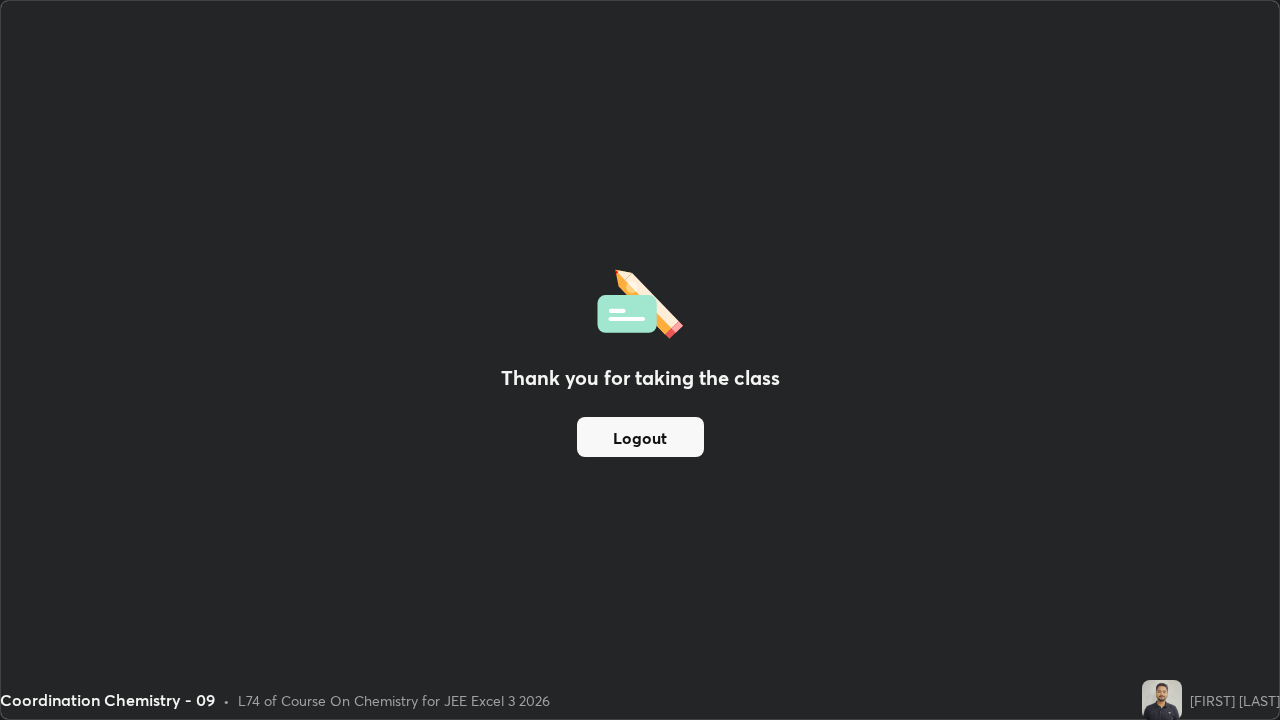 click on "Logout" at bounding box center (640, 437) 